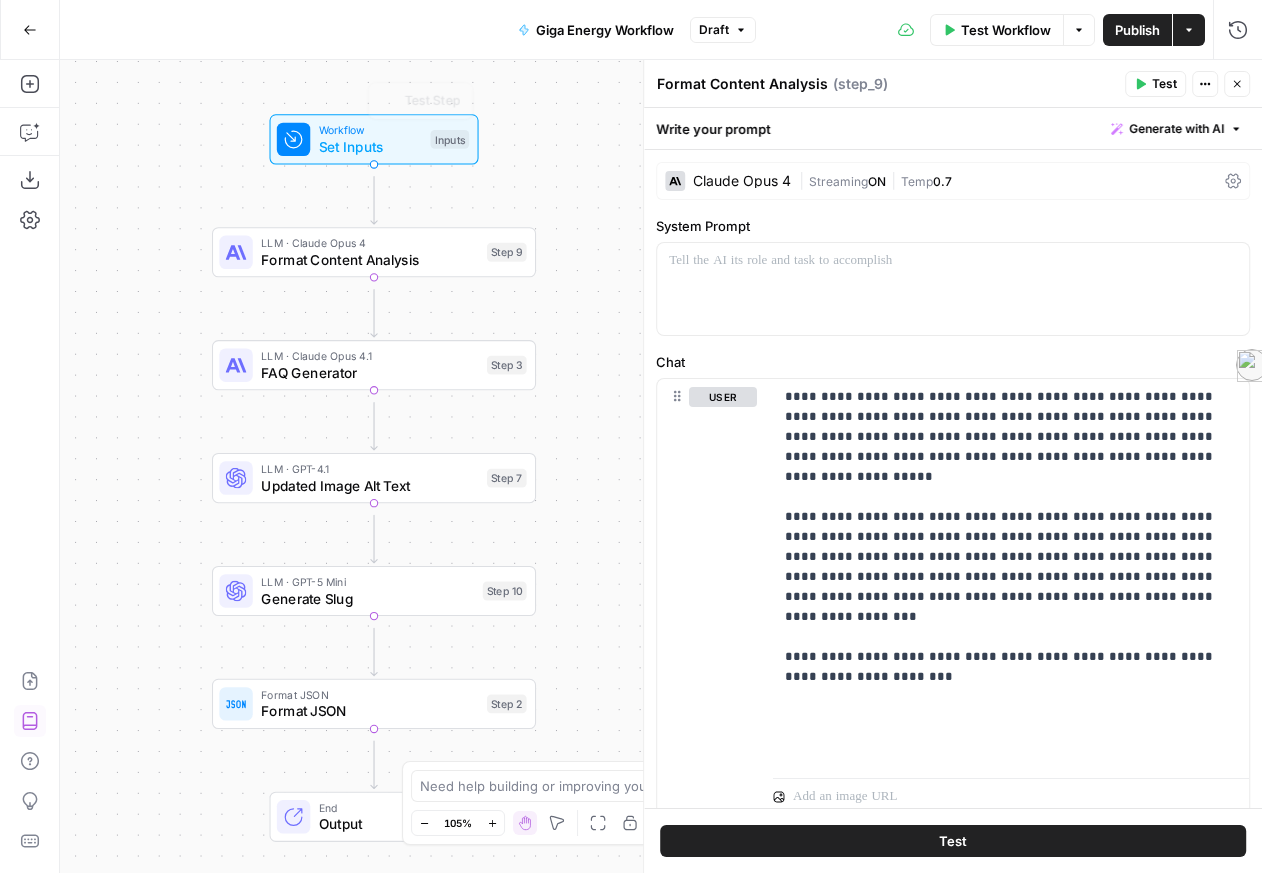 scroll, scrollTop: 0, scrollLeft: 0, axis: both 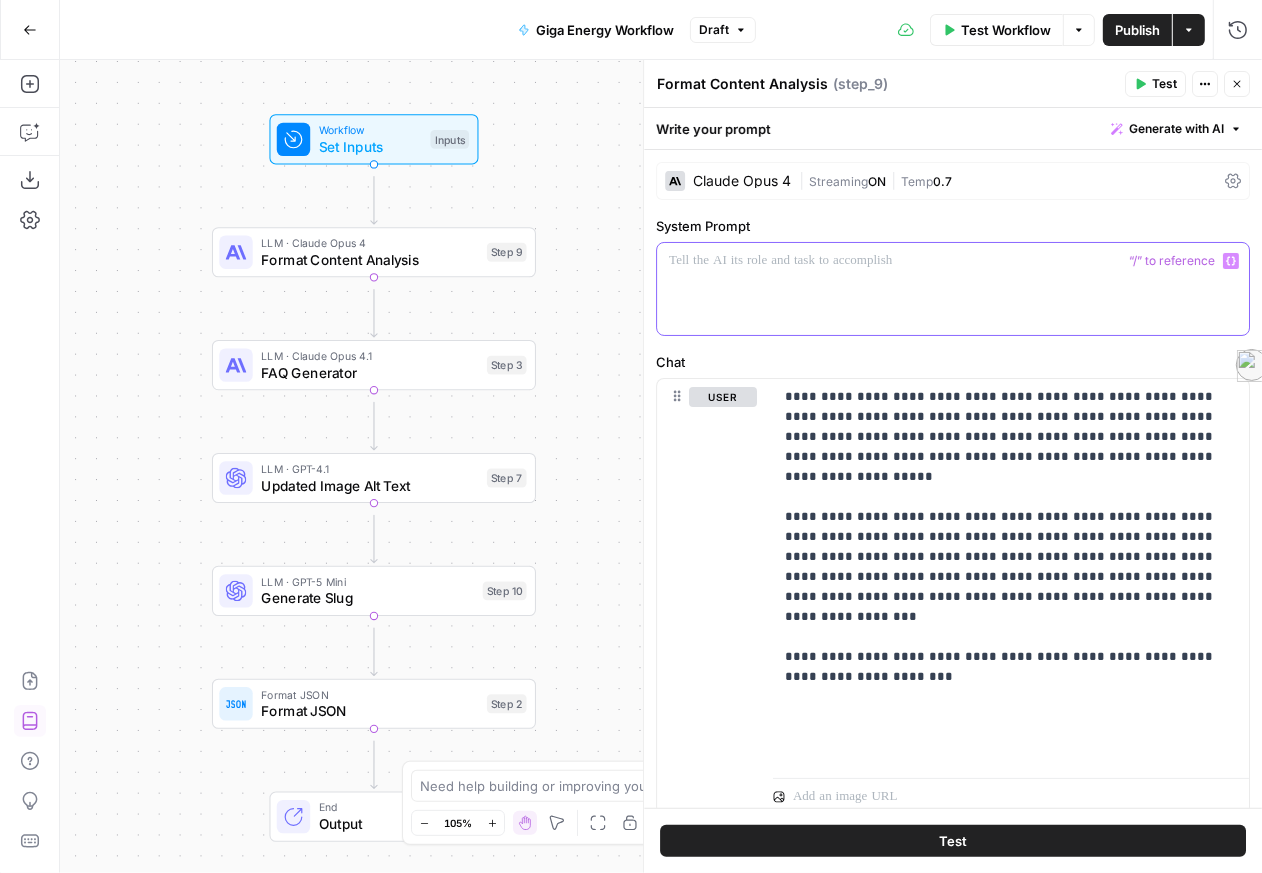 click at bounding box center (953, 289) 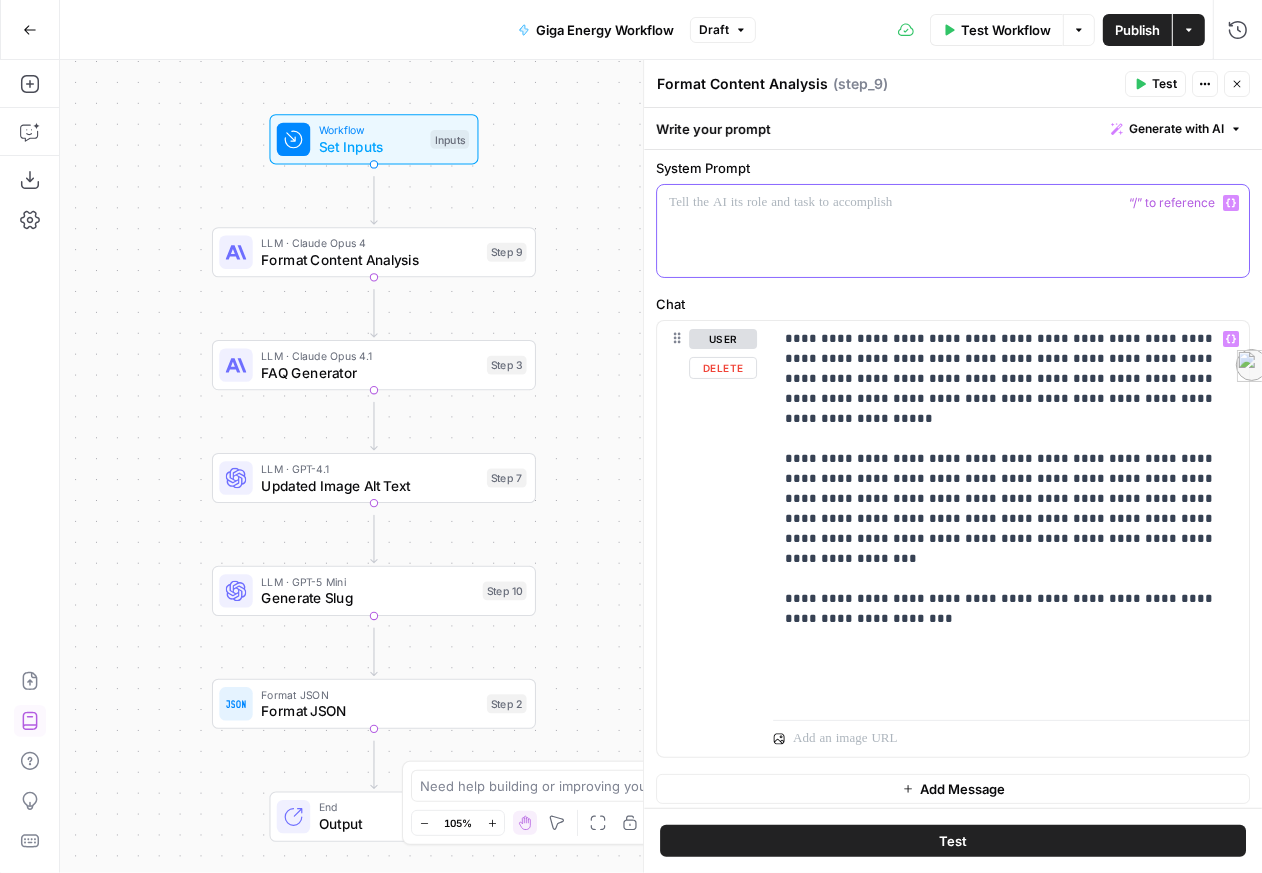 scroll, scrollTop: 53, scrollLeft: 0, axis: vertical 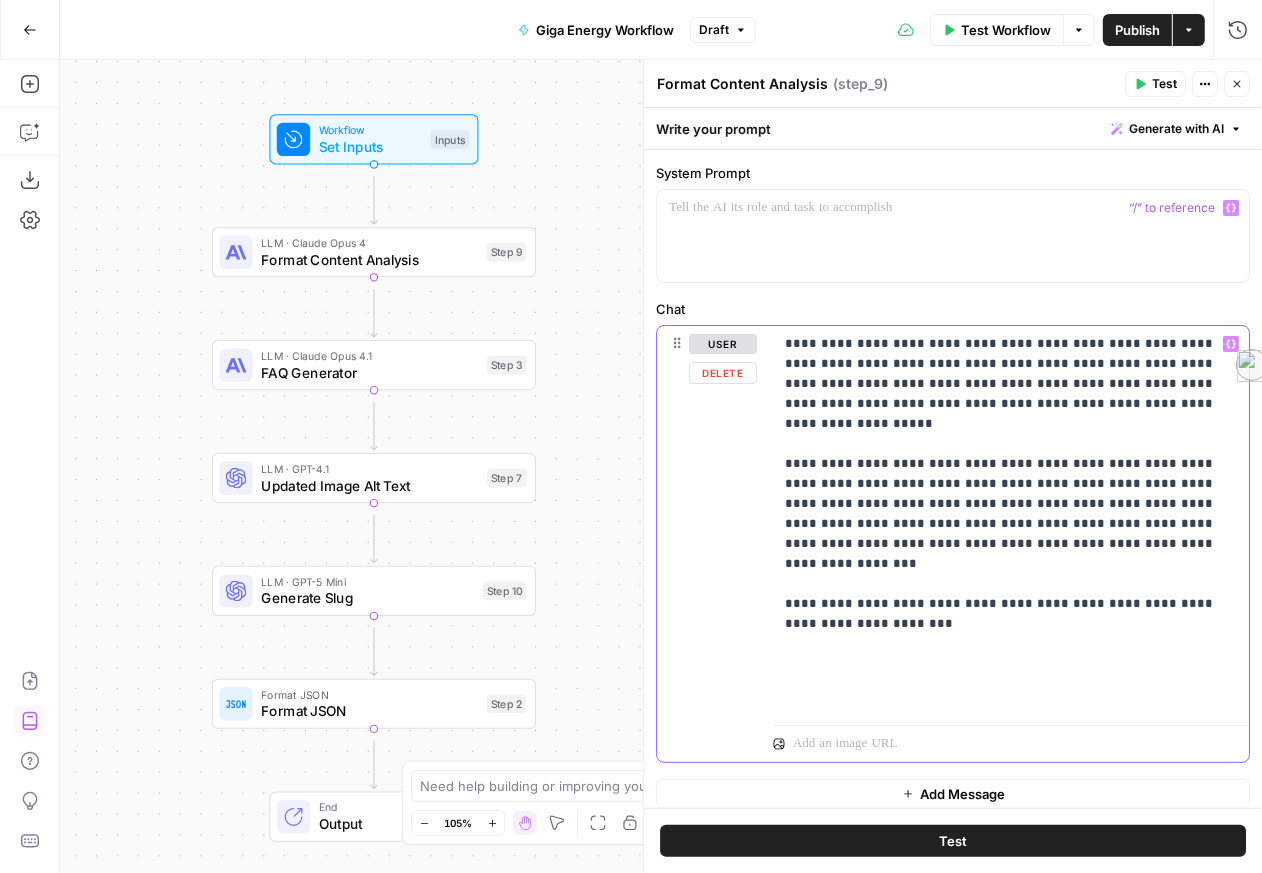 click on "**********" at bounding box center (1003, 521) 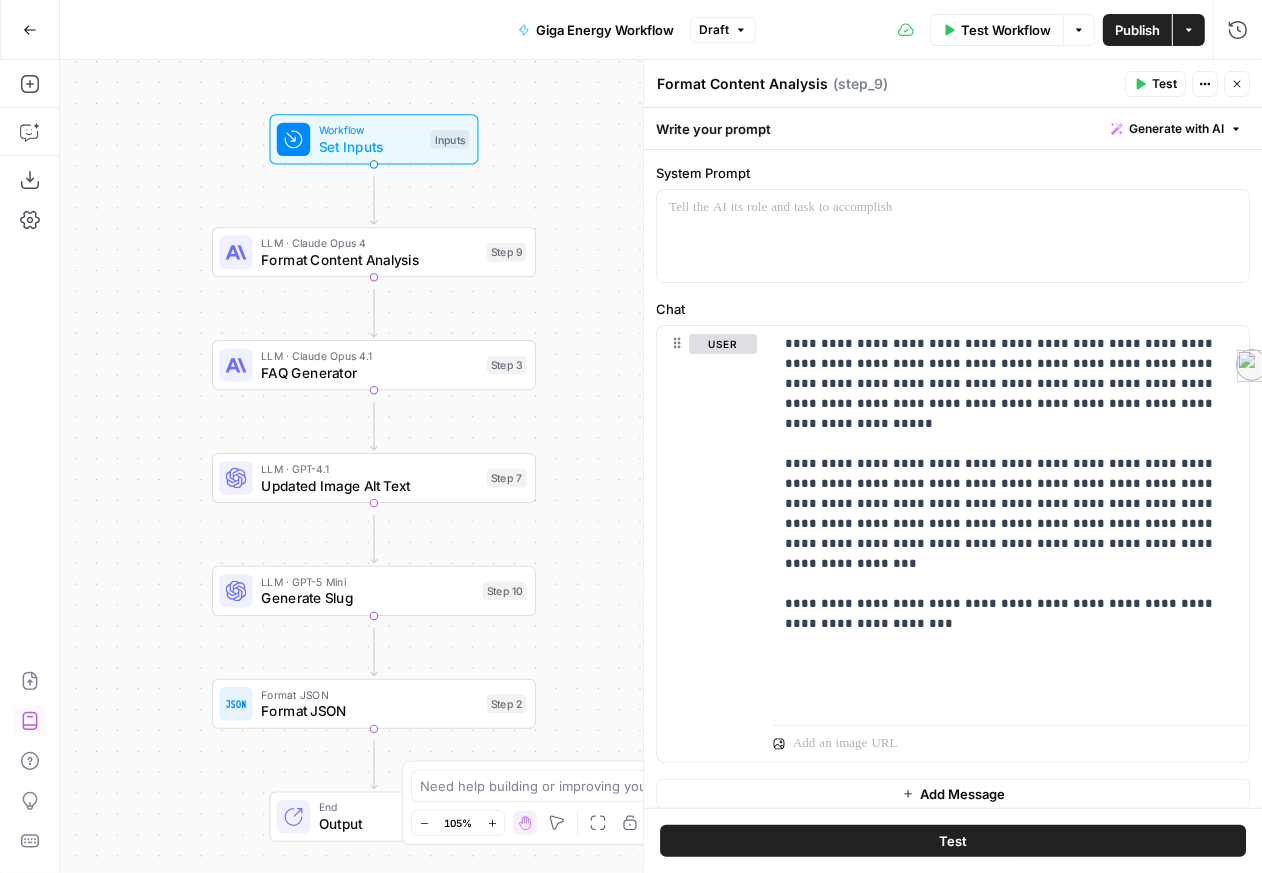 click on "Workflow Set Inputs Inputs LLM · Claude Opus 4 Format Content Analysis Step 9 LLM · Claude Opus 4.1 FAQ Generator Step 3 Copy step Delete step Add Note Test LLM · GPT-4.1 Updated Image Alt Text Step 7 LLM · GPT-5 Mini Generate Slug Step 10 Format JSON Format JSON Step 2 End Output" at bounding box center [661, 466] 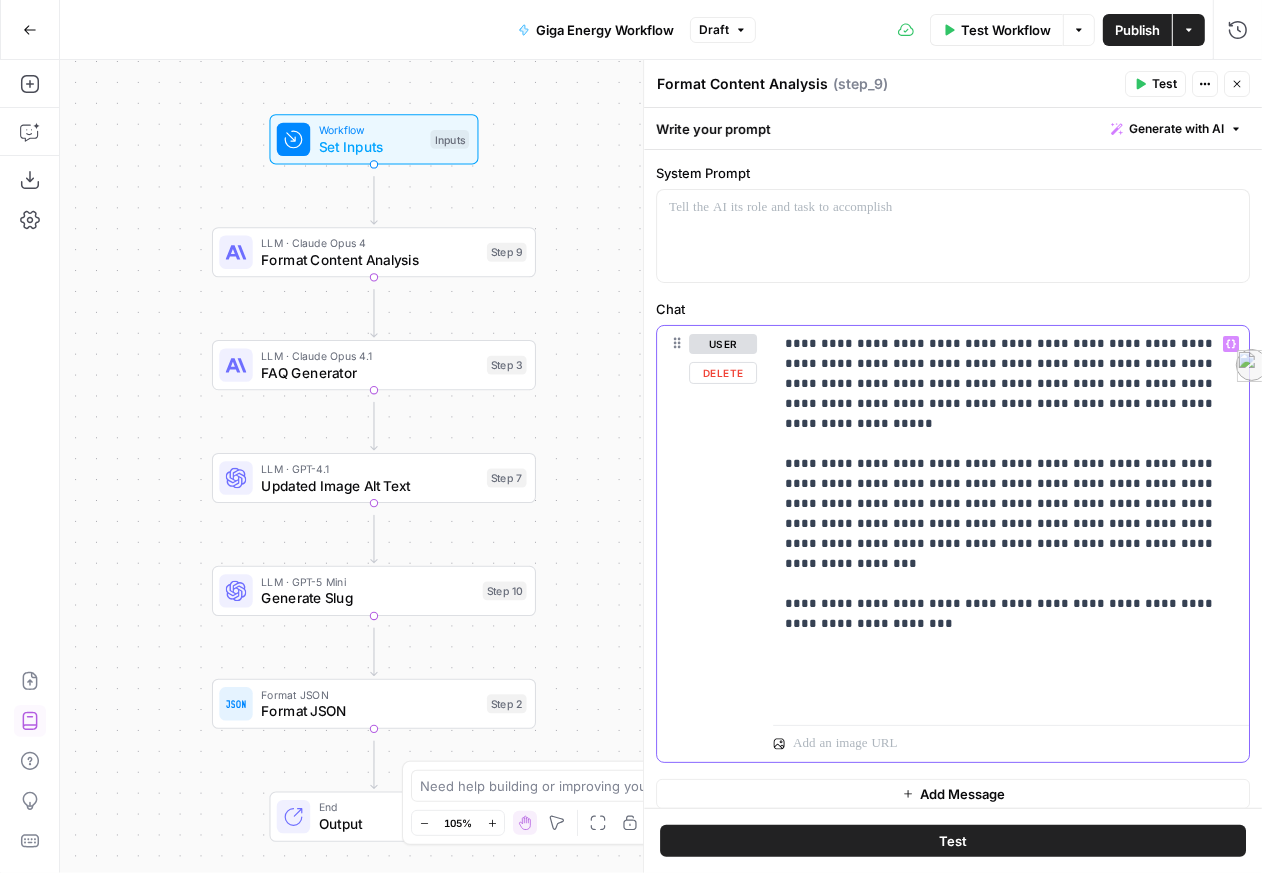 click on "**********" at bounding box center [1003, 521] 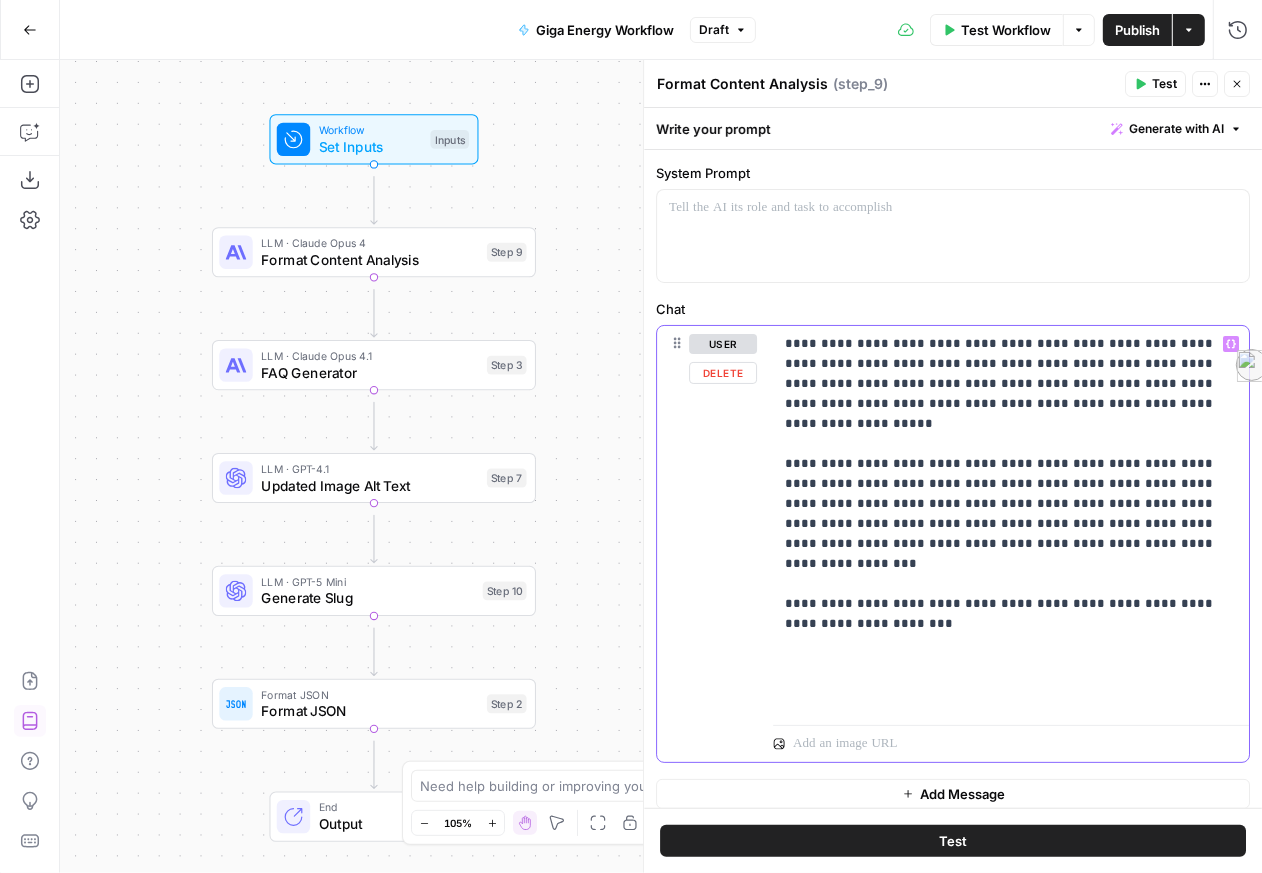 click on "**********" at bounding box center [1003, 521] 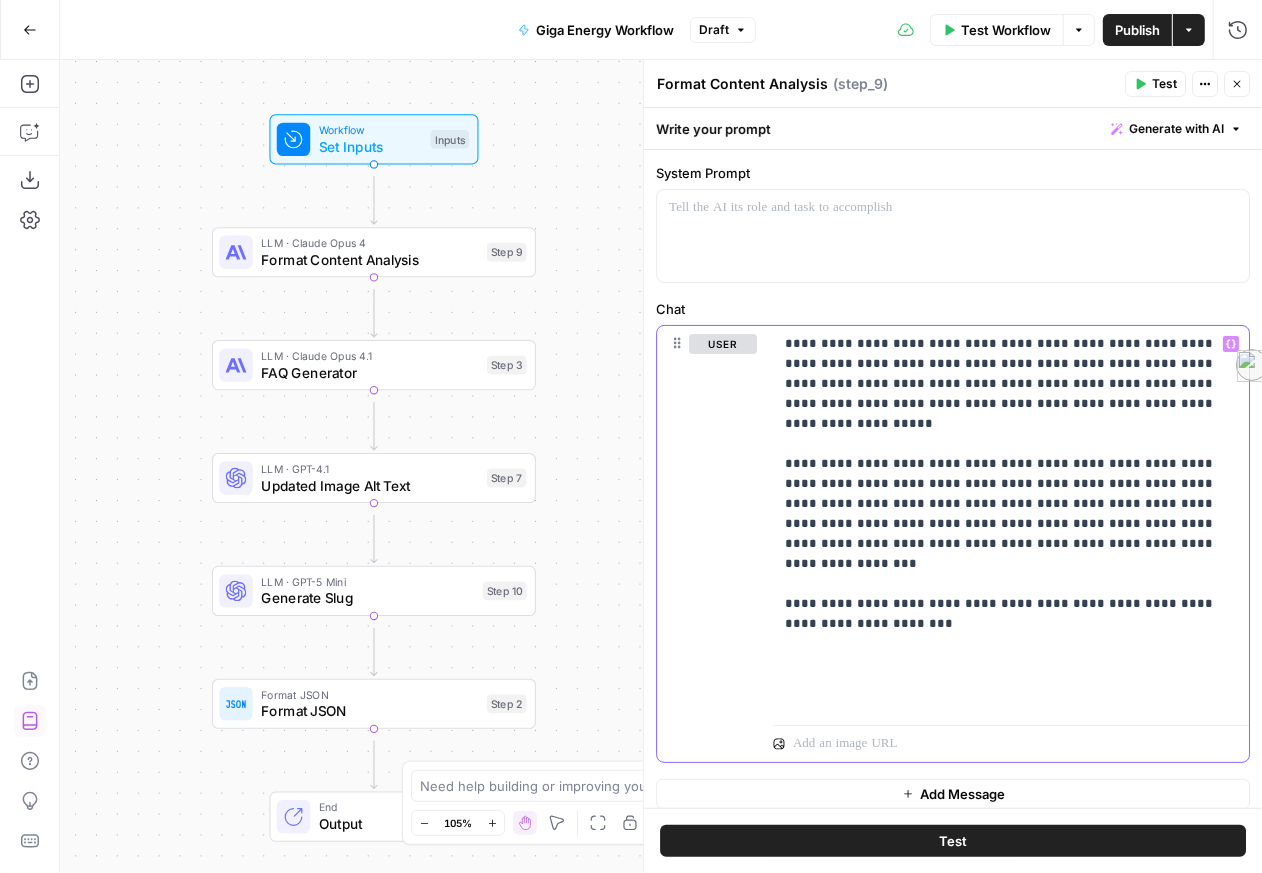 click on "**********" at bounding box center [1011, 521] 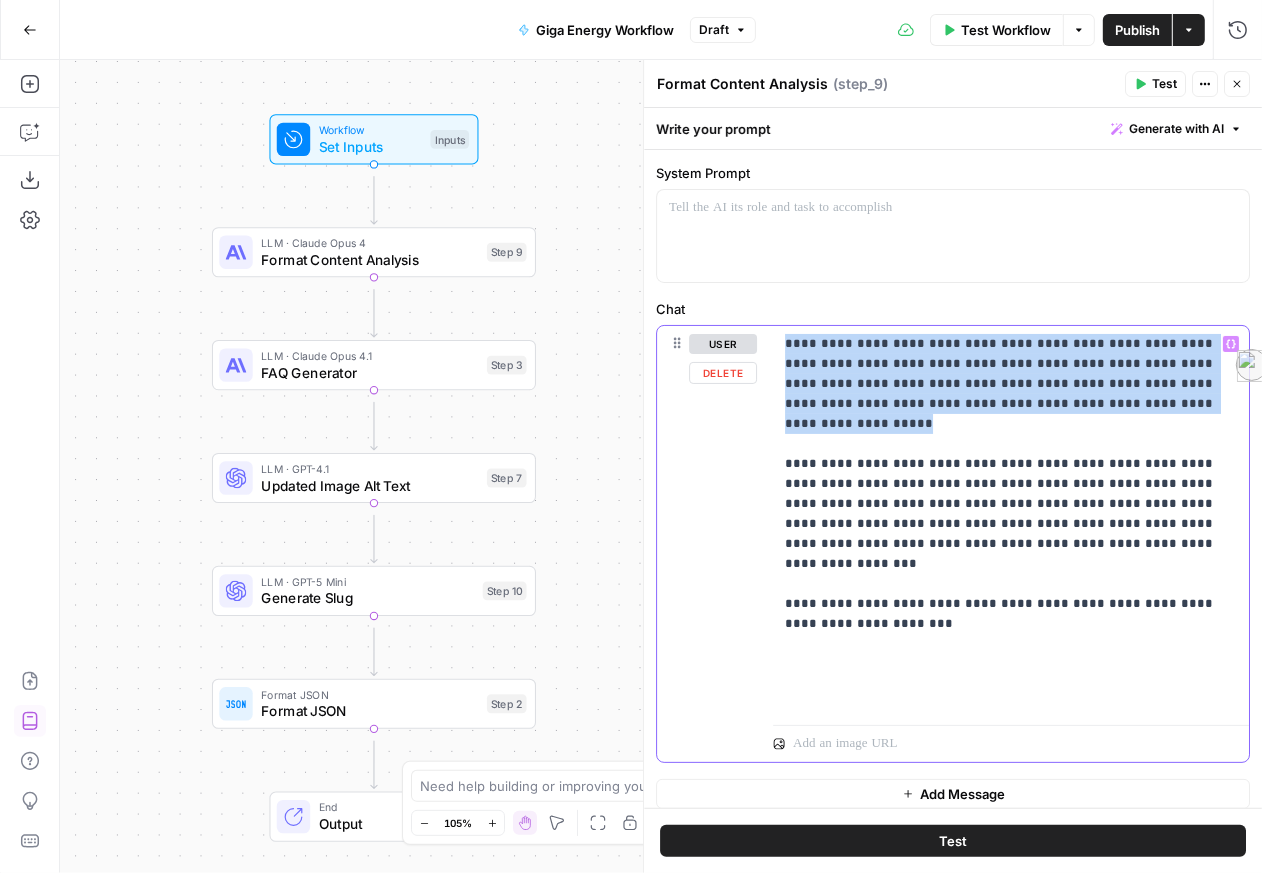 drag, startPoint x: 1103, startPoint y: 501, endPoint x: 775, endPoint y: 384, distance: 348.24274 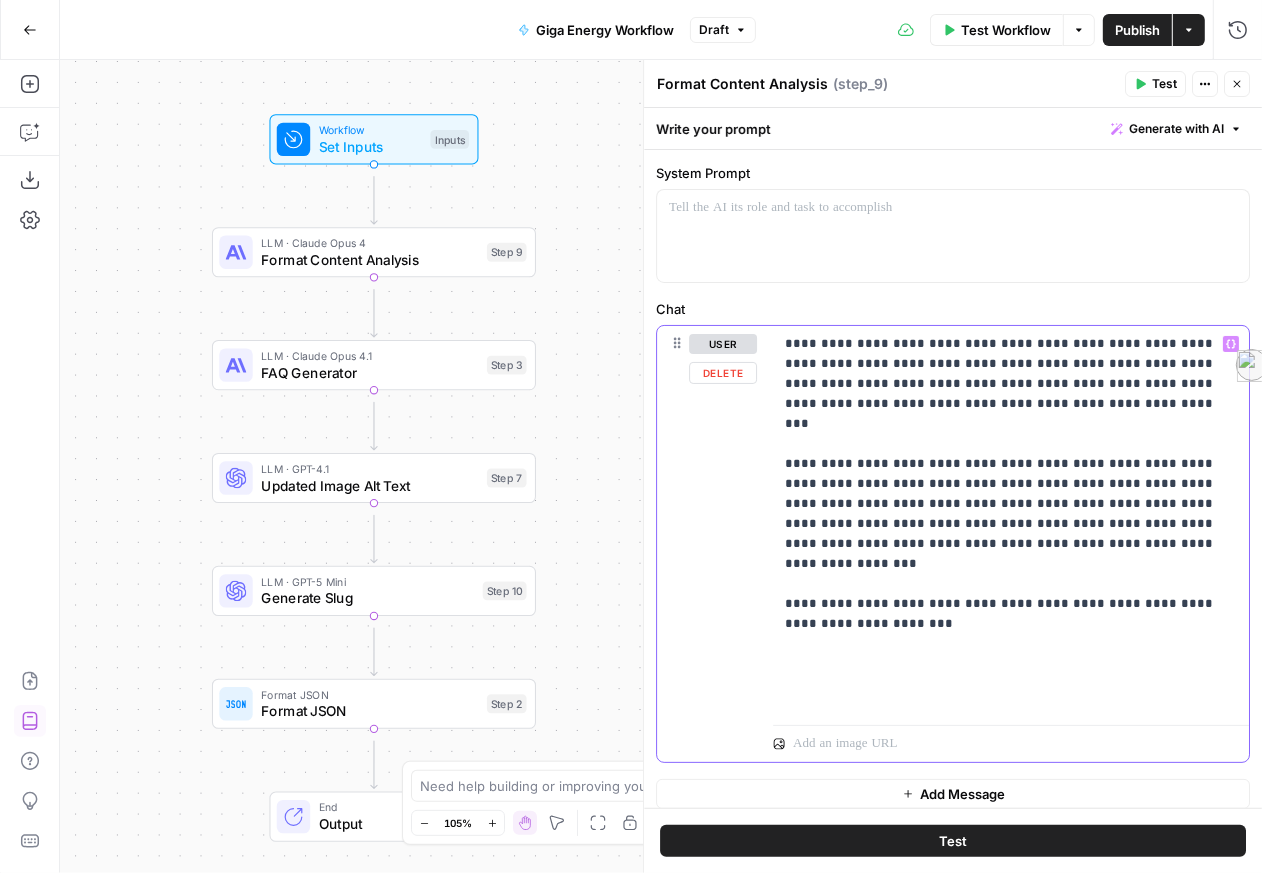 click on "**********" at bounding box center (1003, 521) 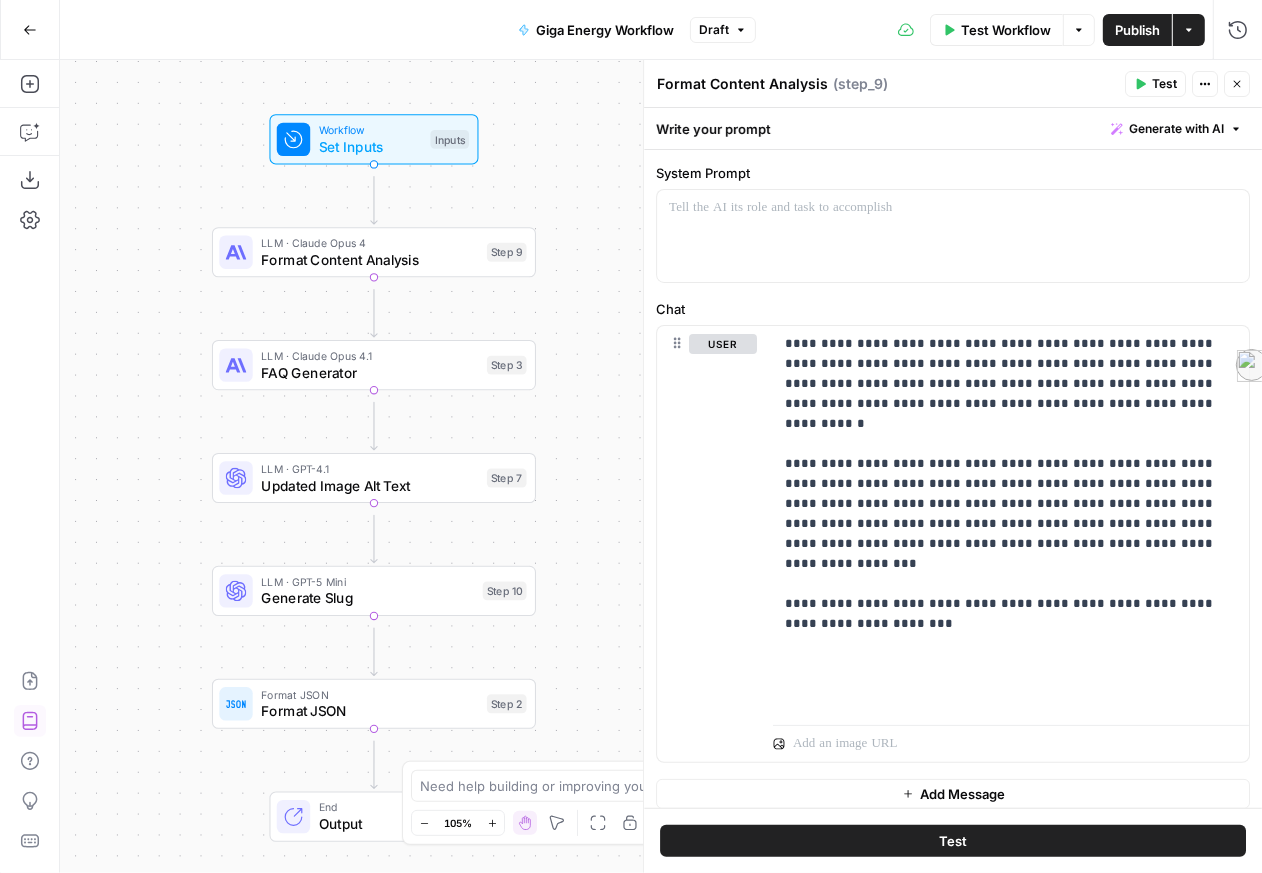 click 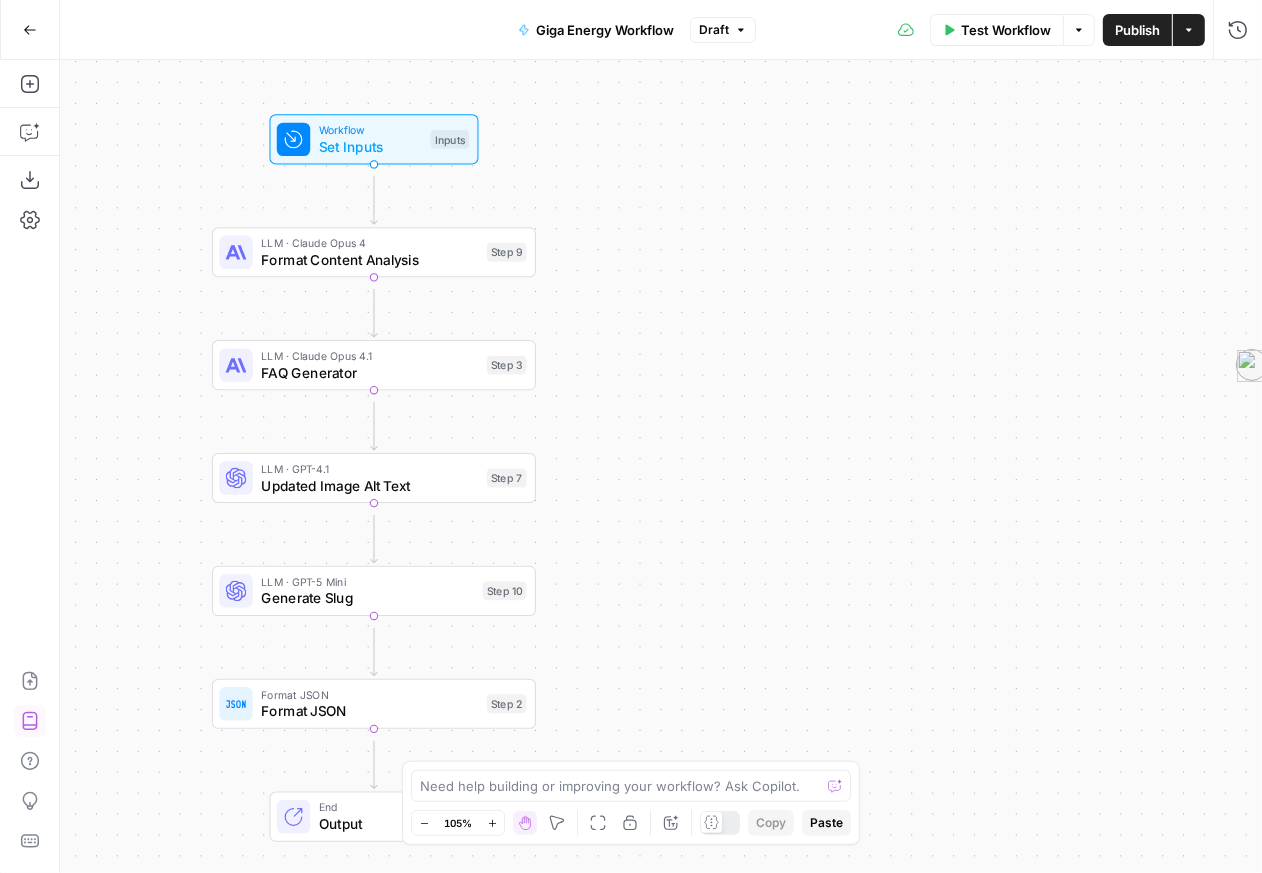 click on "Format JSON" at bounding box center (369, 711) 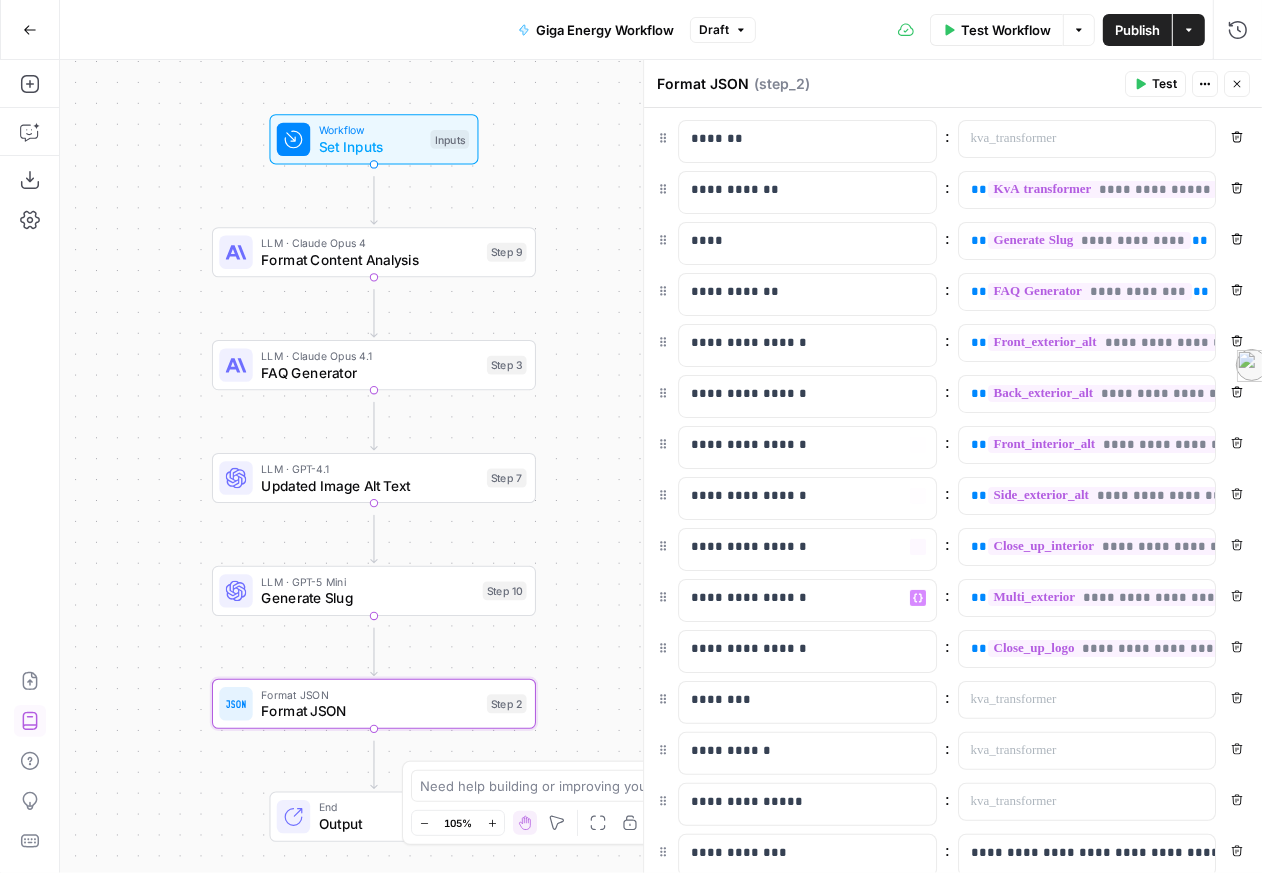 scroll, scrollTop: 396, scrollLeft: 0, axis: vertical 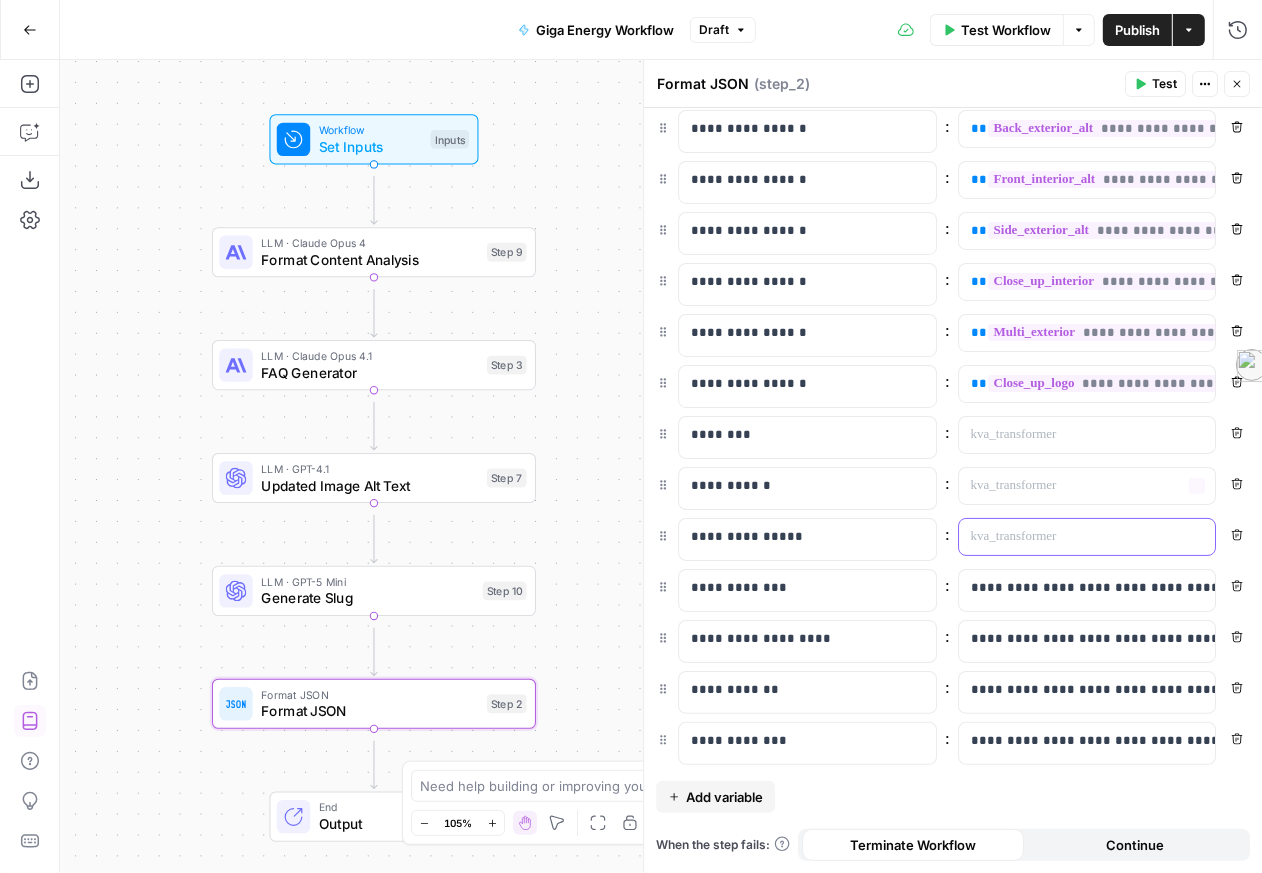click at bounding box center [1071, 537] 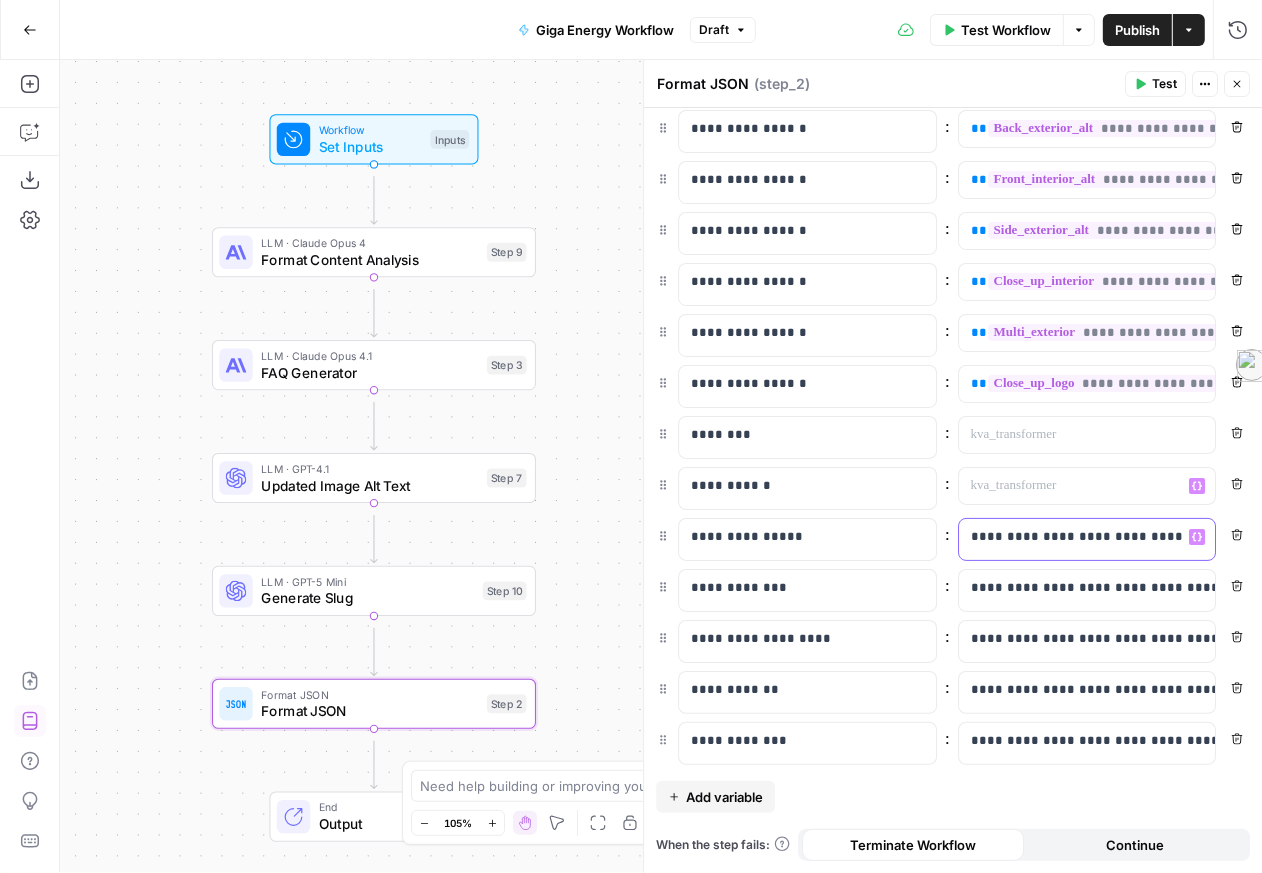 scroll, scrollTop: 0, scrollLeft: 0, axis: both 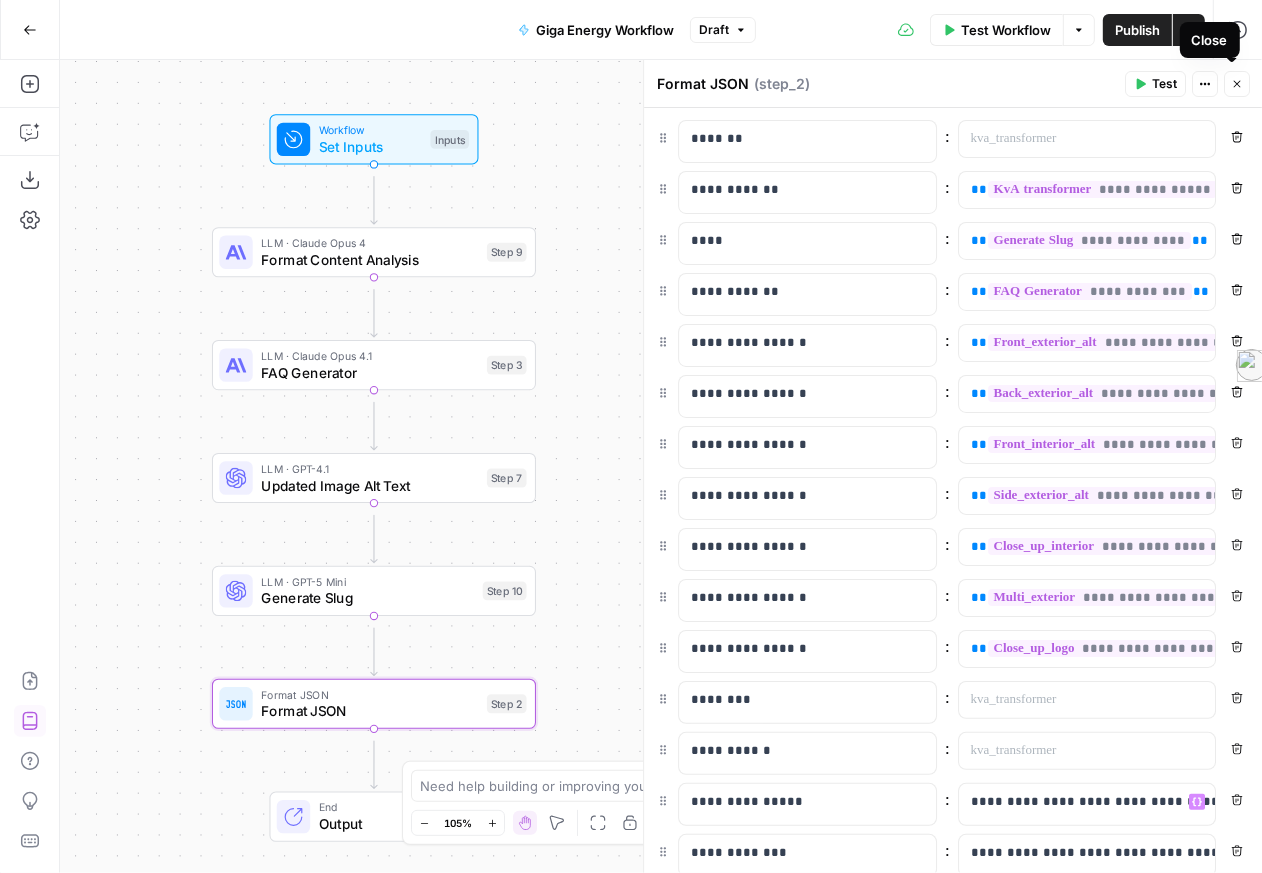 click on "Close" at bounding box center [1237, 84] 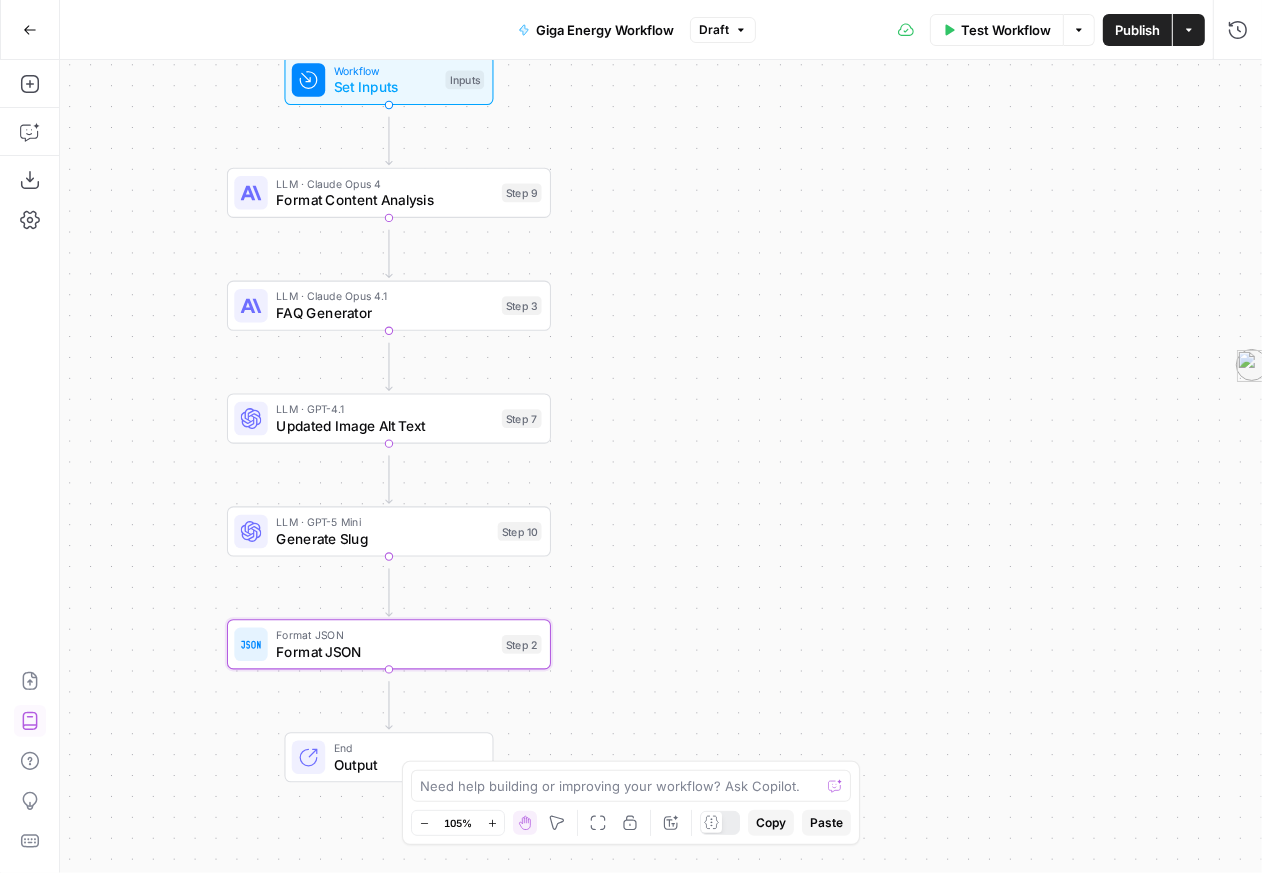 click on "Test Workflow" at bounding box center (1006, 30) 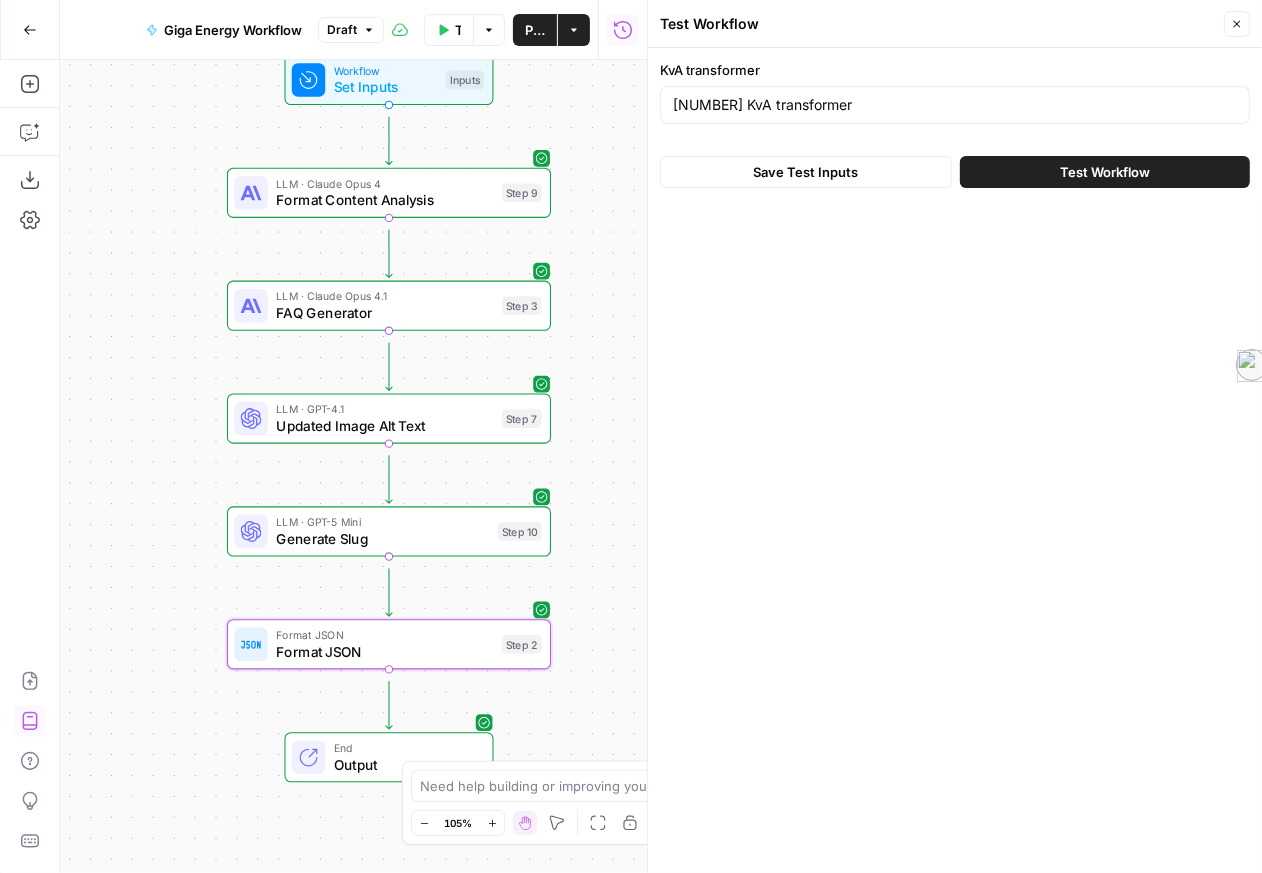 click on "Test Workflow" at bounding box center (1105, 172) 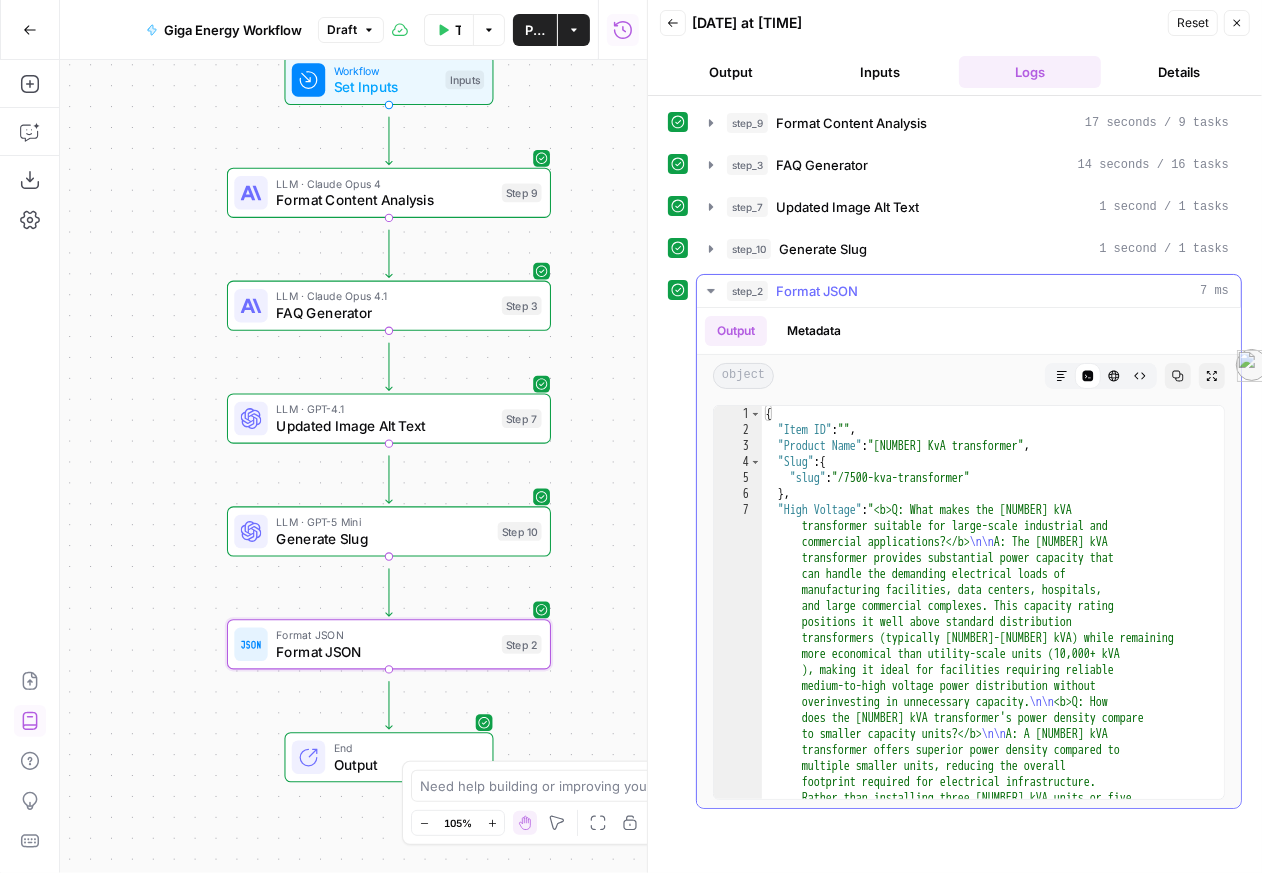 click on "Markdown" at bounding box center [1062, 376] 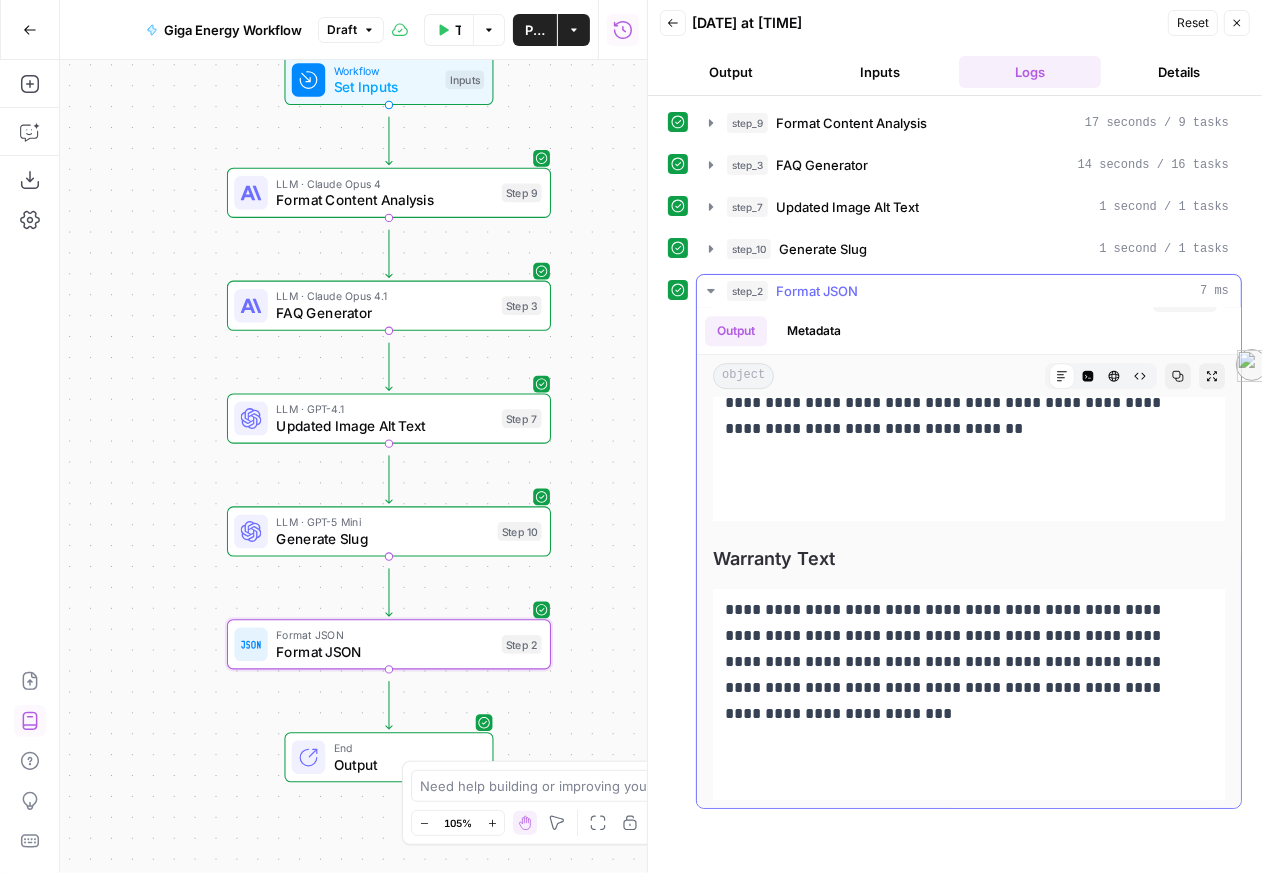scroll, scrollTop: 5104, scrollLeft: 0, axis: vertical 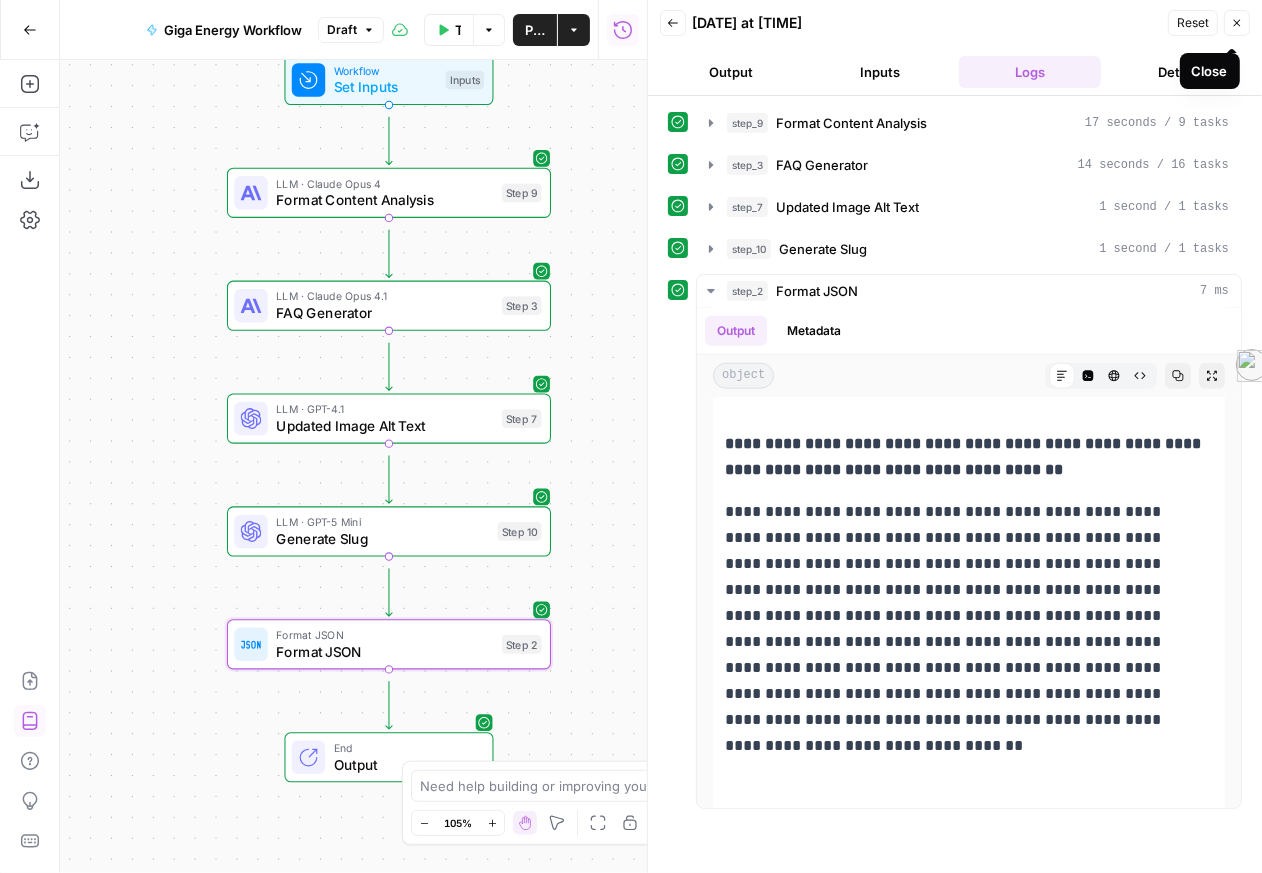click on "Close" at bounding box center (1237, 23) 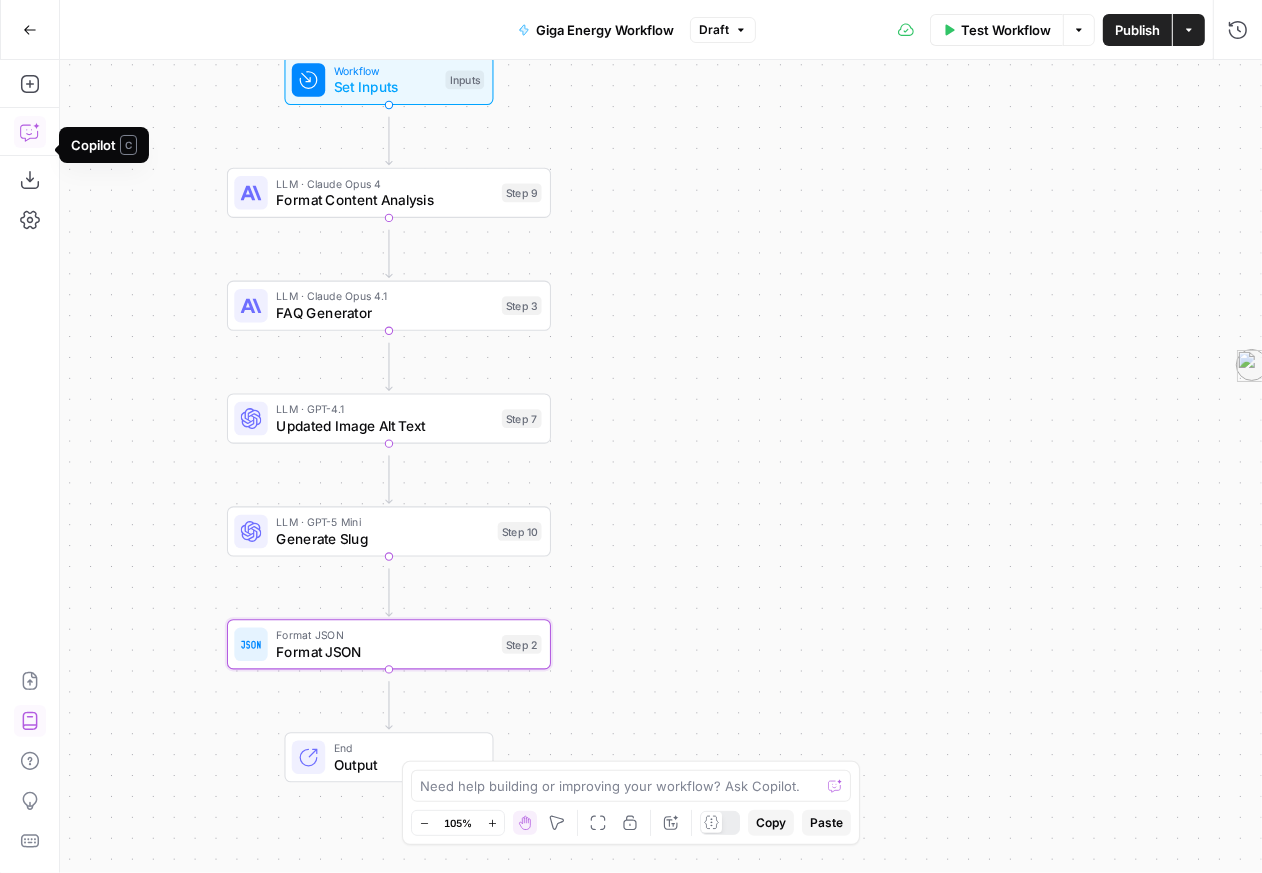 click on "Publish" at bounding box center [1137, 30] 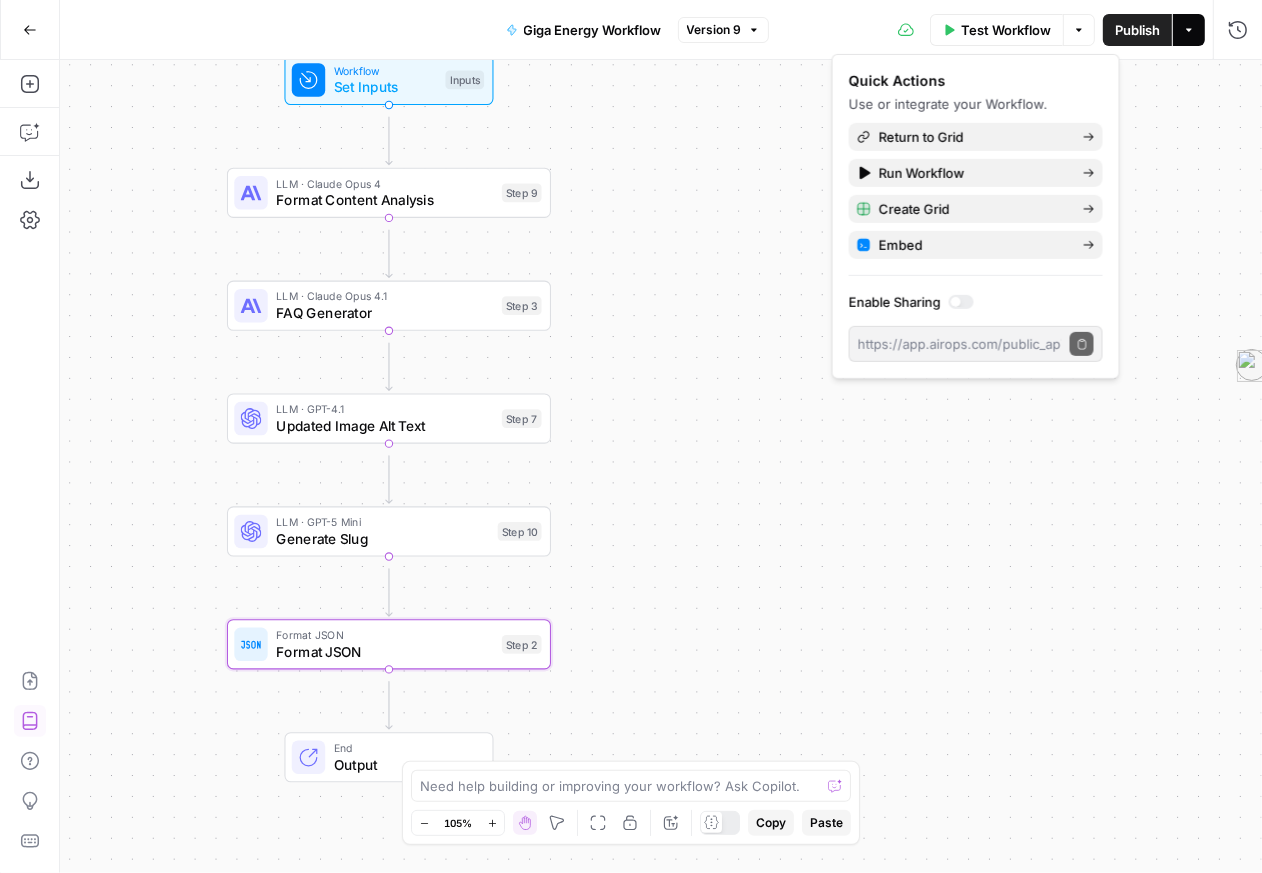 click on "Format JSON Format JSON Step 2 Copy step Delete step Add Note Test" at bounding box center [389, 644] 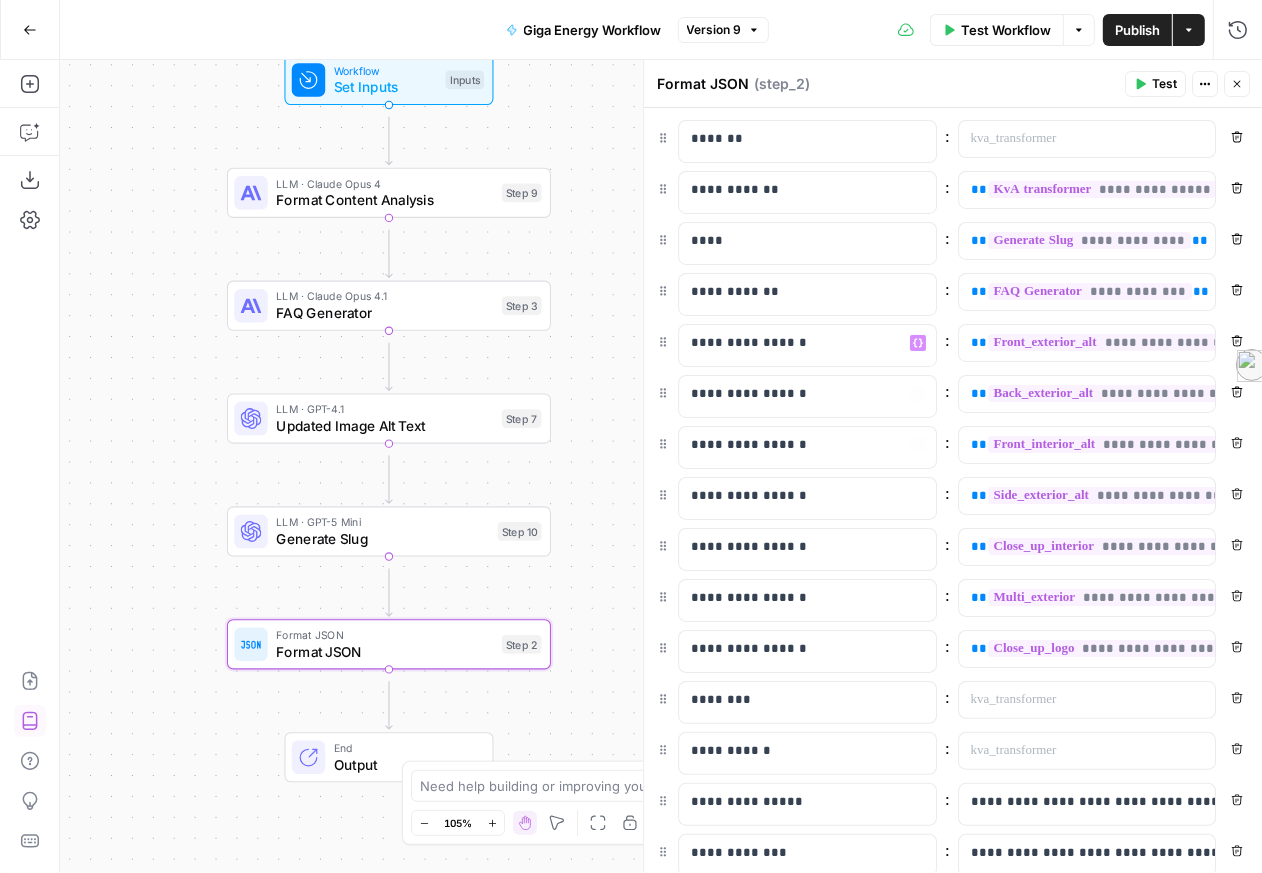 scroll, scrollTop: 396, scrollLeft: 0, axis: vertical 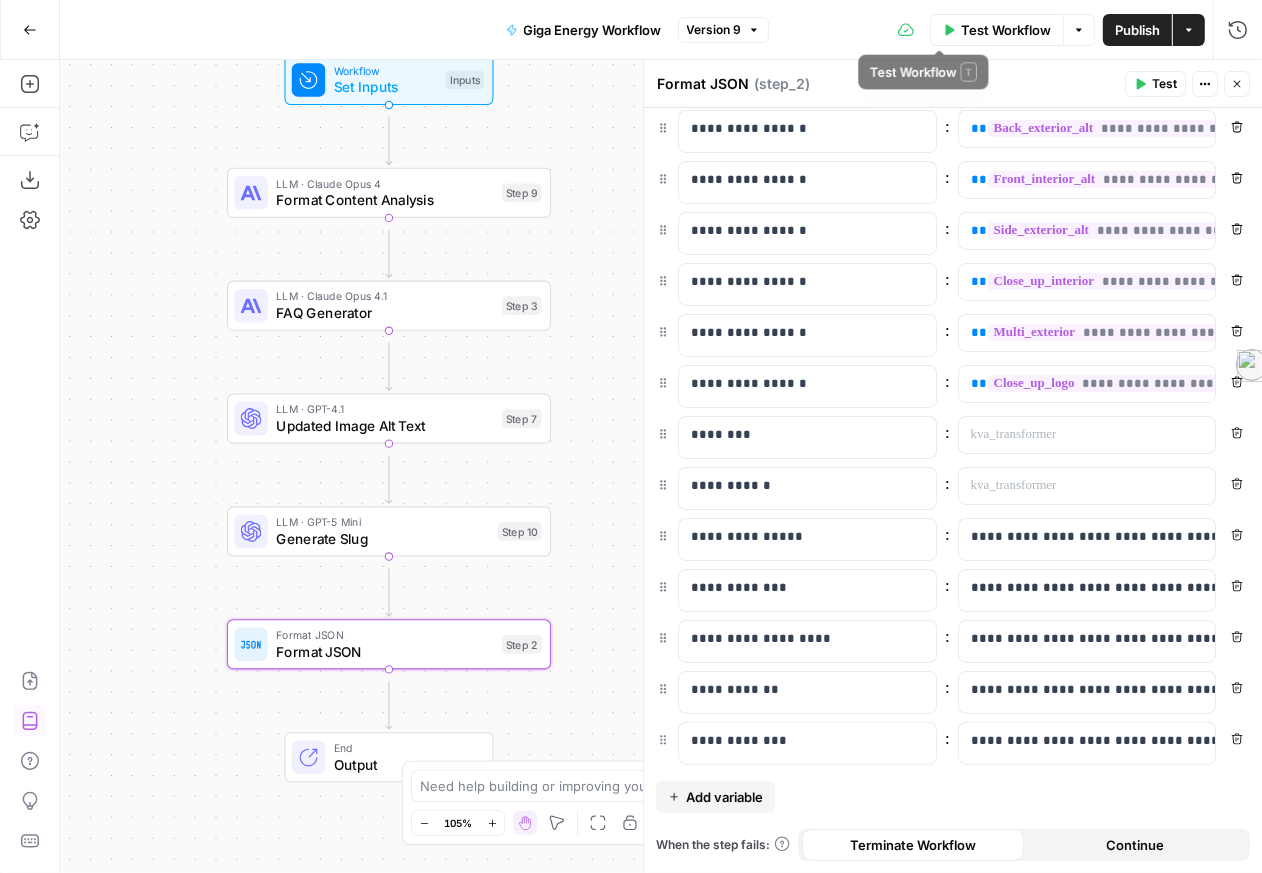 click 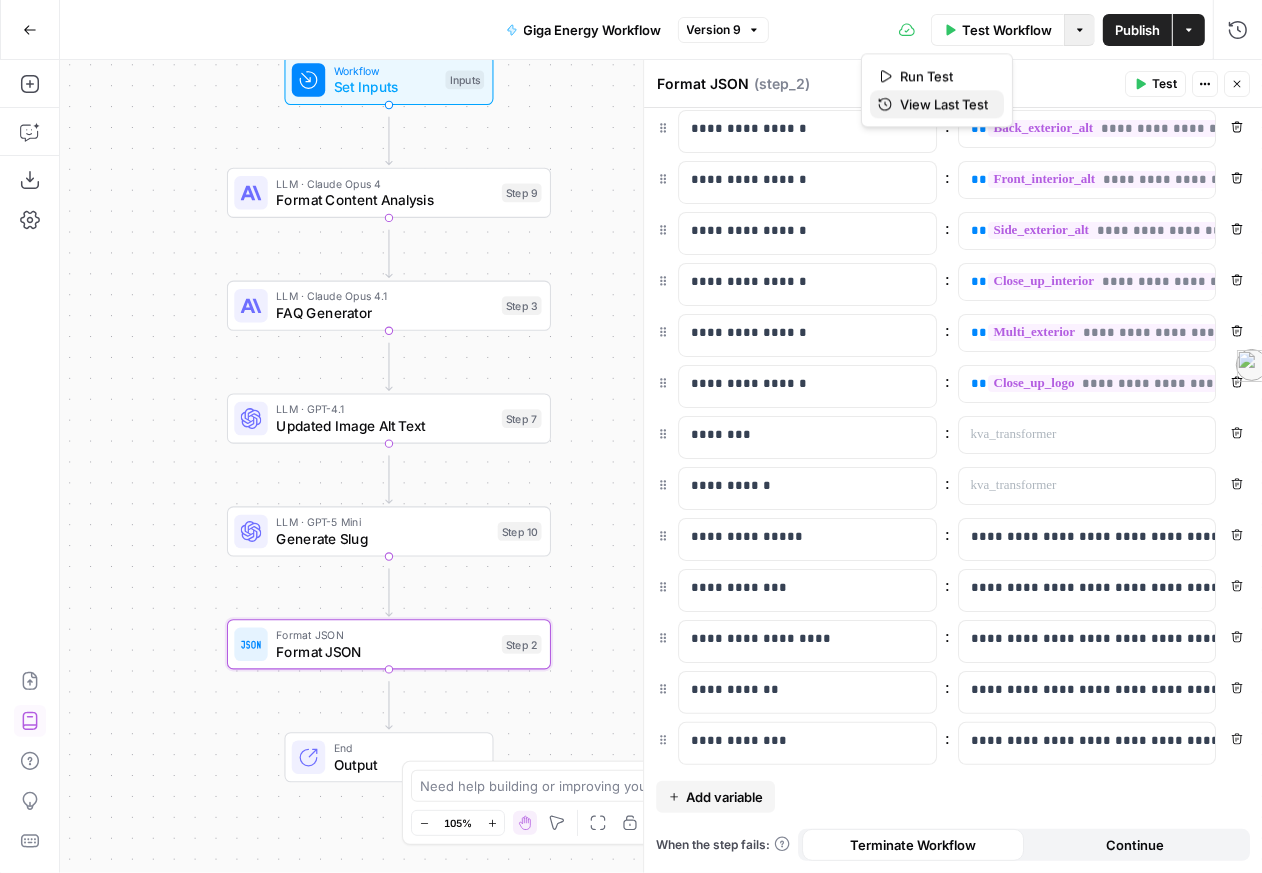 click on "View Last Test" at bounding box center (944, 104) 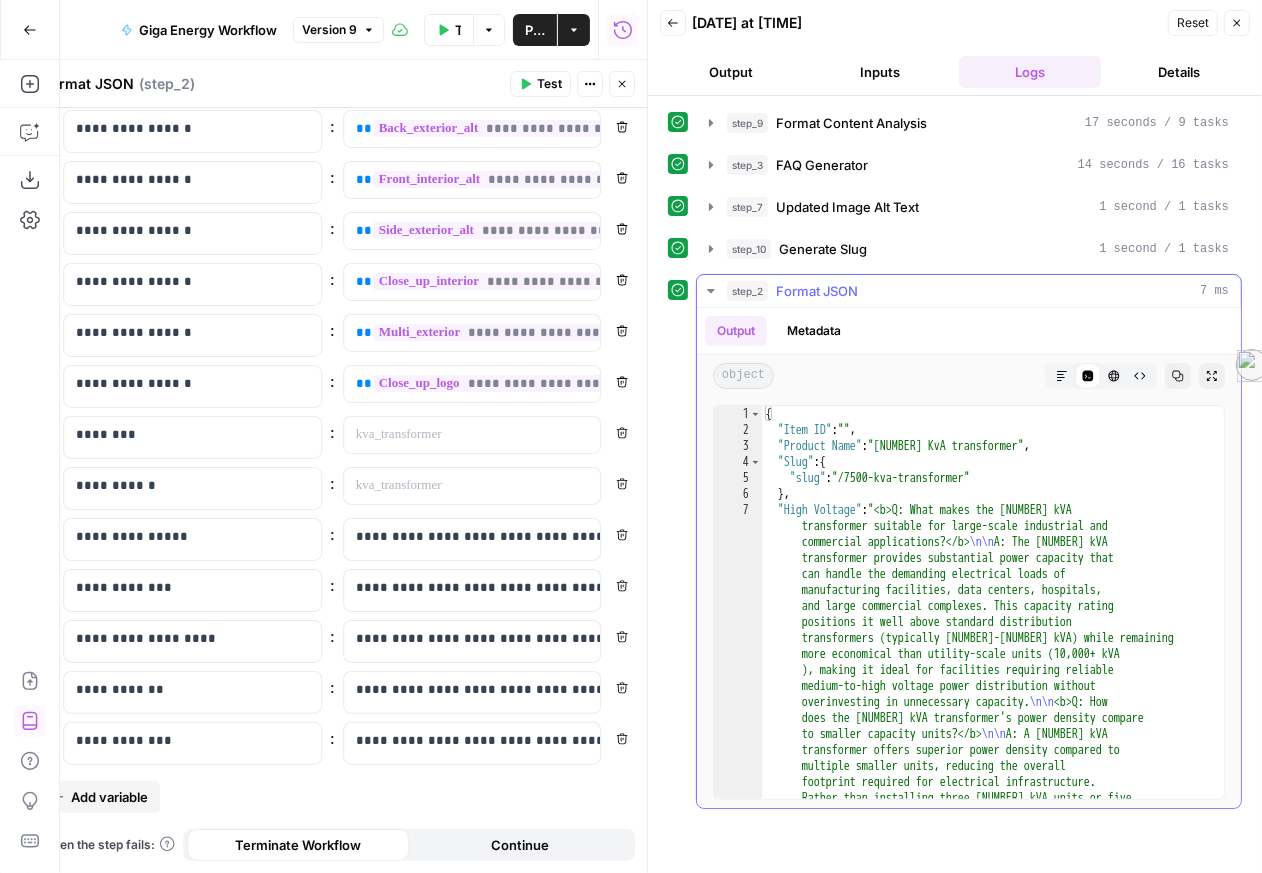 click on "object Markdown Code Editor HTML Viewer Raw Output Copy Expand Output" at bounding box center [969, 376] 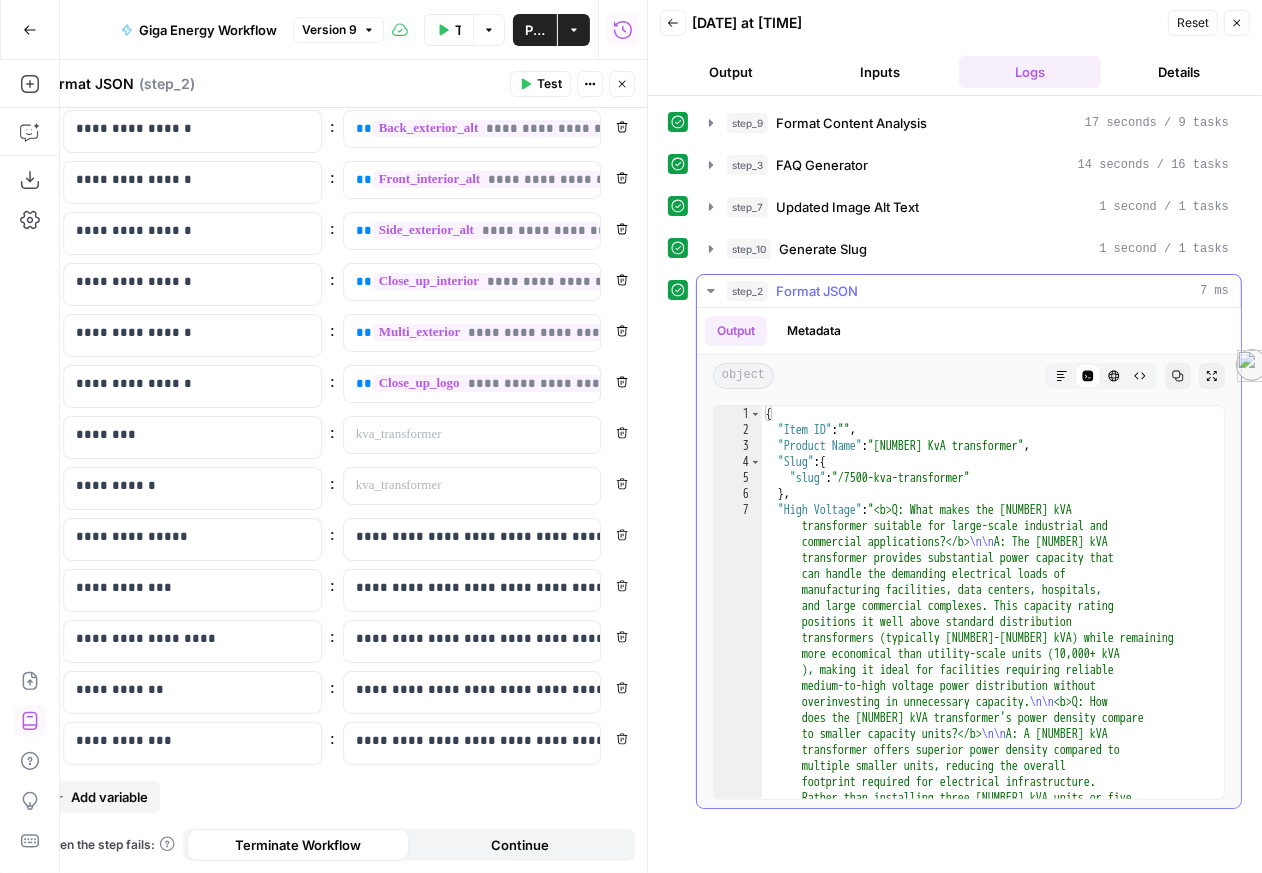 click 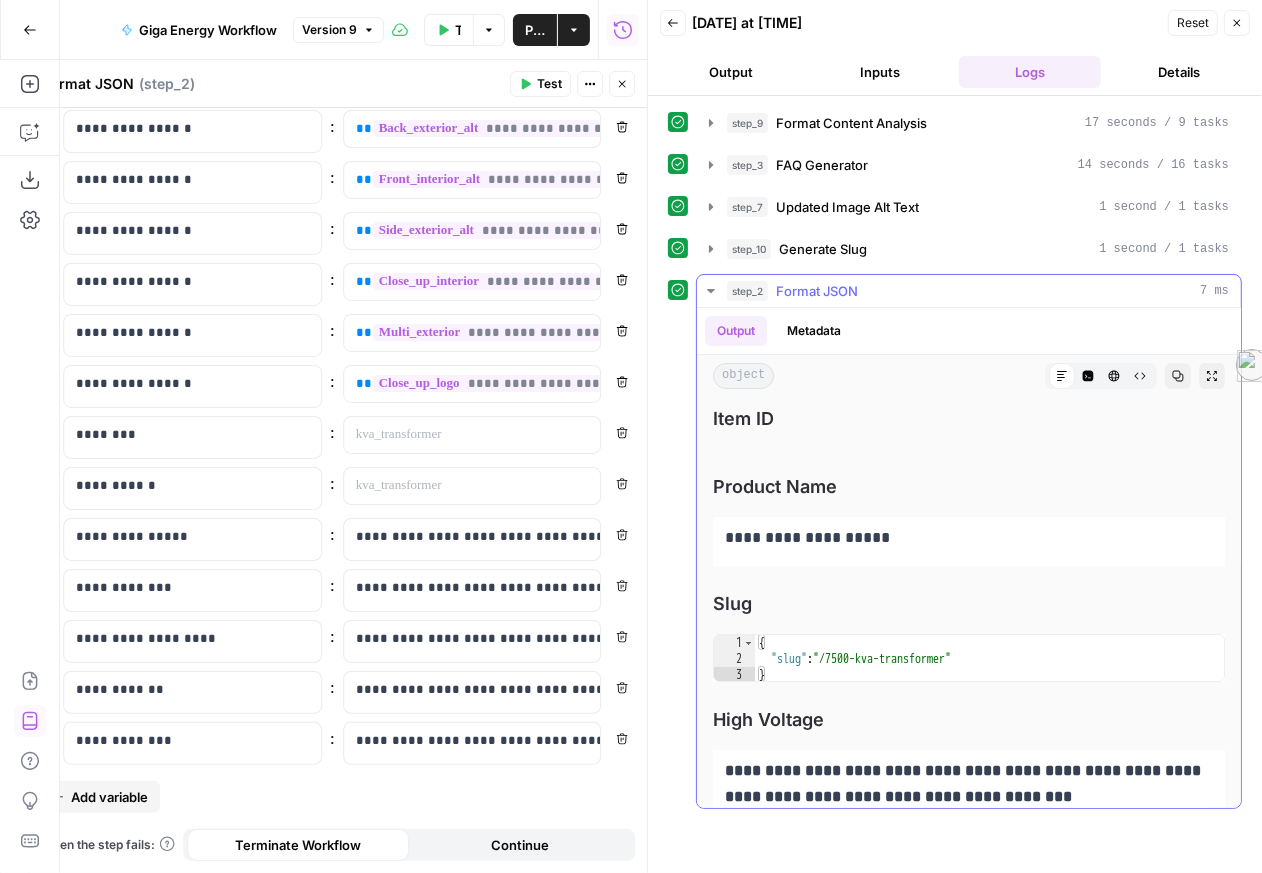 scroll, scrollTop: 61, scrollLeft: 0, axis: vertical 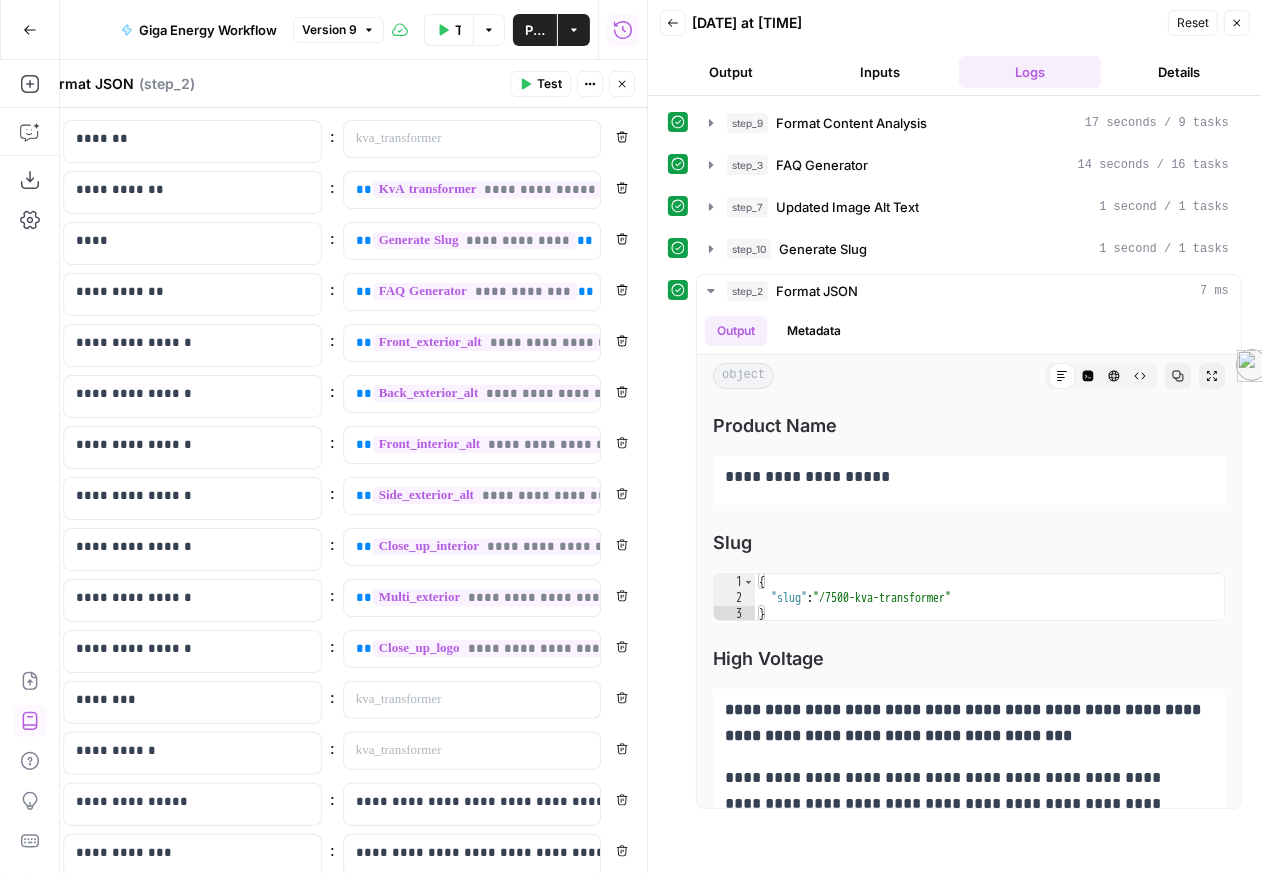 click on "Close" at bounding box center (1237, 23) 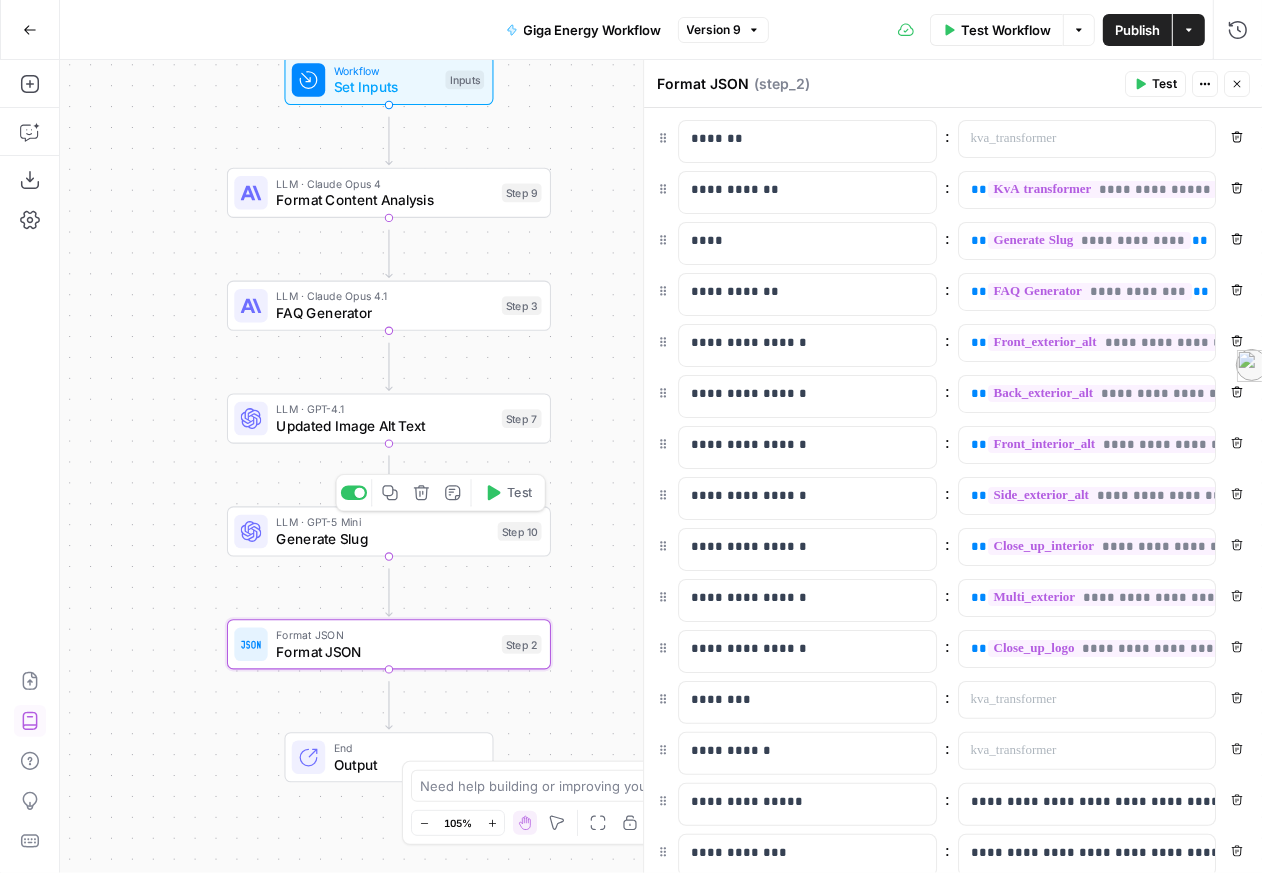 click on "Generate Slug" at bounding box center (382, 538) 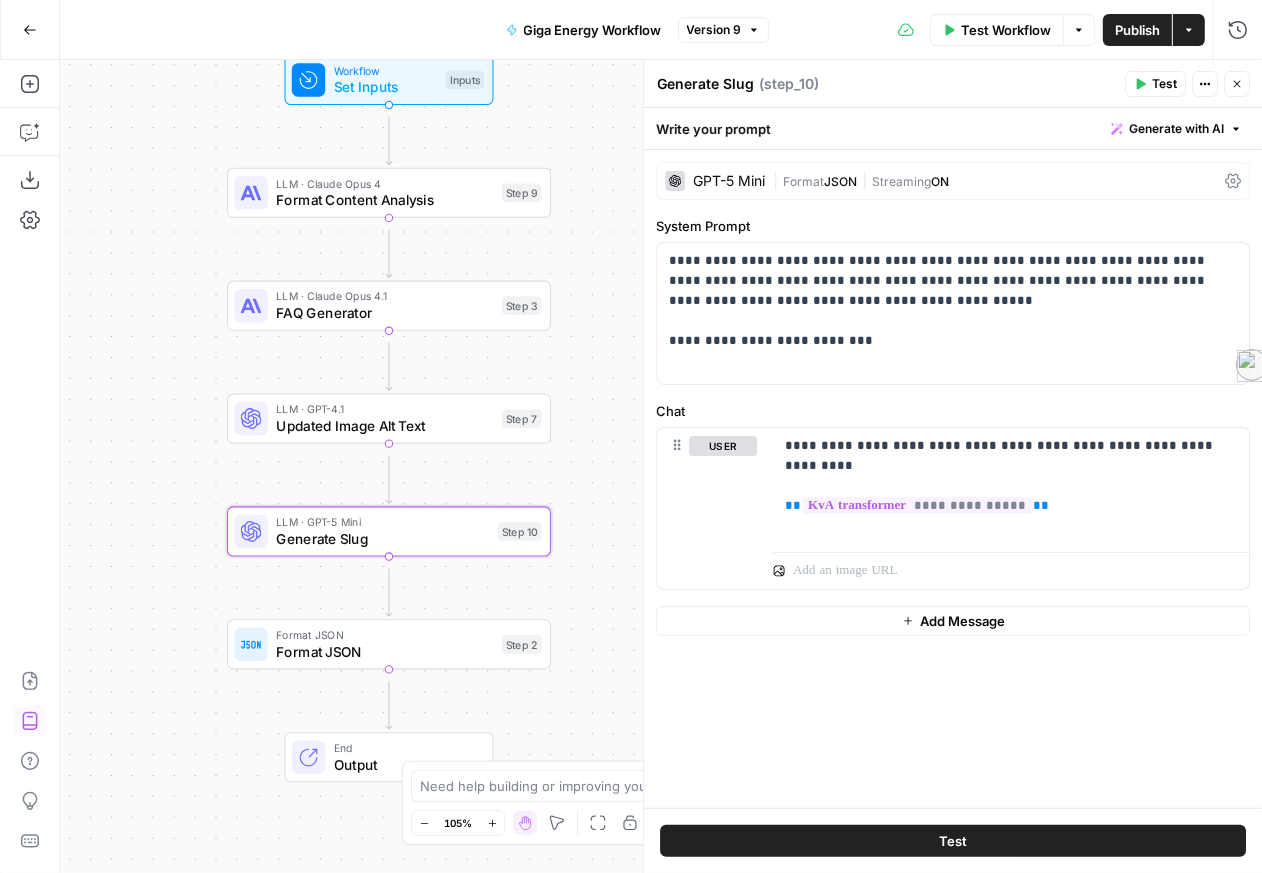 click on "Test" at bounding box center [953, 841] 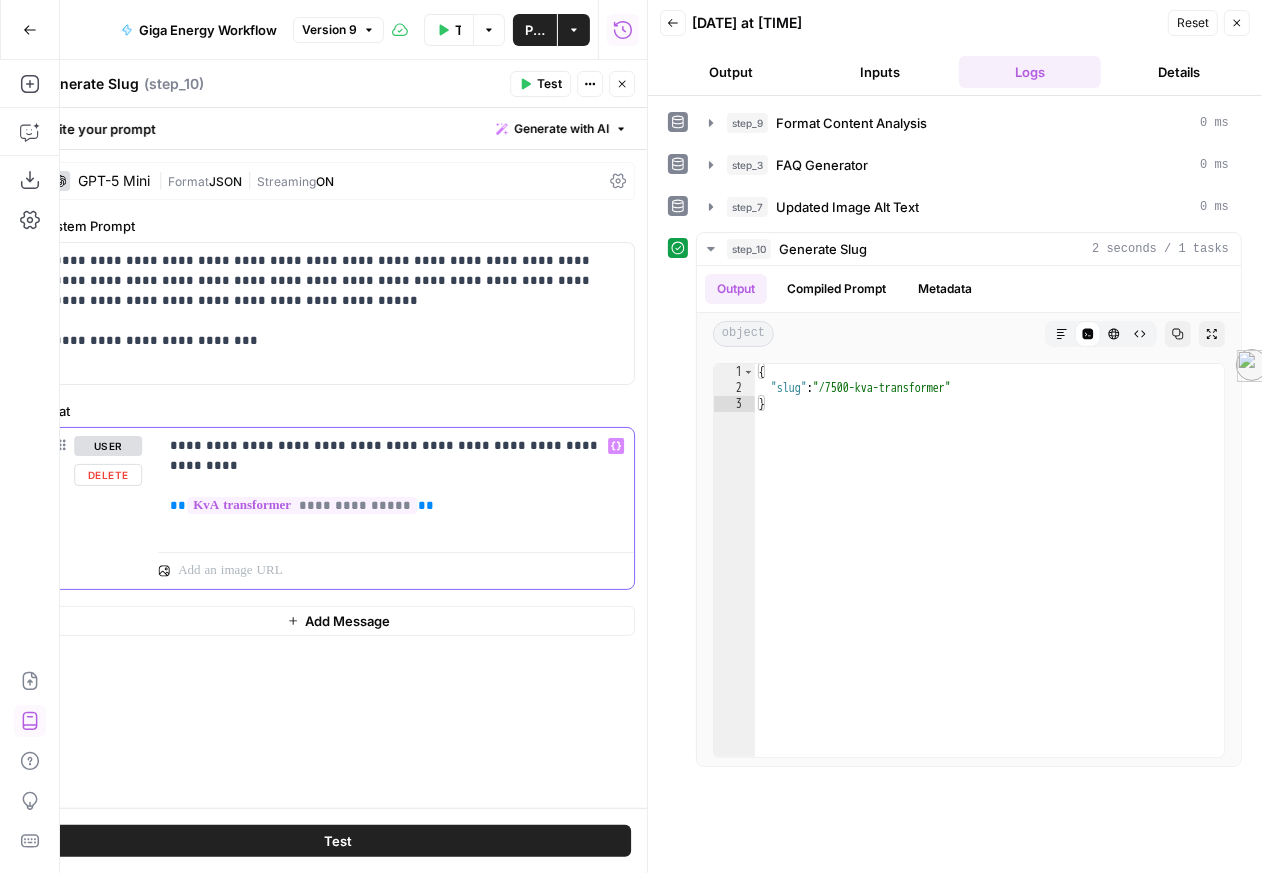 click on "**********" at bounding box center [388, 486] 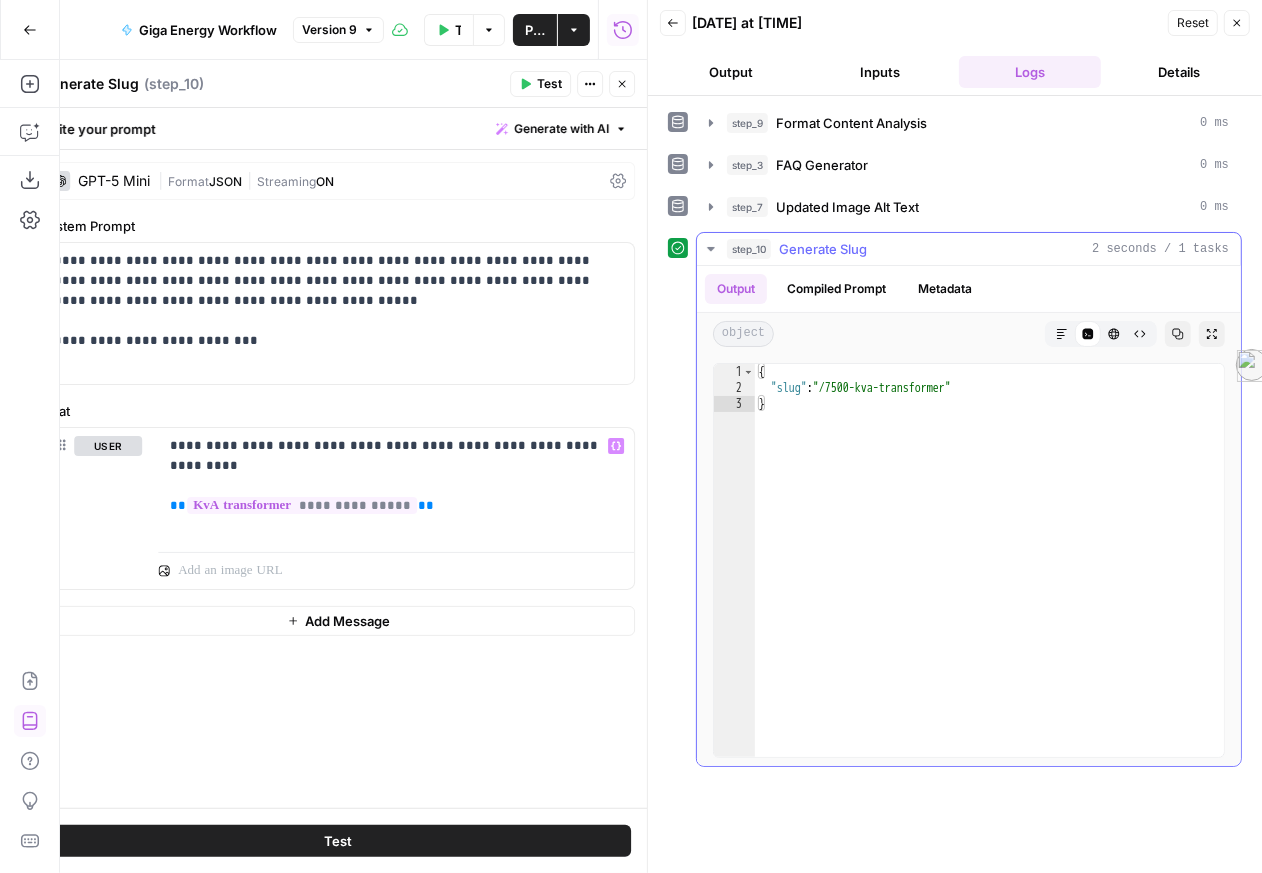 click on "Markdown" at bounding box center [1062, 334] 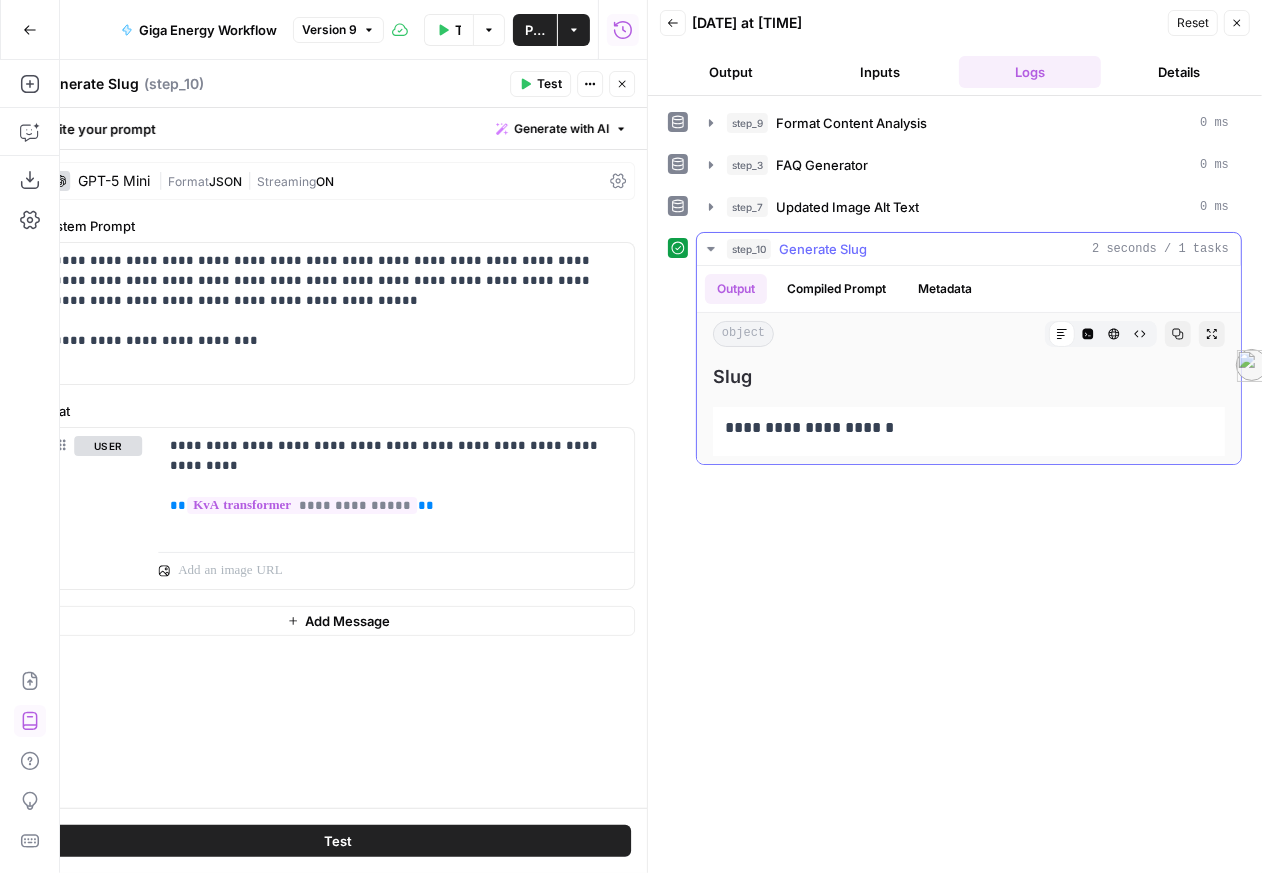 click on "Markdown" at bounding box center [1062, 334] 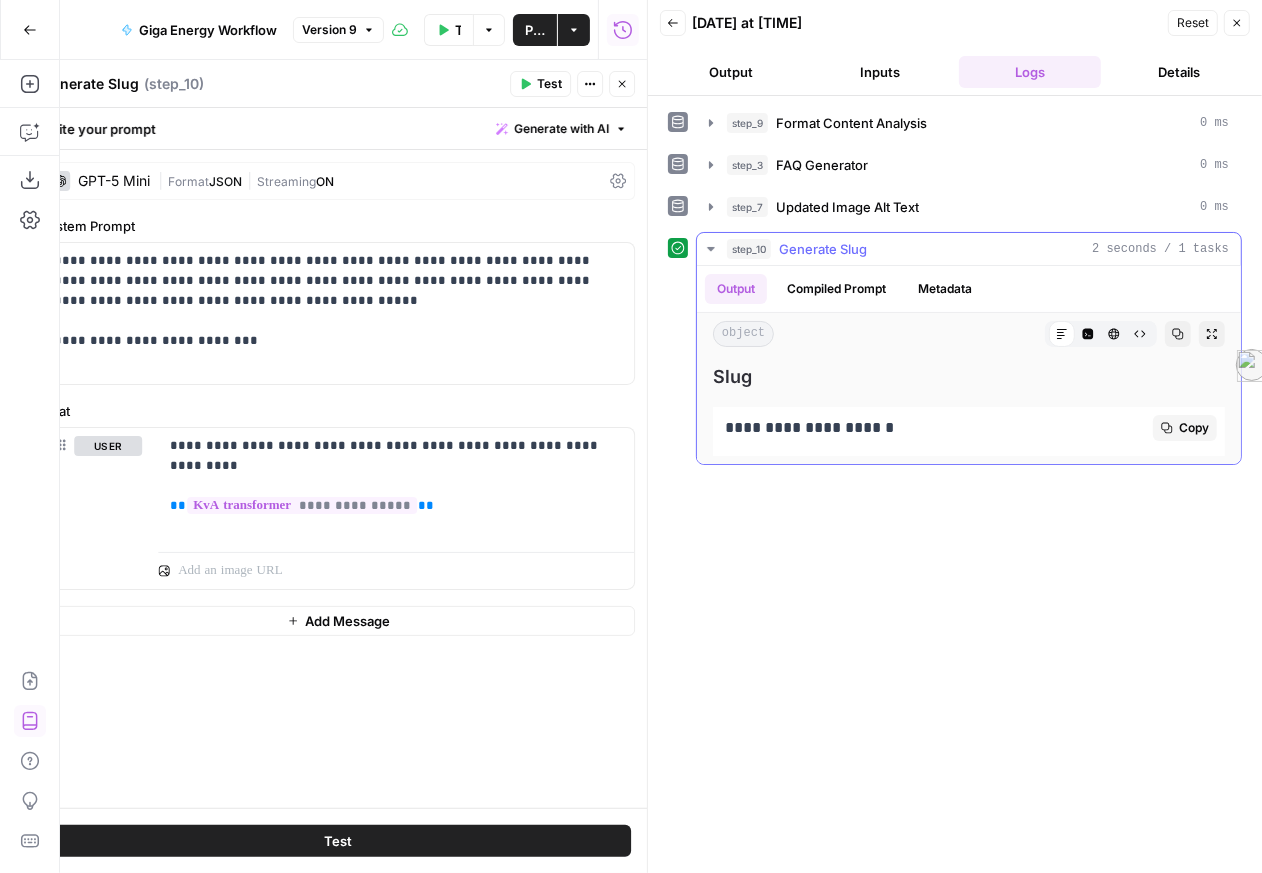 click on "Copy" at bounding box center [1194, 428] 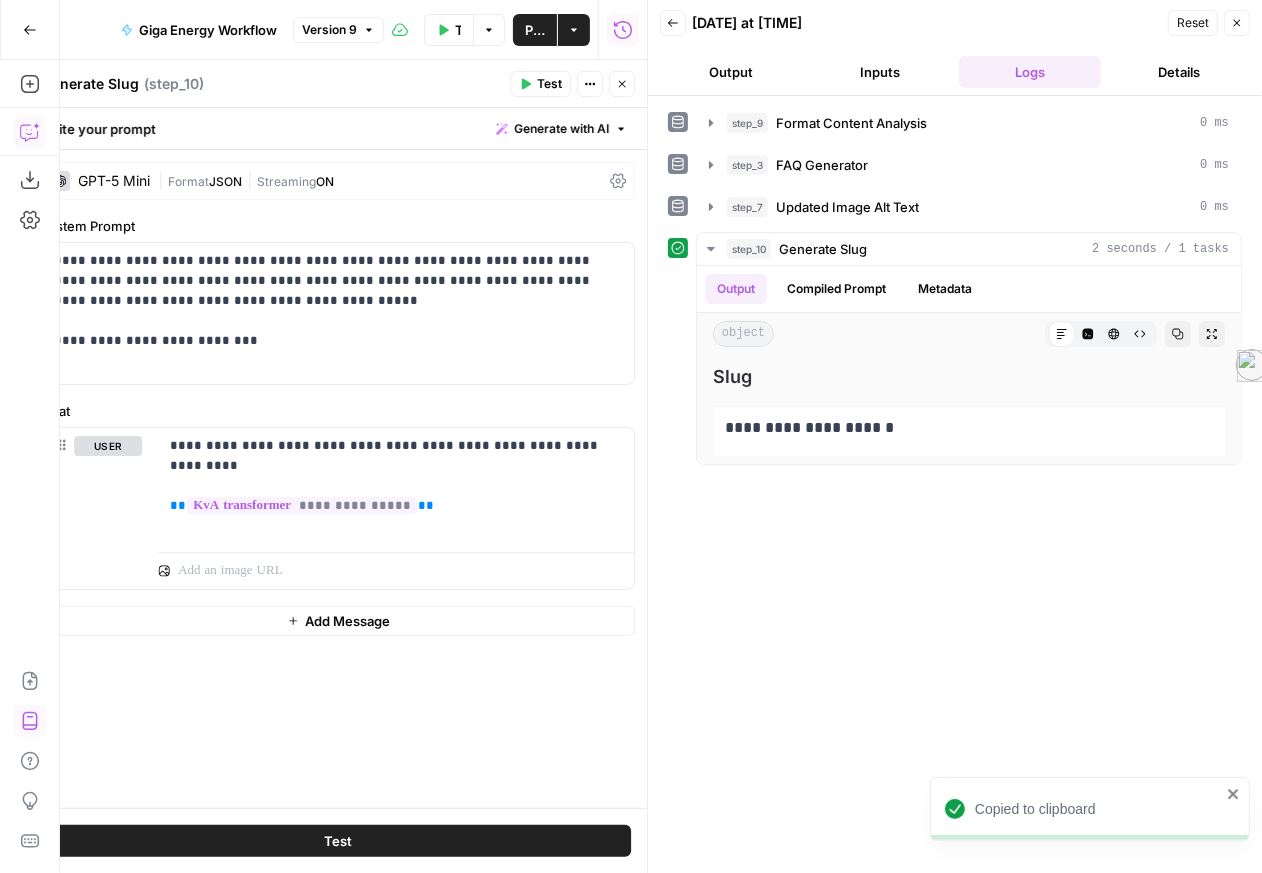 click 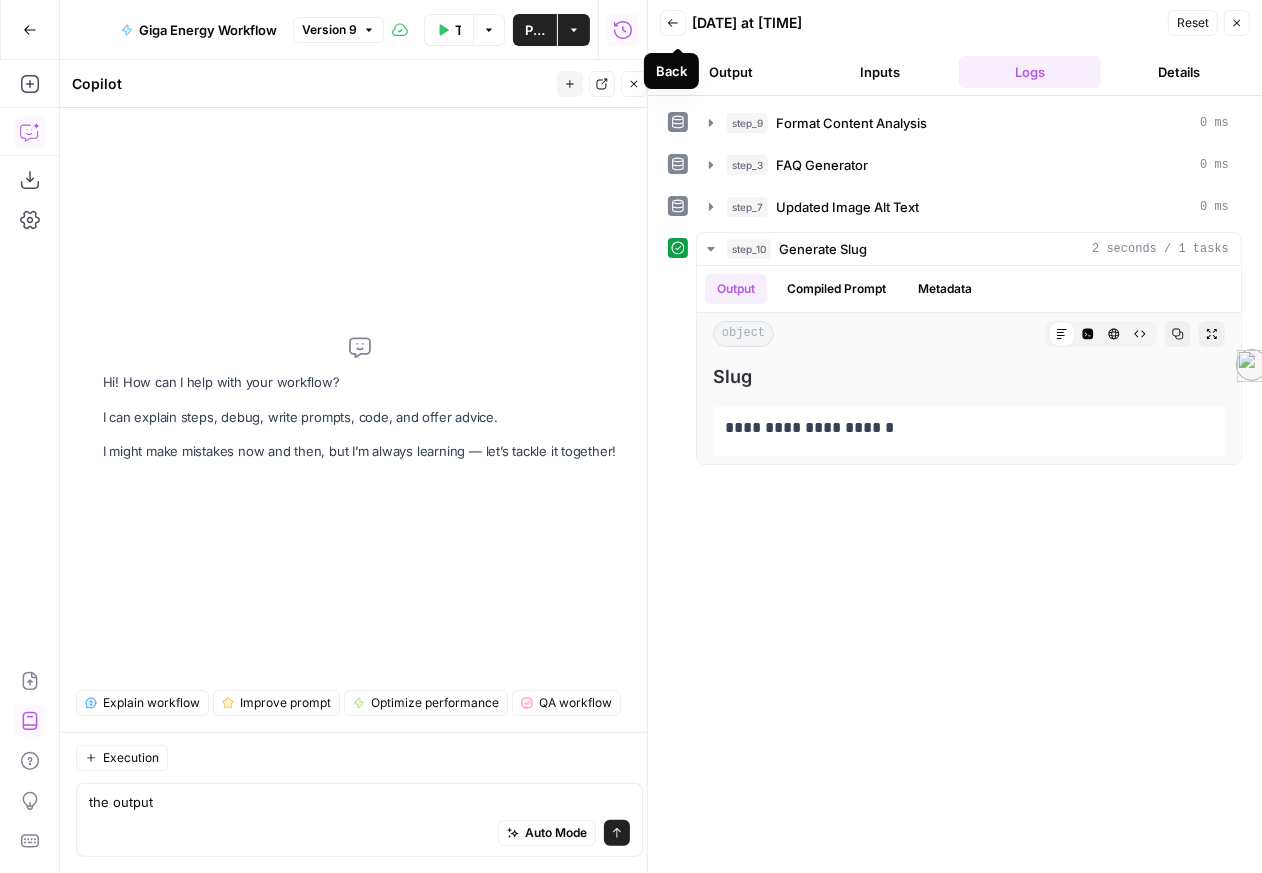 click on "Back" at bounding box center [673, 23] 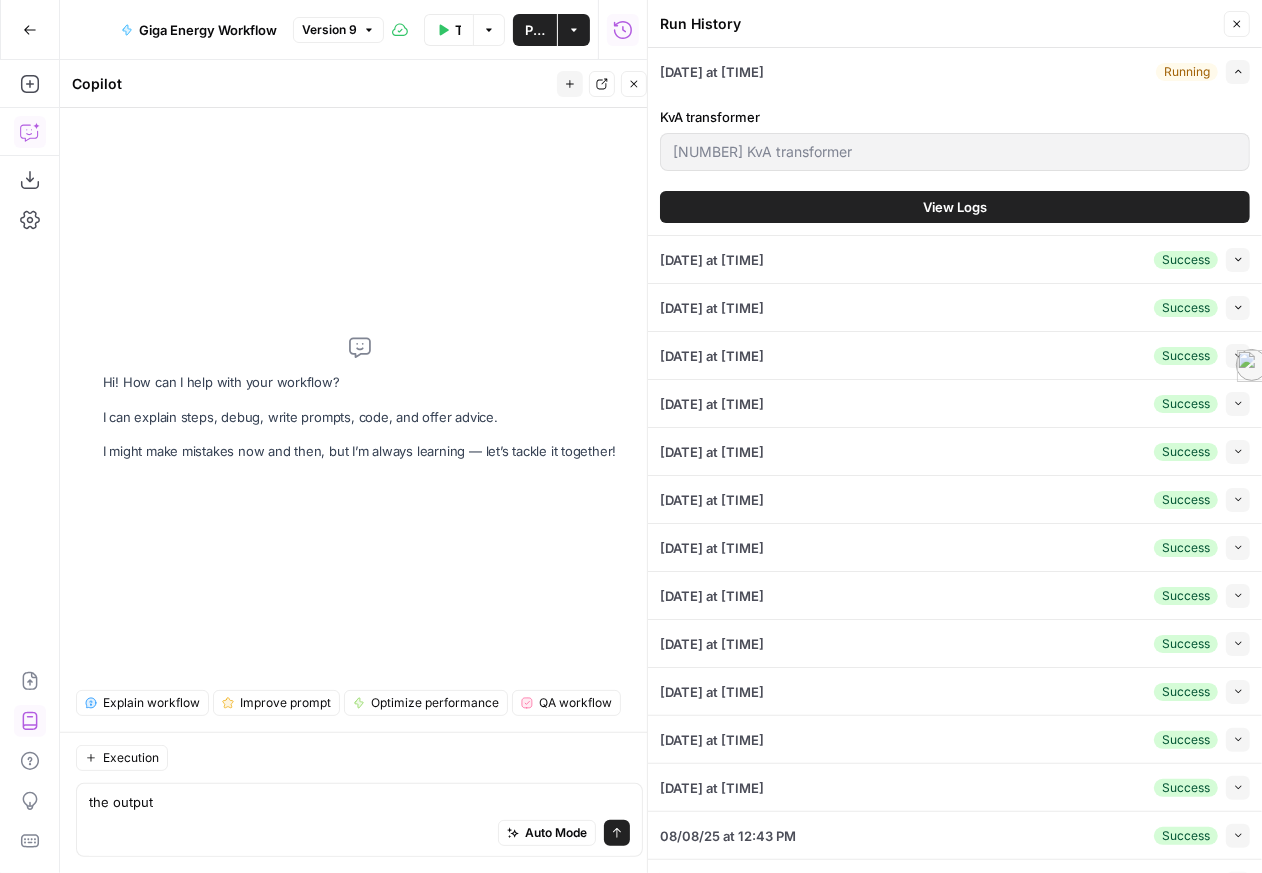 click 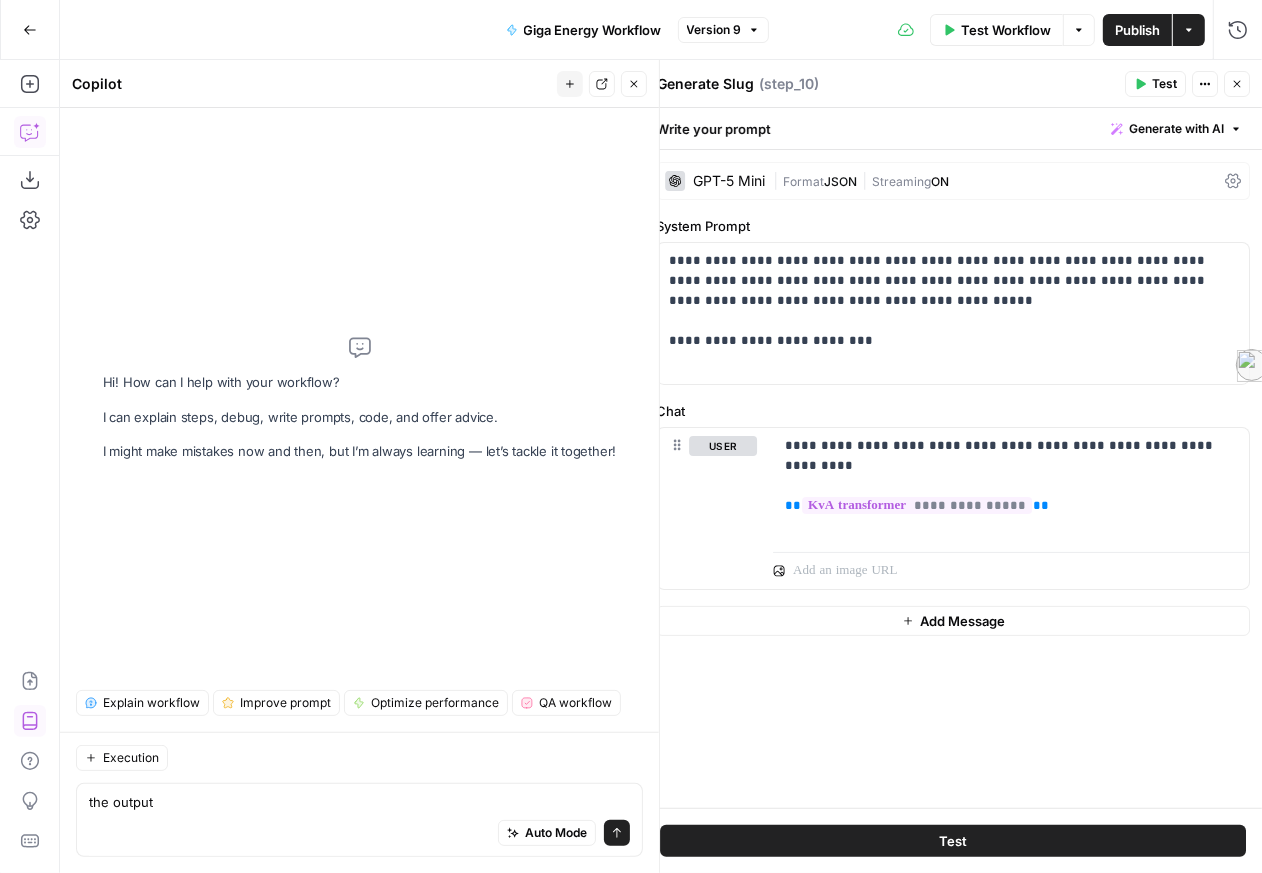 click on "Execution" at bounding box center [359, 758] 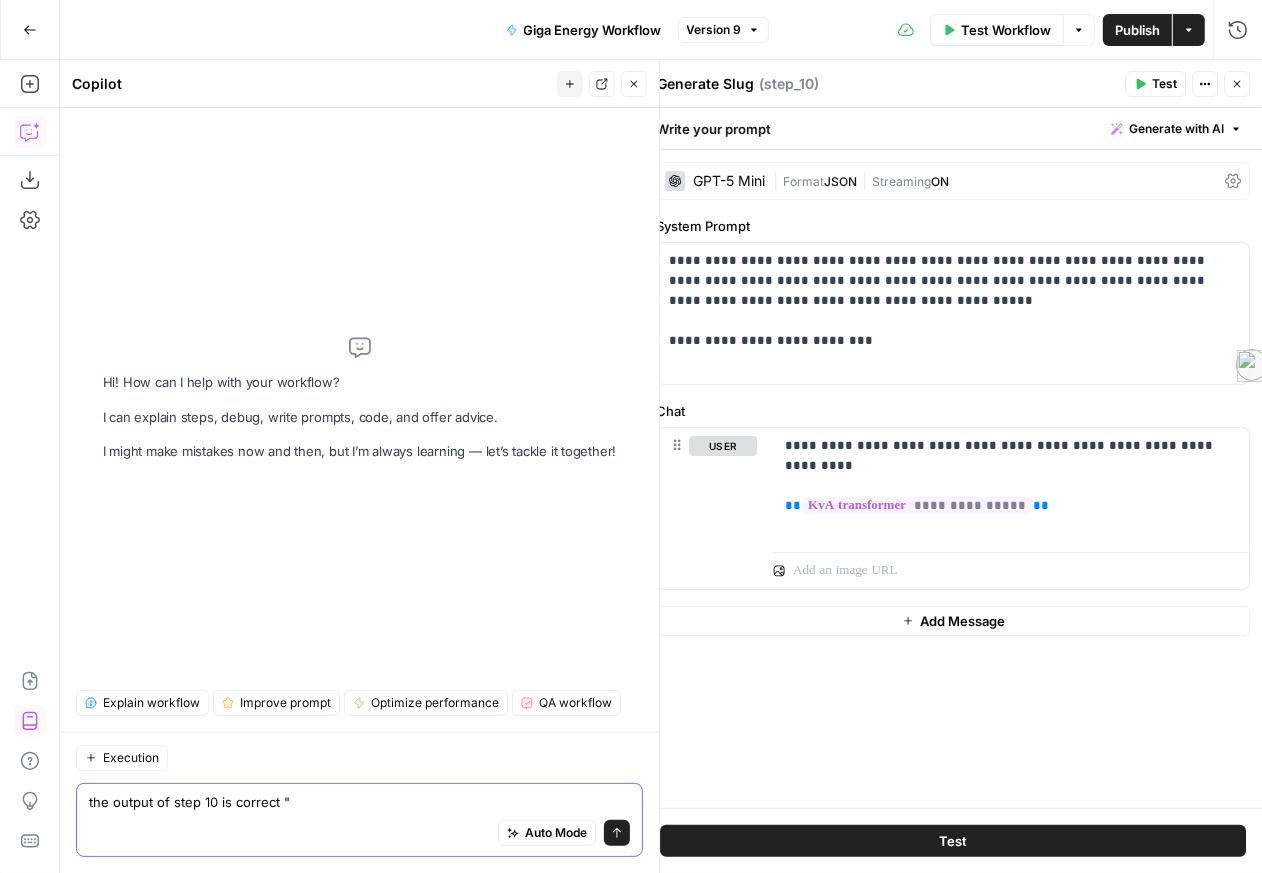 paste on "/7500-kva-transformer" 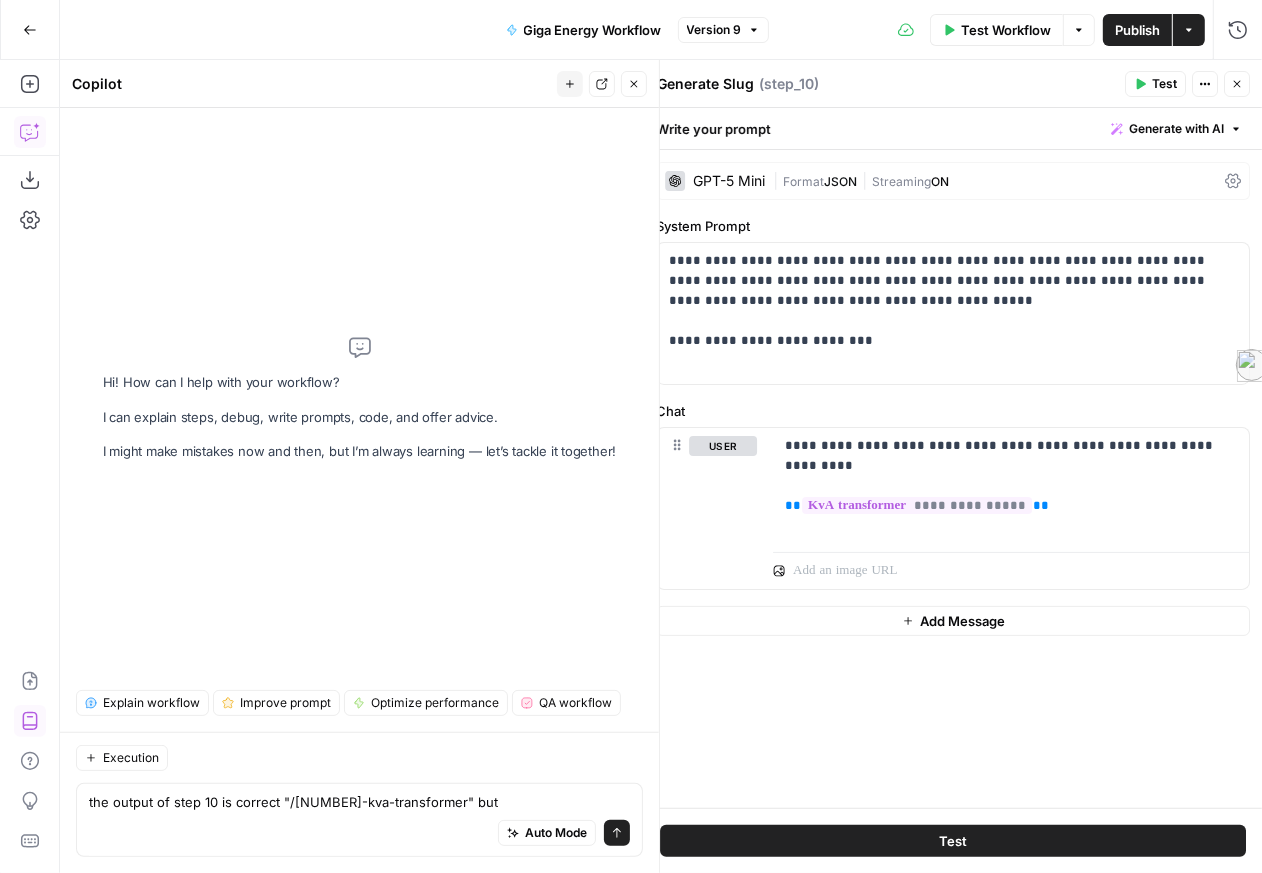 click on "Close" at bounding box center [1237, 84] 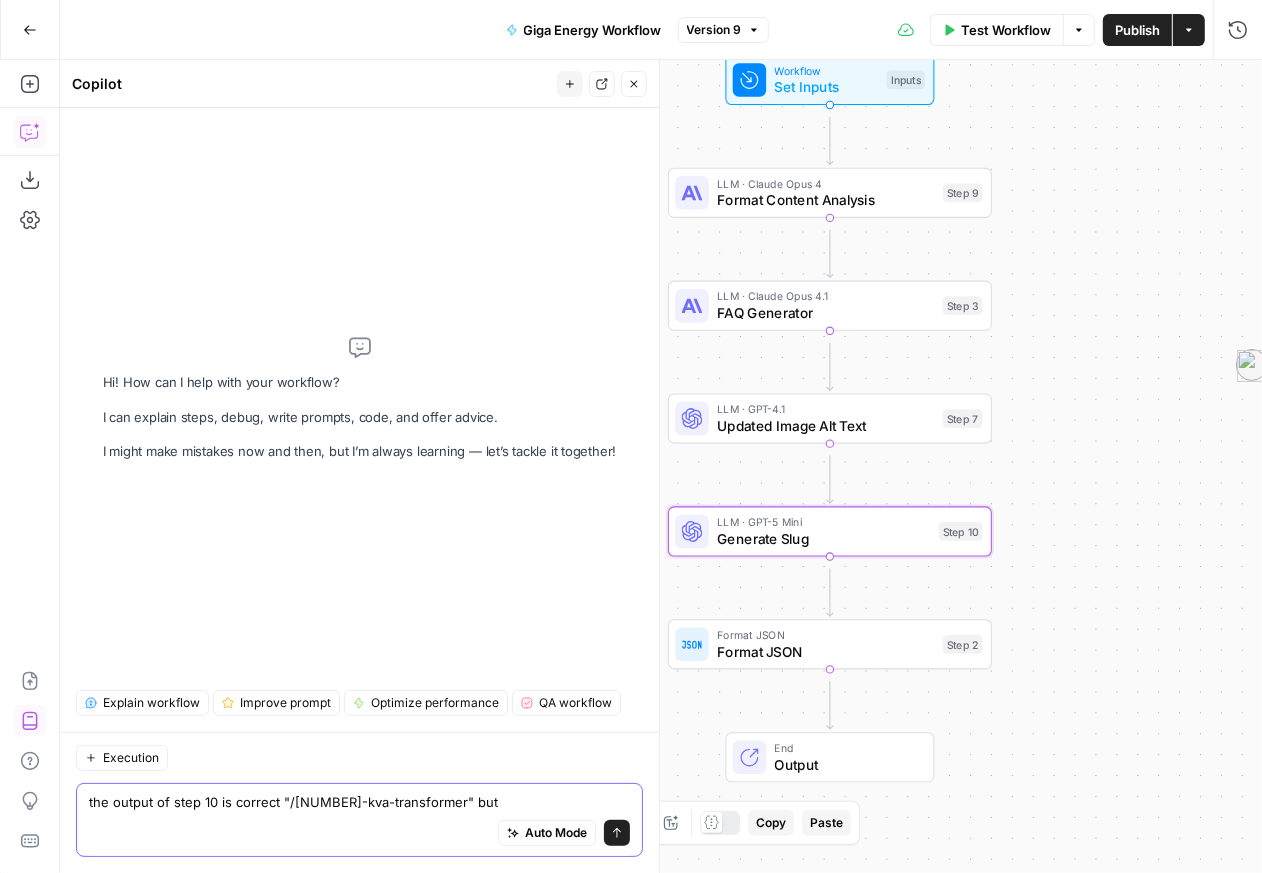 click on "the output of step 10 is correct "/[NUMBER]-kva-transformer" but" at bounding box center (359, 802) 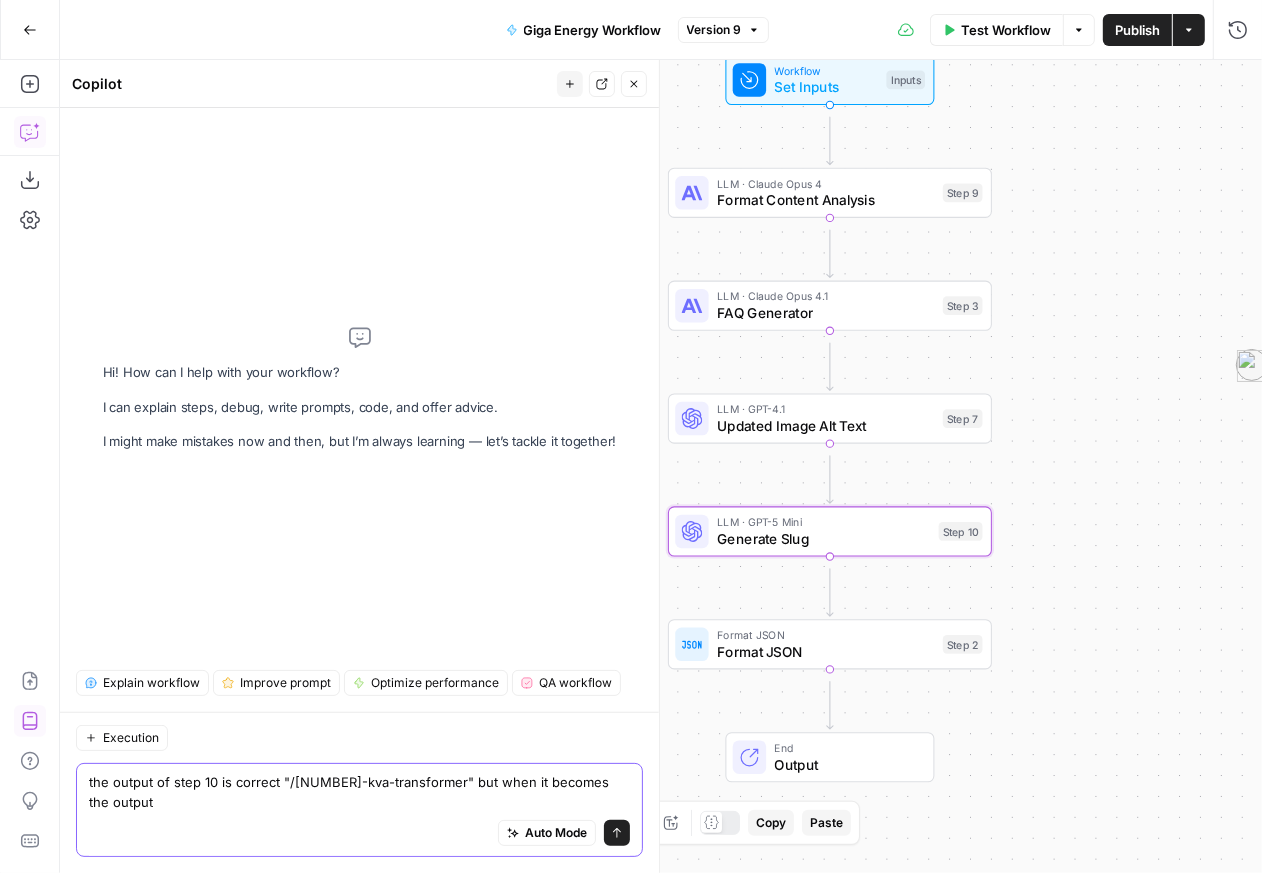 type on "the output of step 10 is correct "/[NUMBER]-kva-transformer" but when it becomes the output" 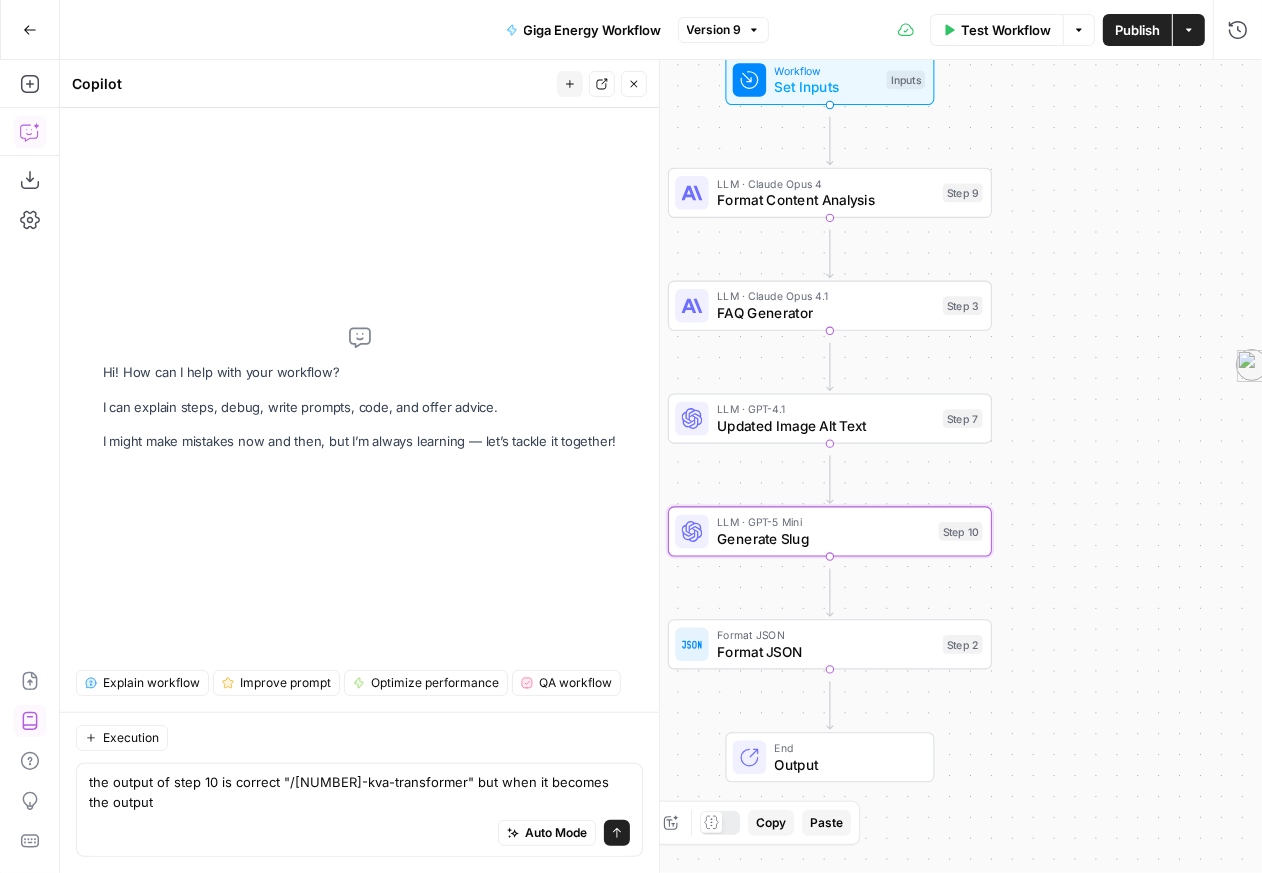 click on "Format JSON" at bounding box center [825, 651] 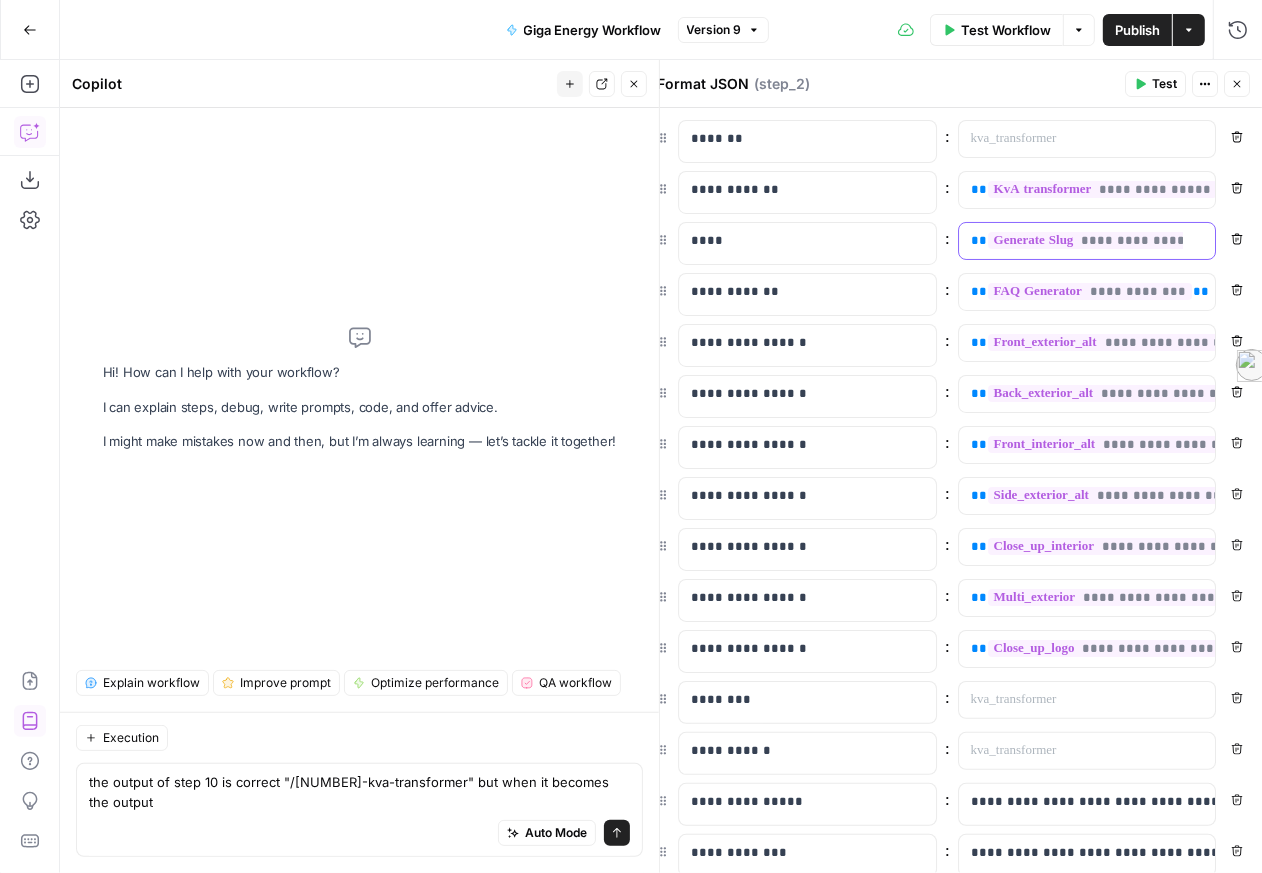 click on "**********" at bounding box center (1071, 241) 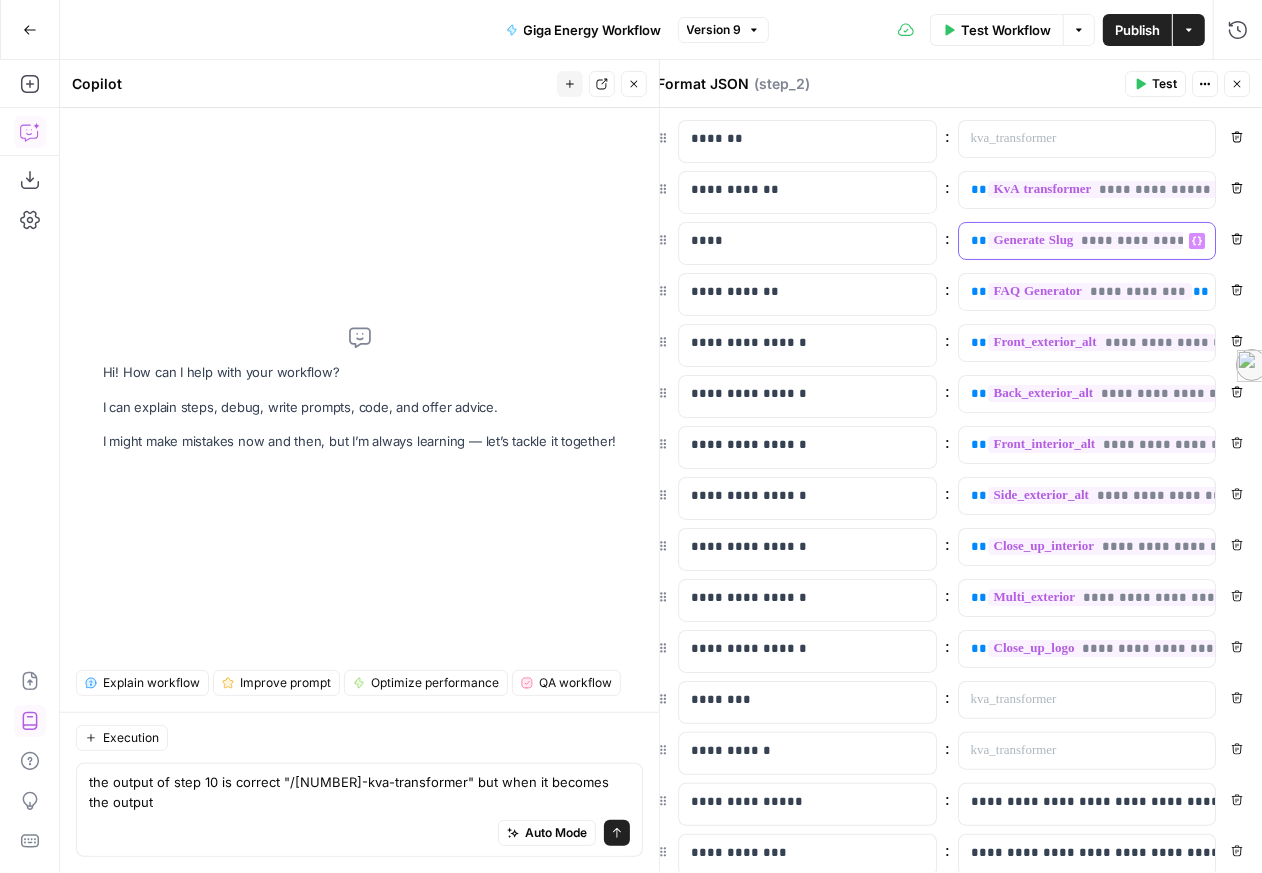scroll, scrollTop: 0, scrollLeft: 77, axis: horizontal 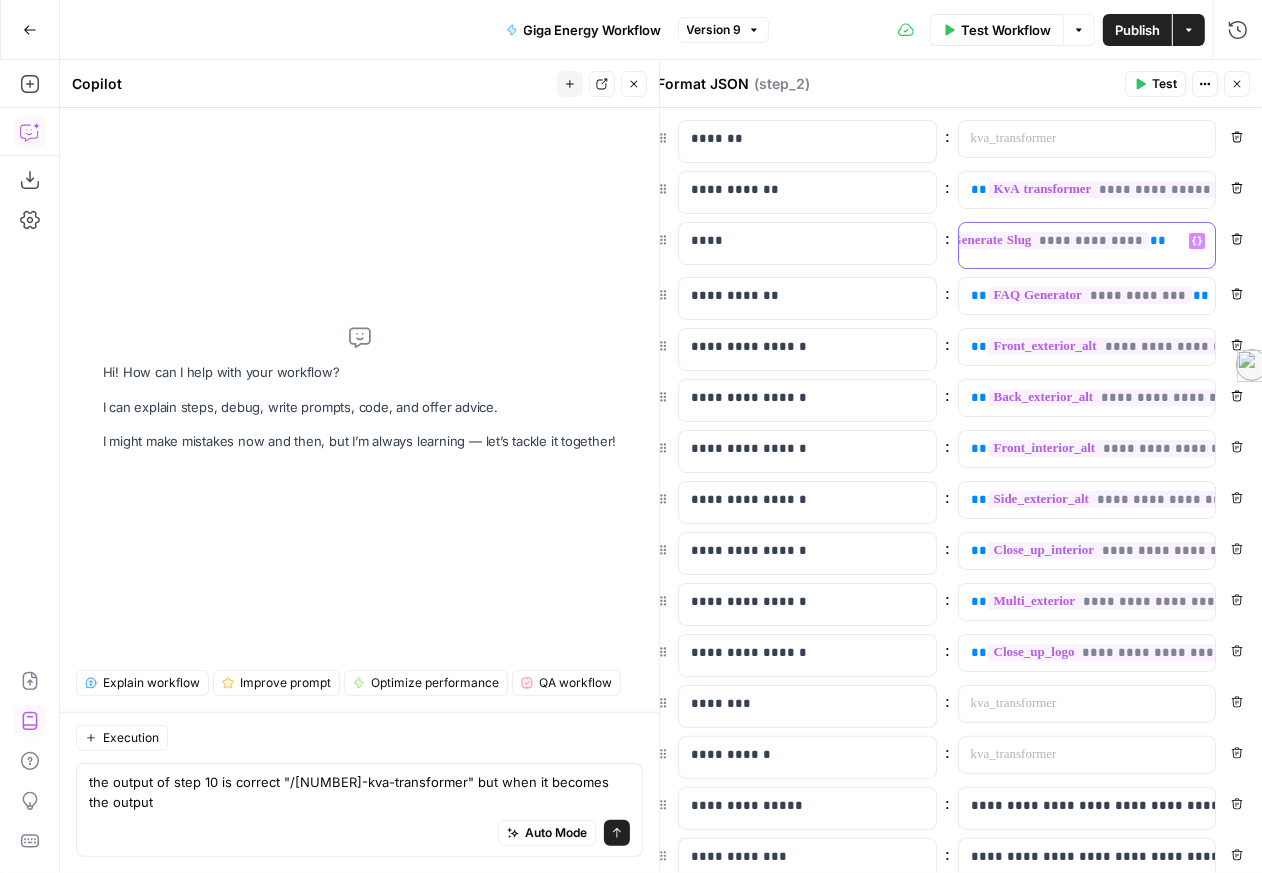 type 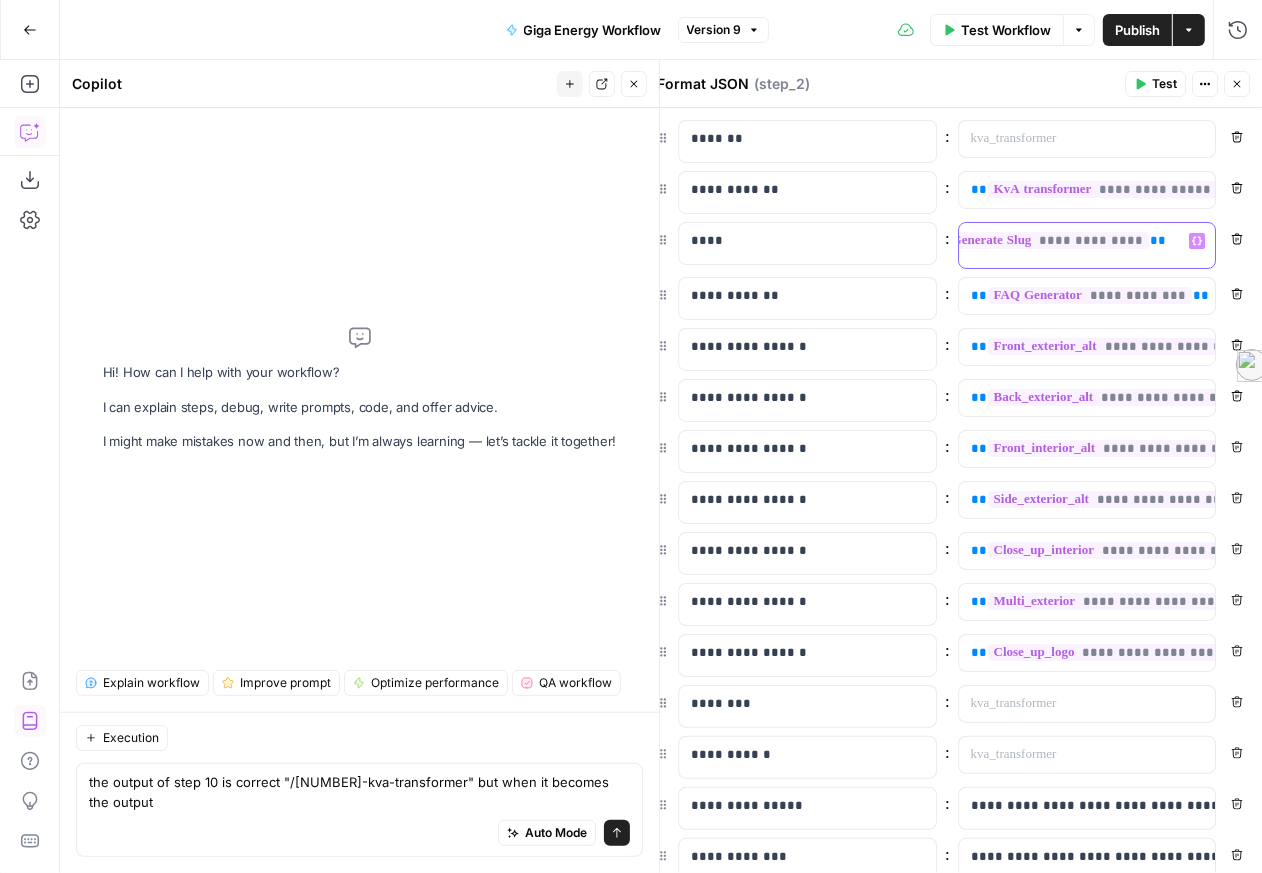 scroll, scrollTop: 0, scrollLeft: 0, axis: both 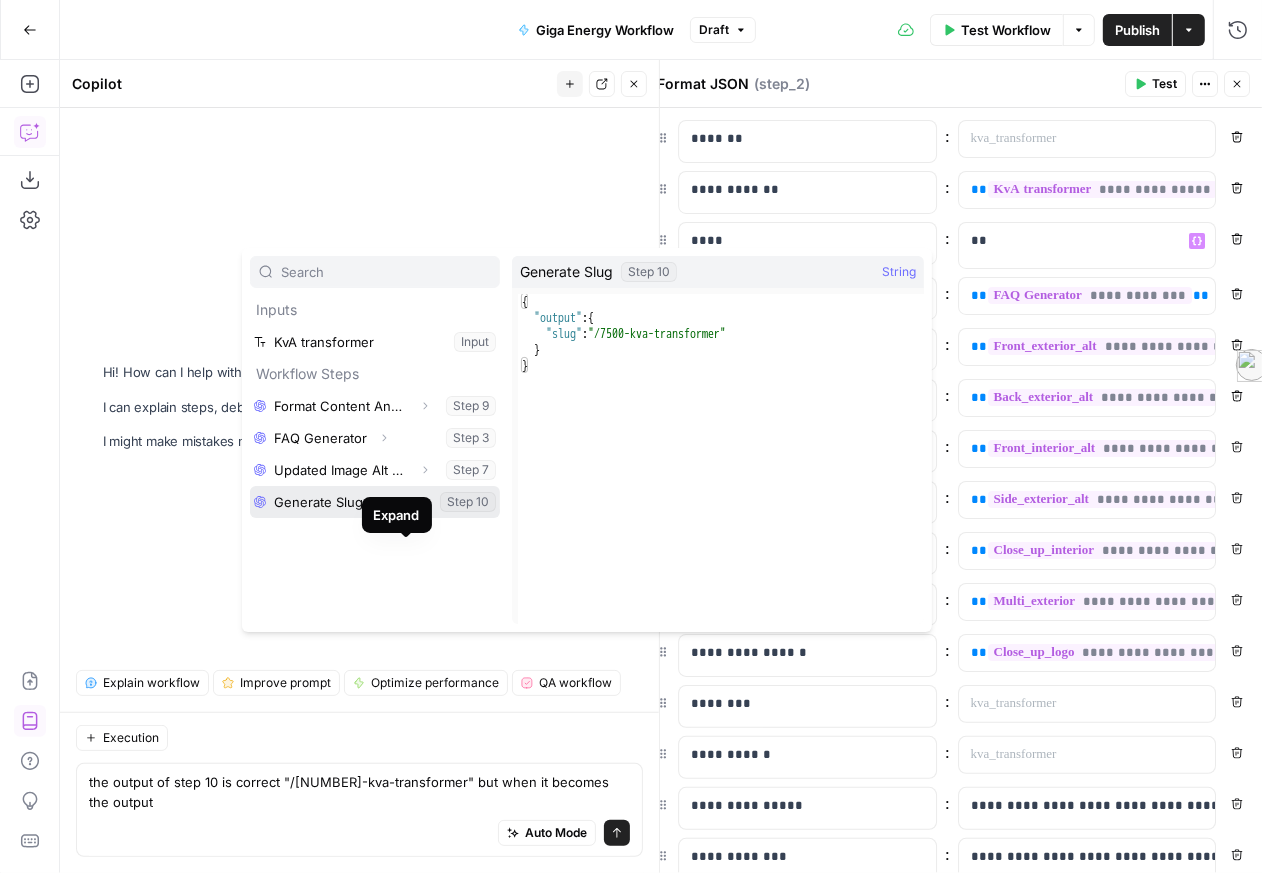 click 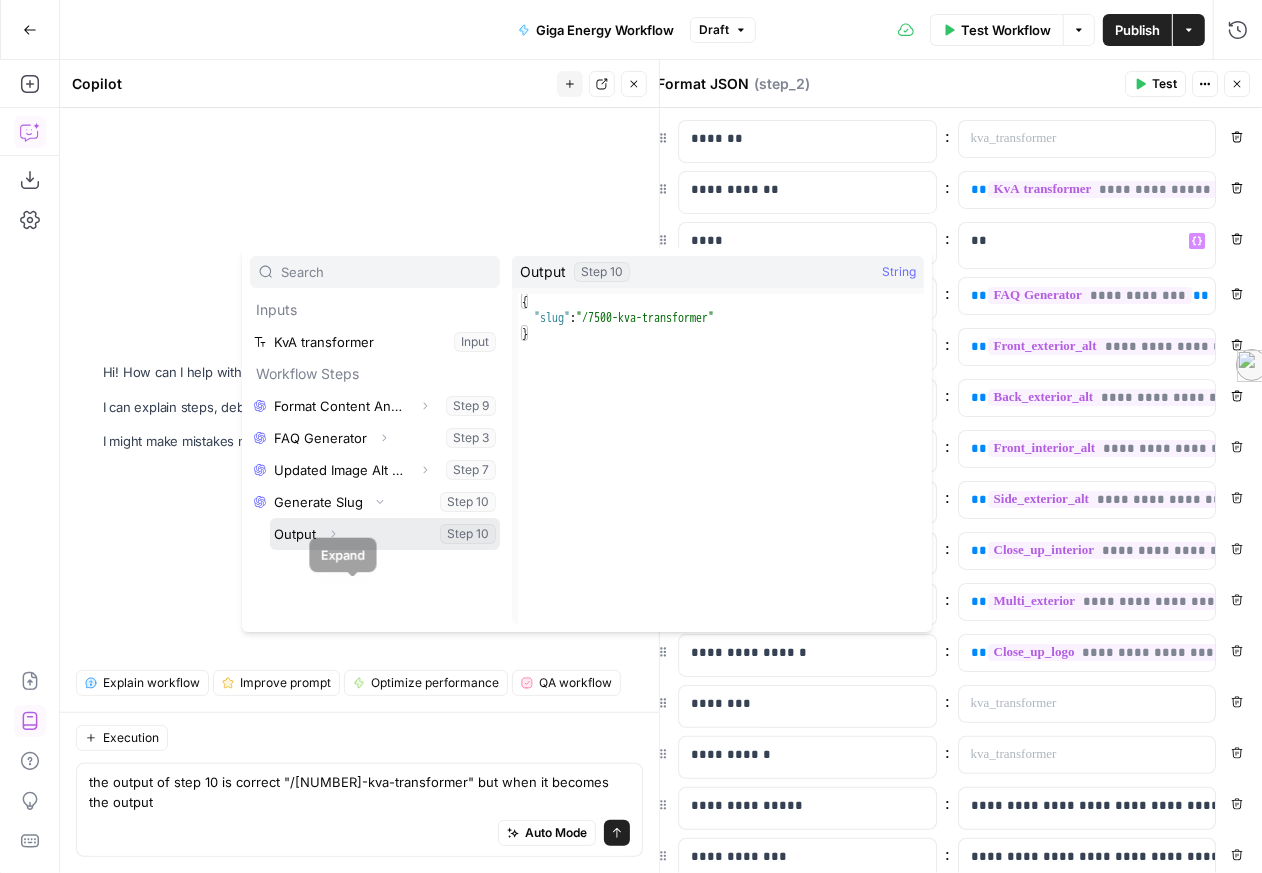 click 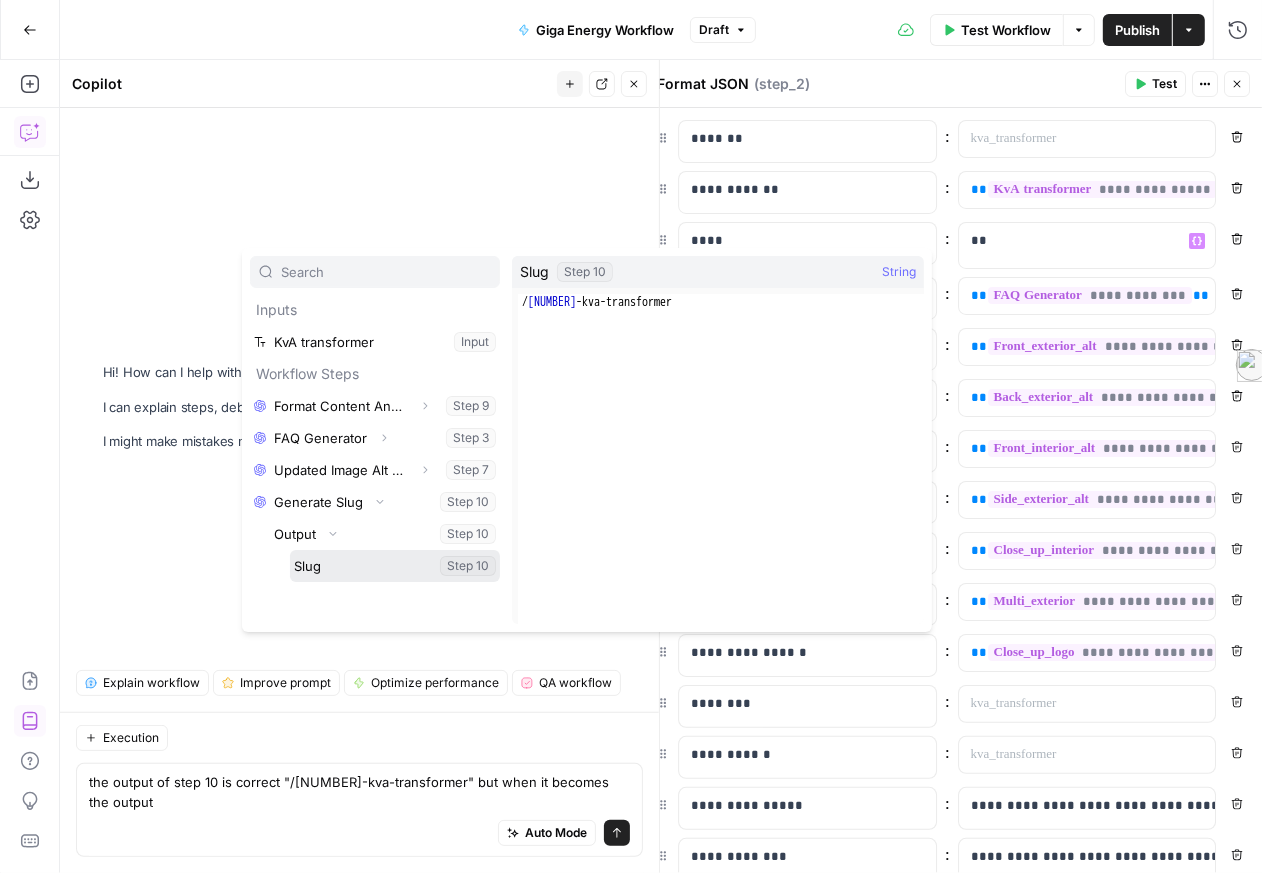 click at bounding box center [395, 566] 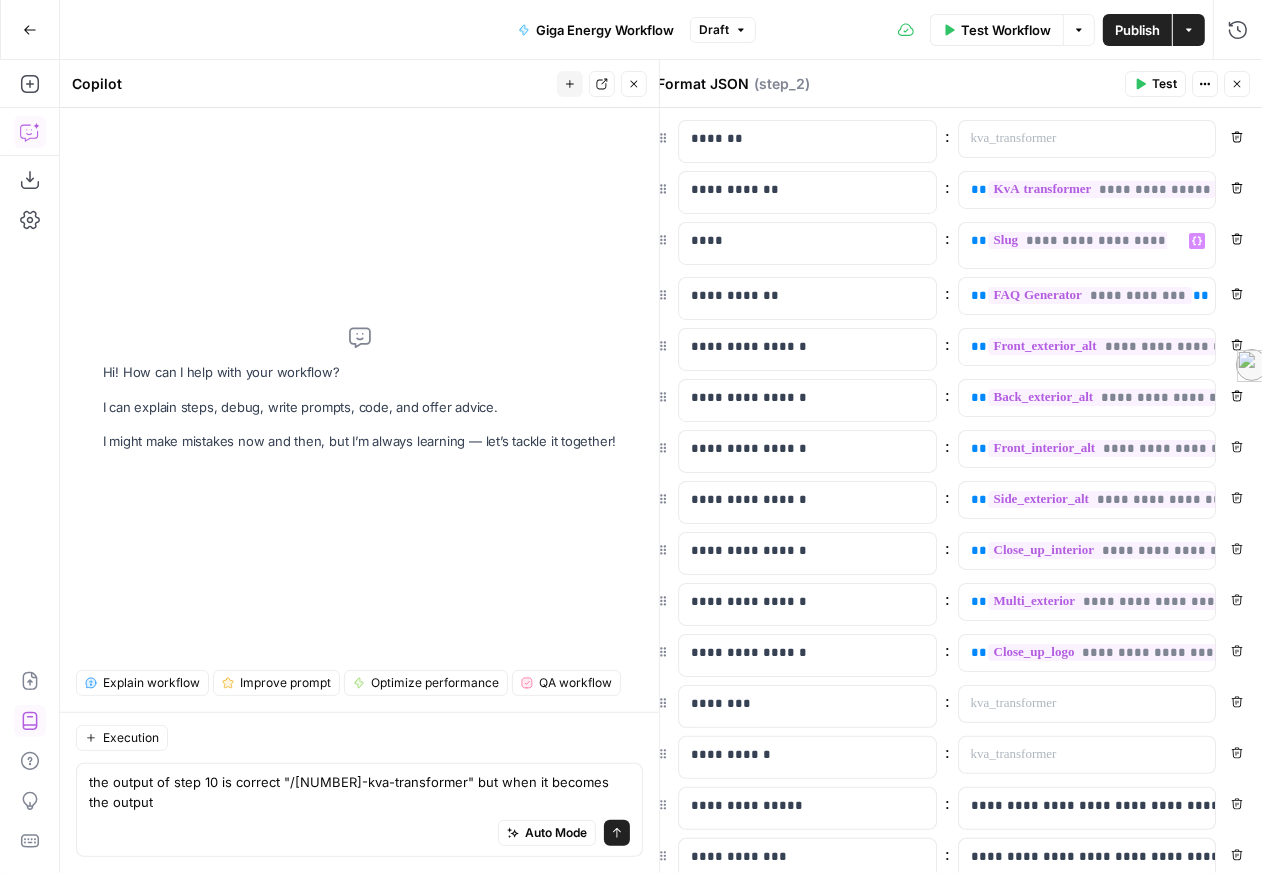click 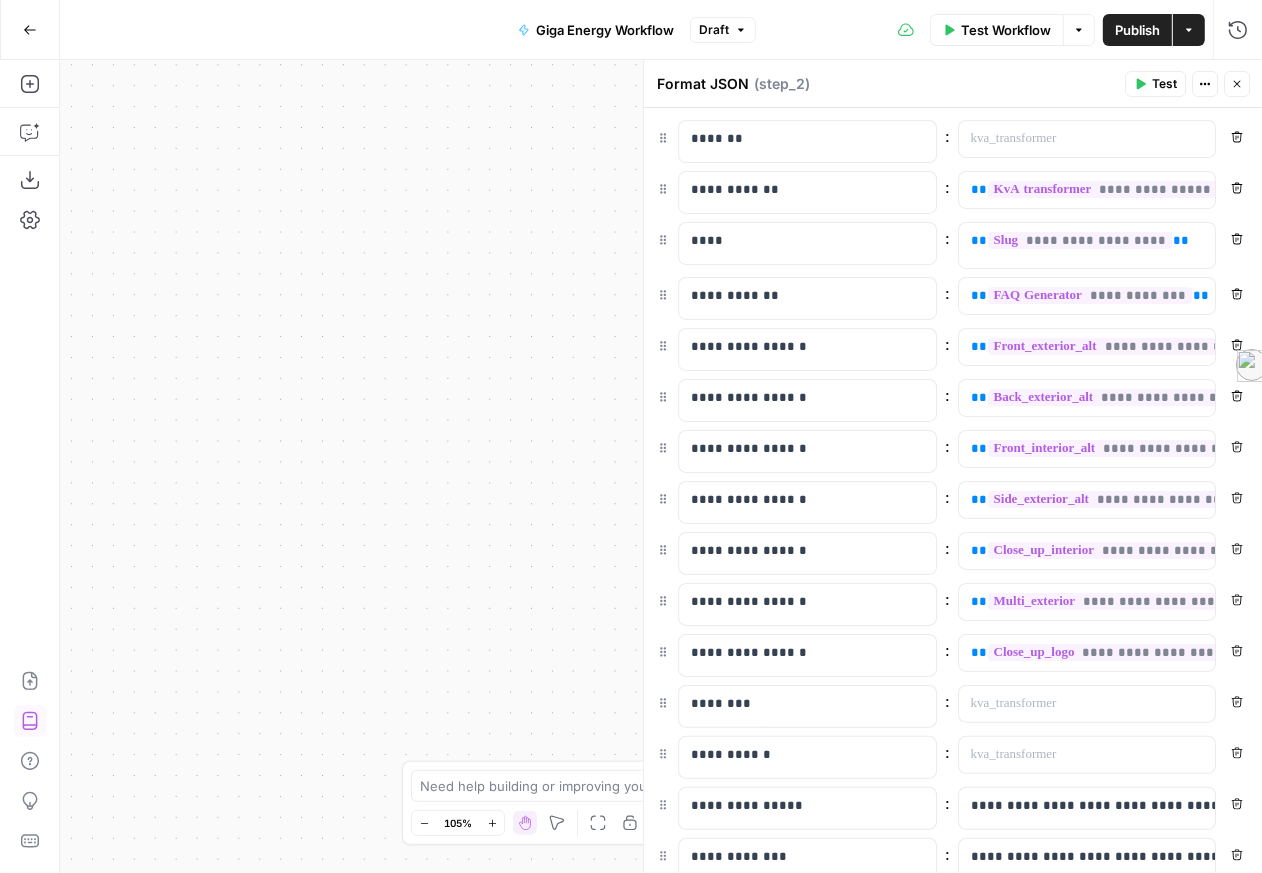click on "Publish" at bounding box center [1137, 30] 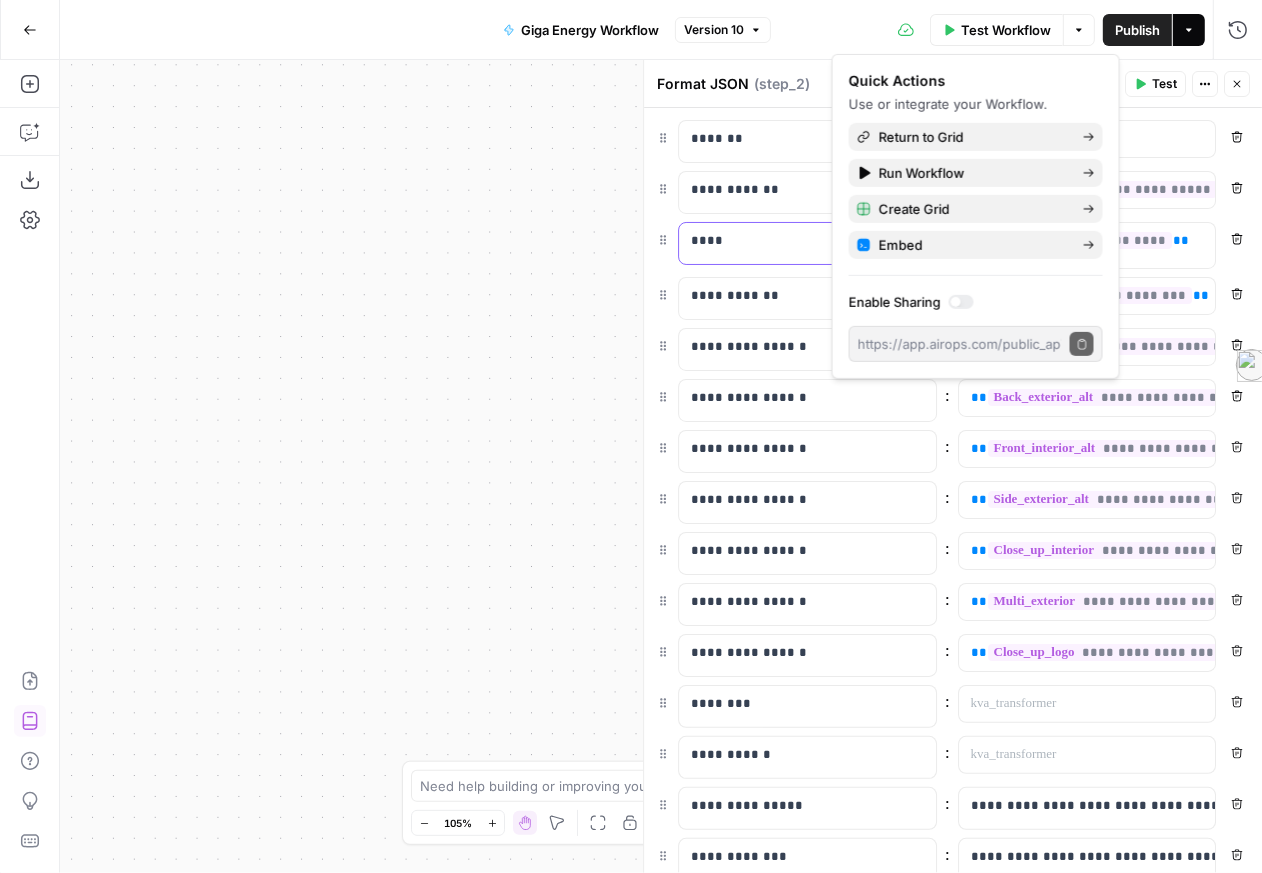 click on "****" at bounding box center [800, 243] 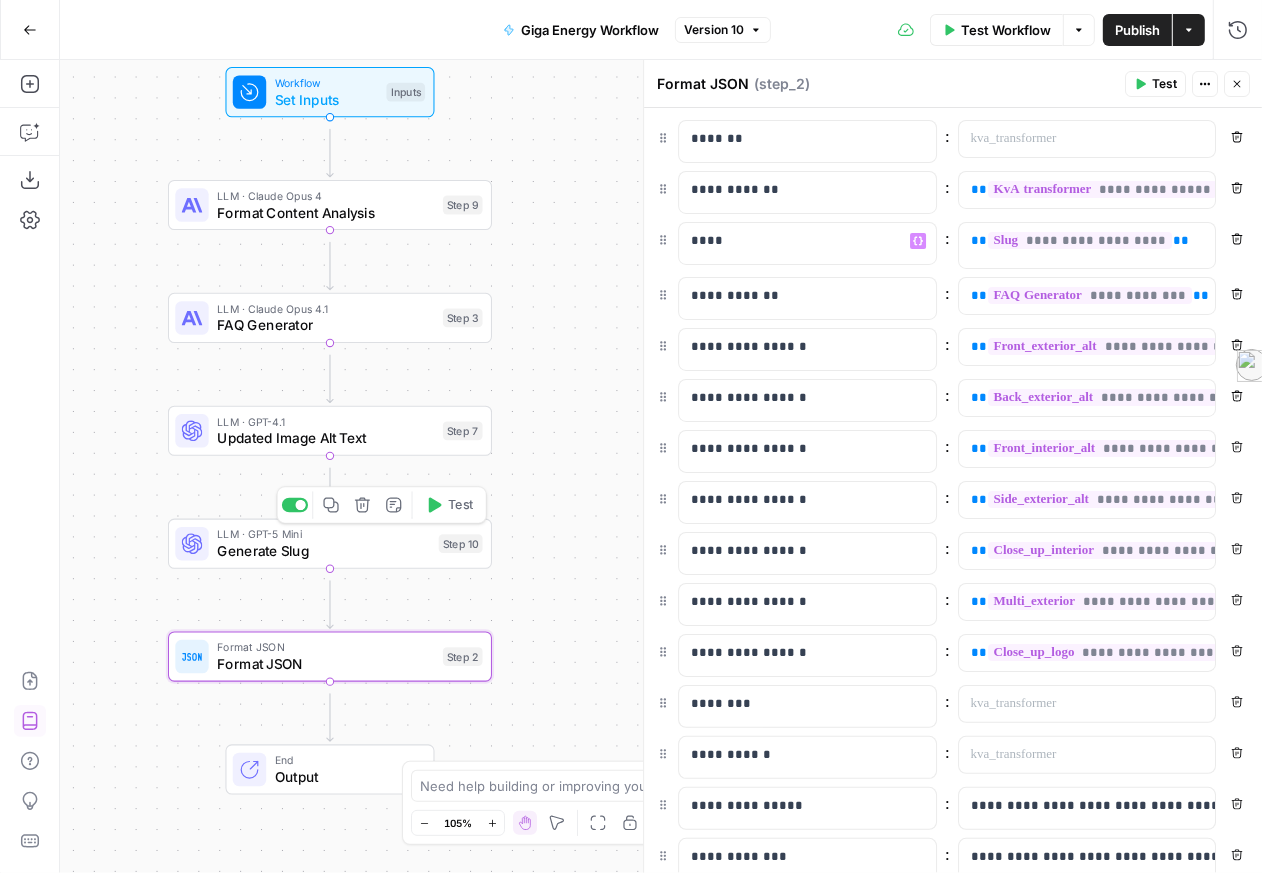 click on "Generate Slug" at bounding box center [323, 551] 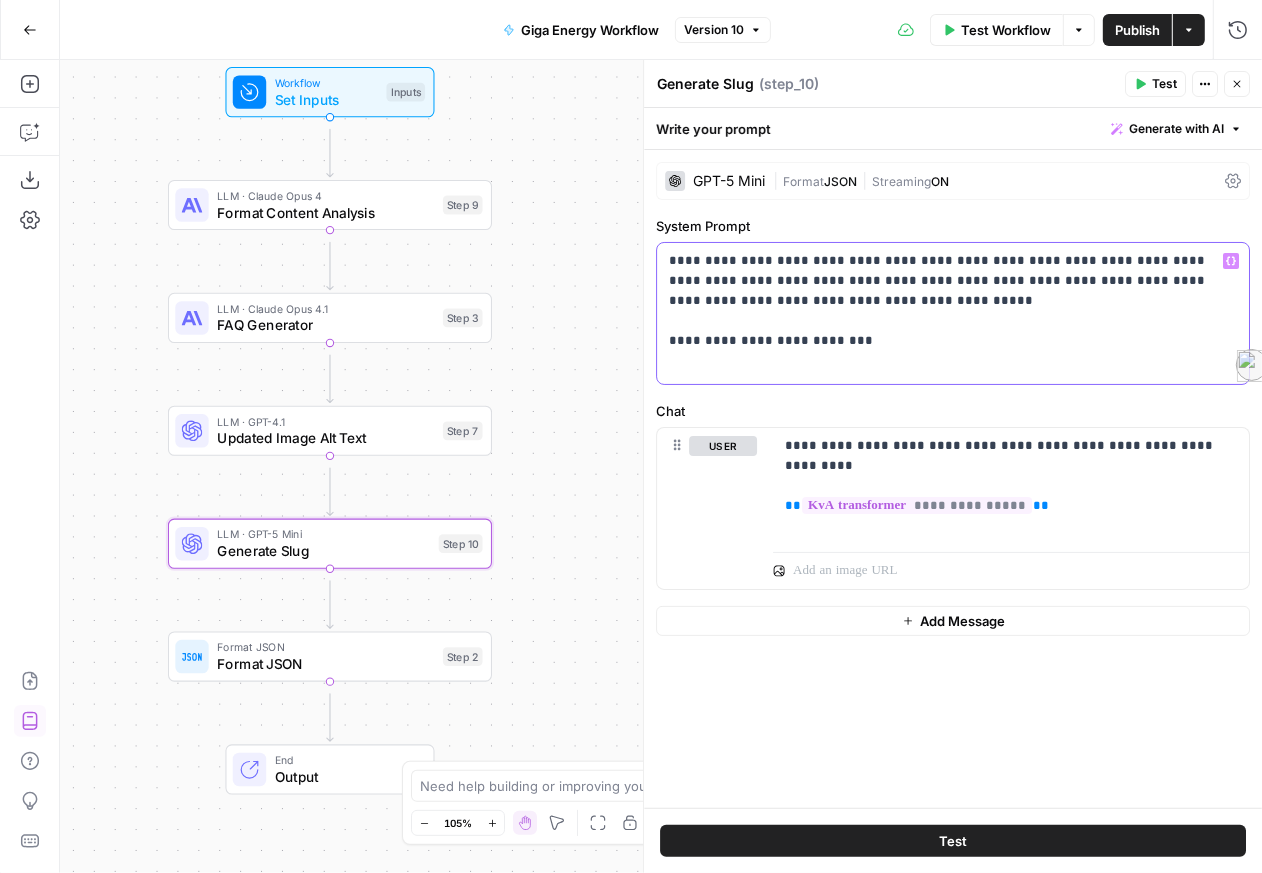 drag, startPoint x: 1033, startPoint y: 325, endPoint x: 794, endPoint y: 350, distance: 240.30397 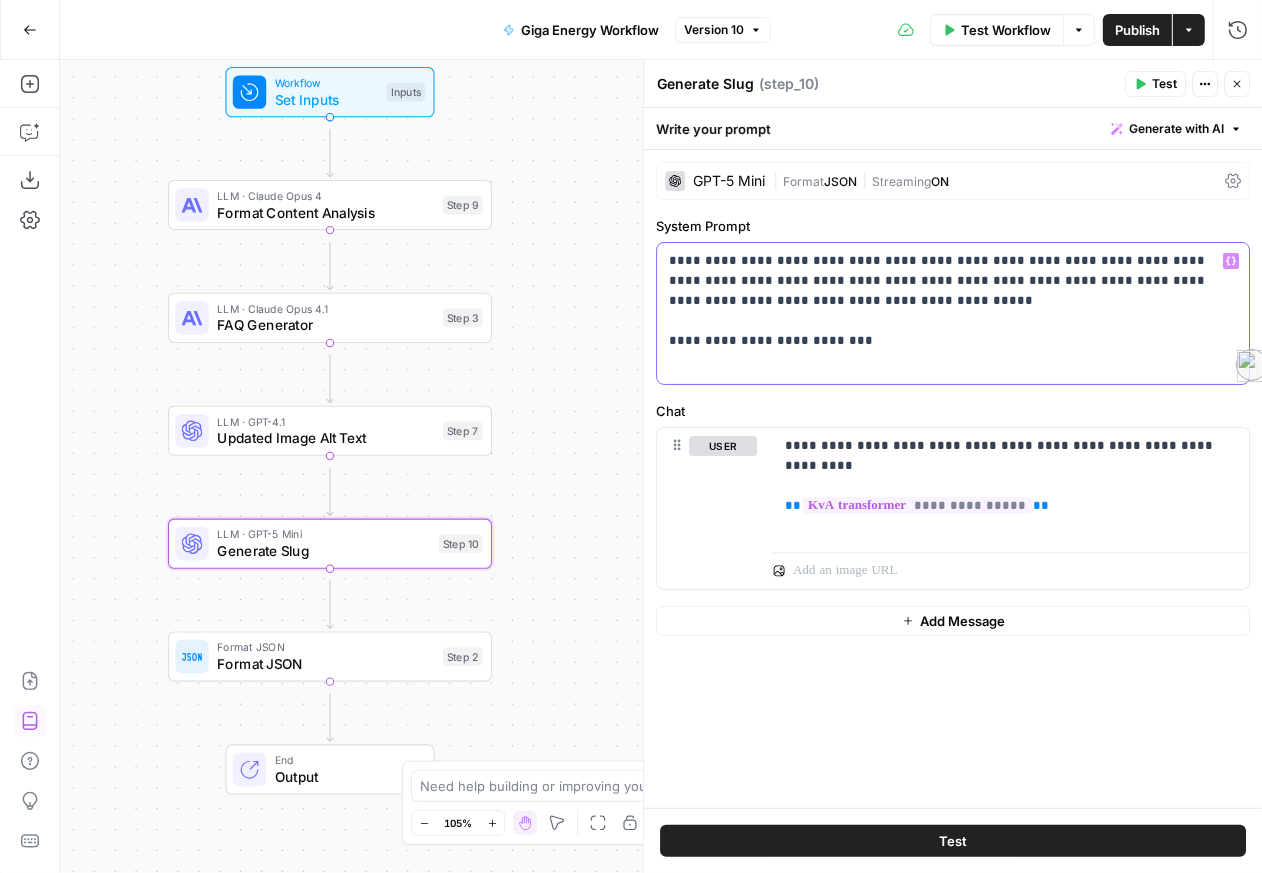 click on "**********" at bounding box center [947, 313] 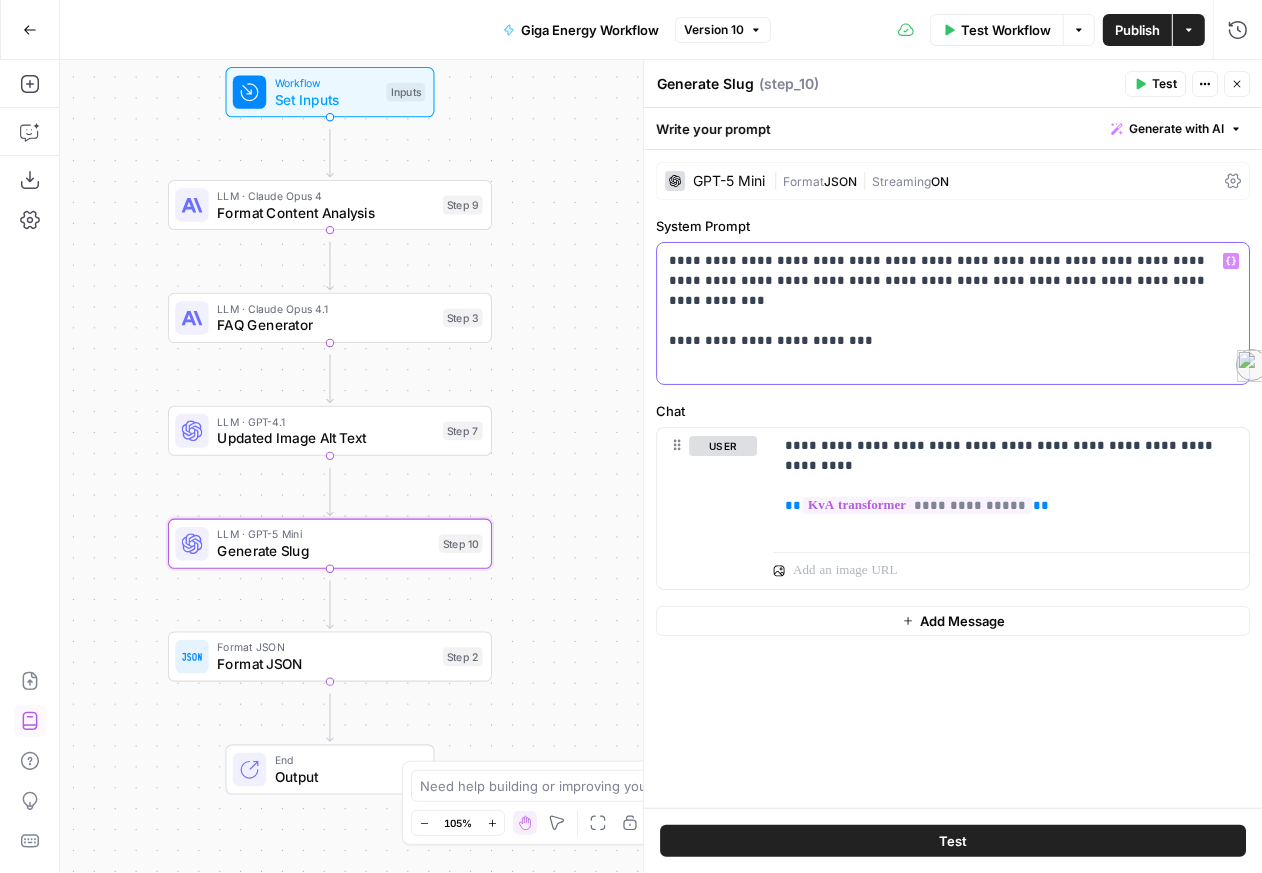 type 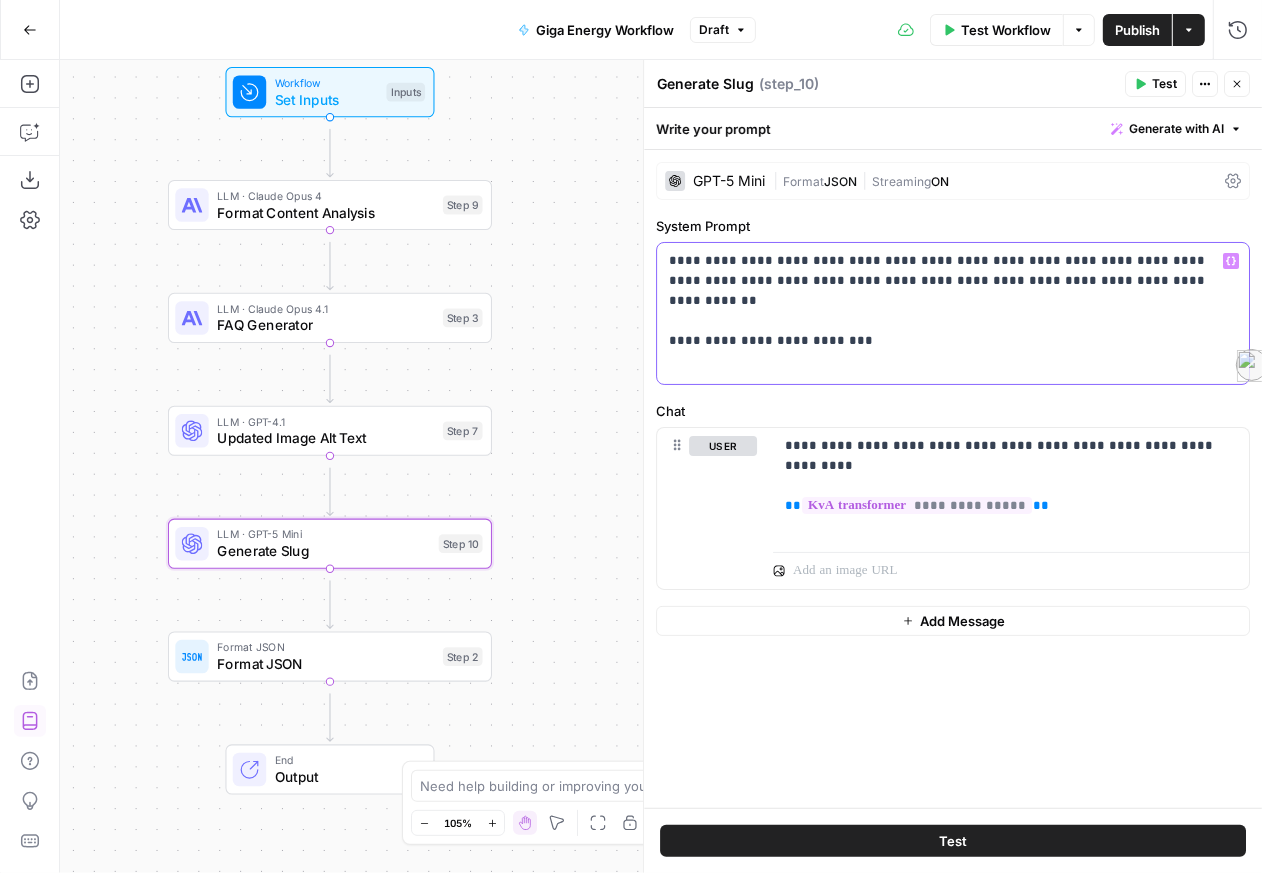click on "**********" at bounding box center (947, 313) 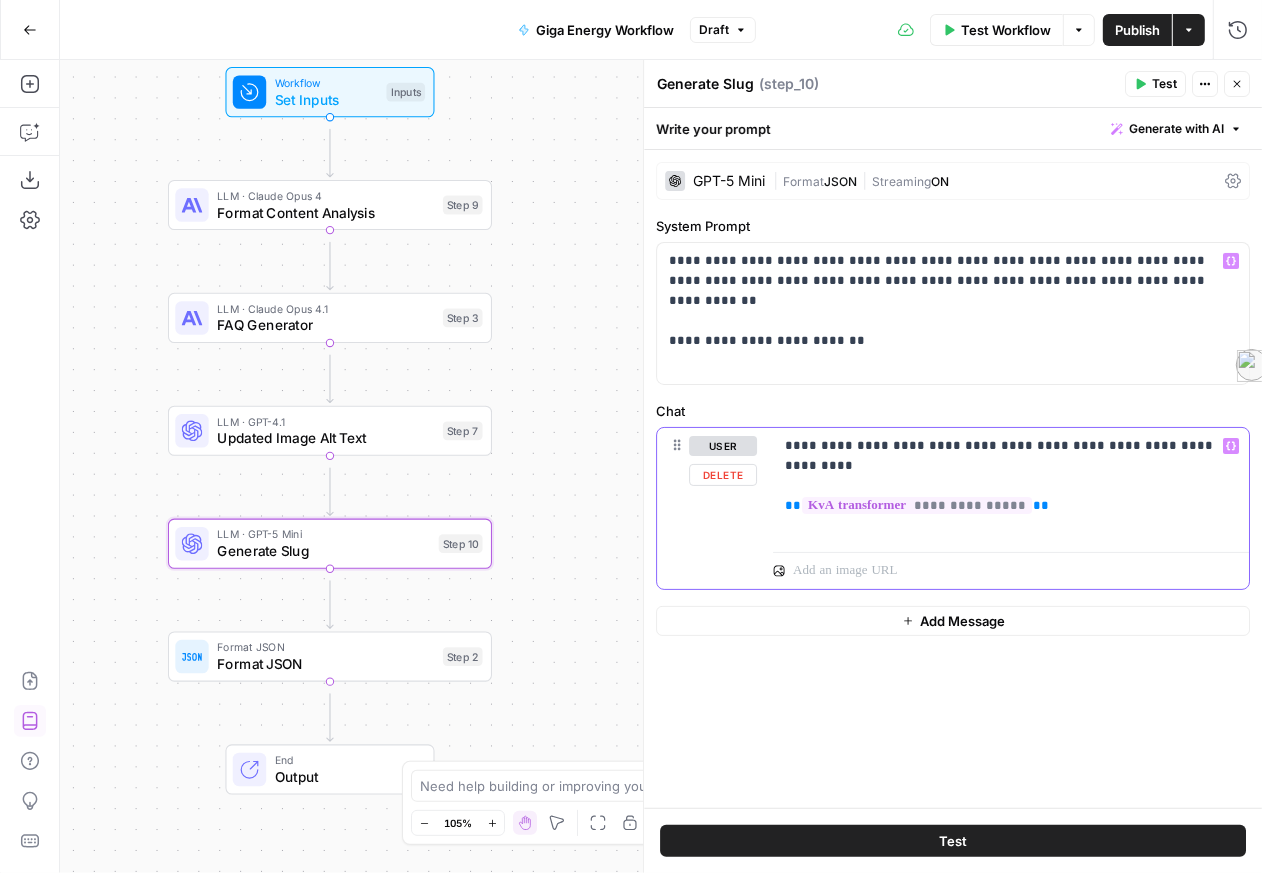 click on "**********" at bounding box center [1003, 486] 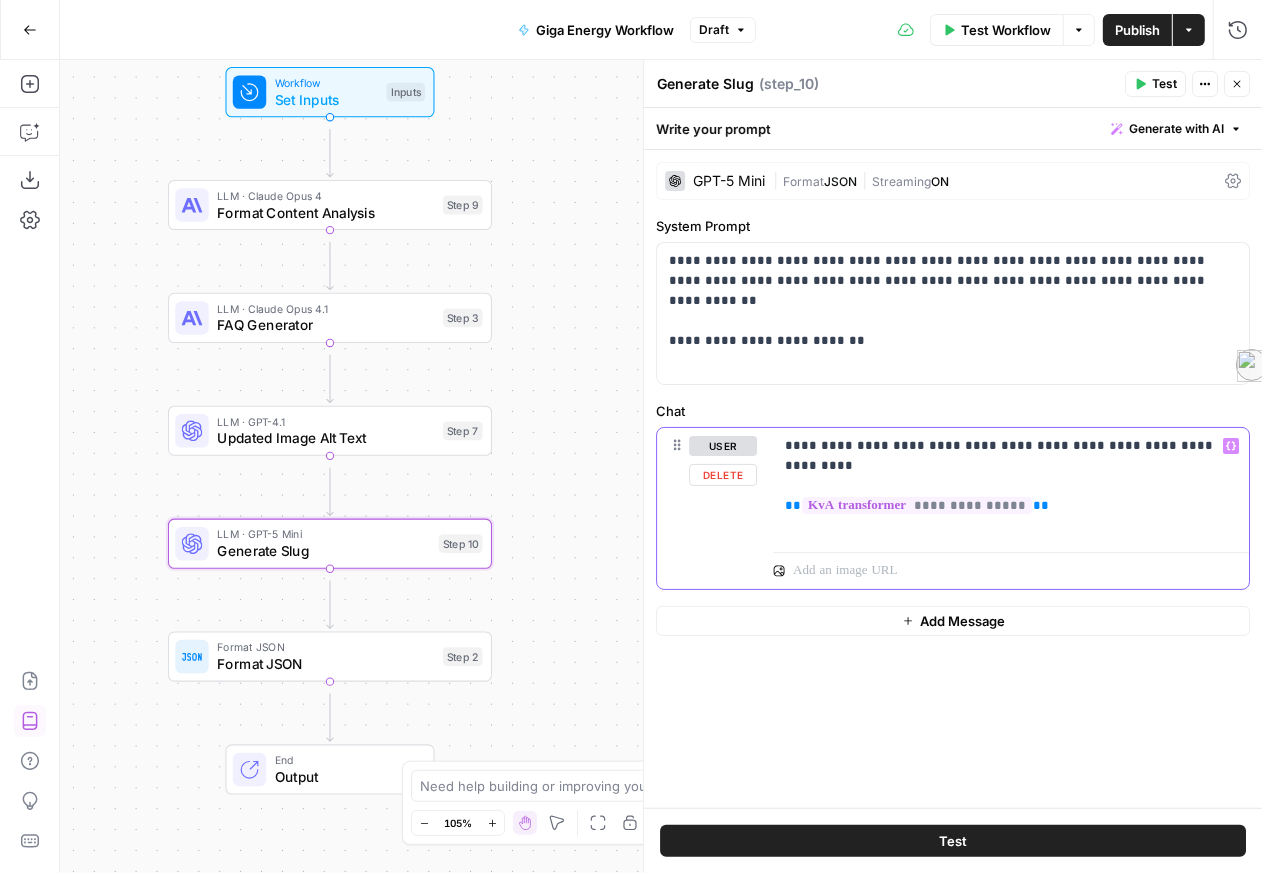 type 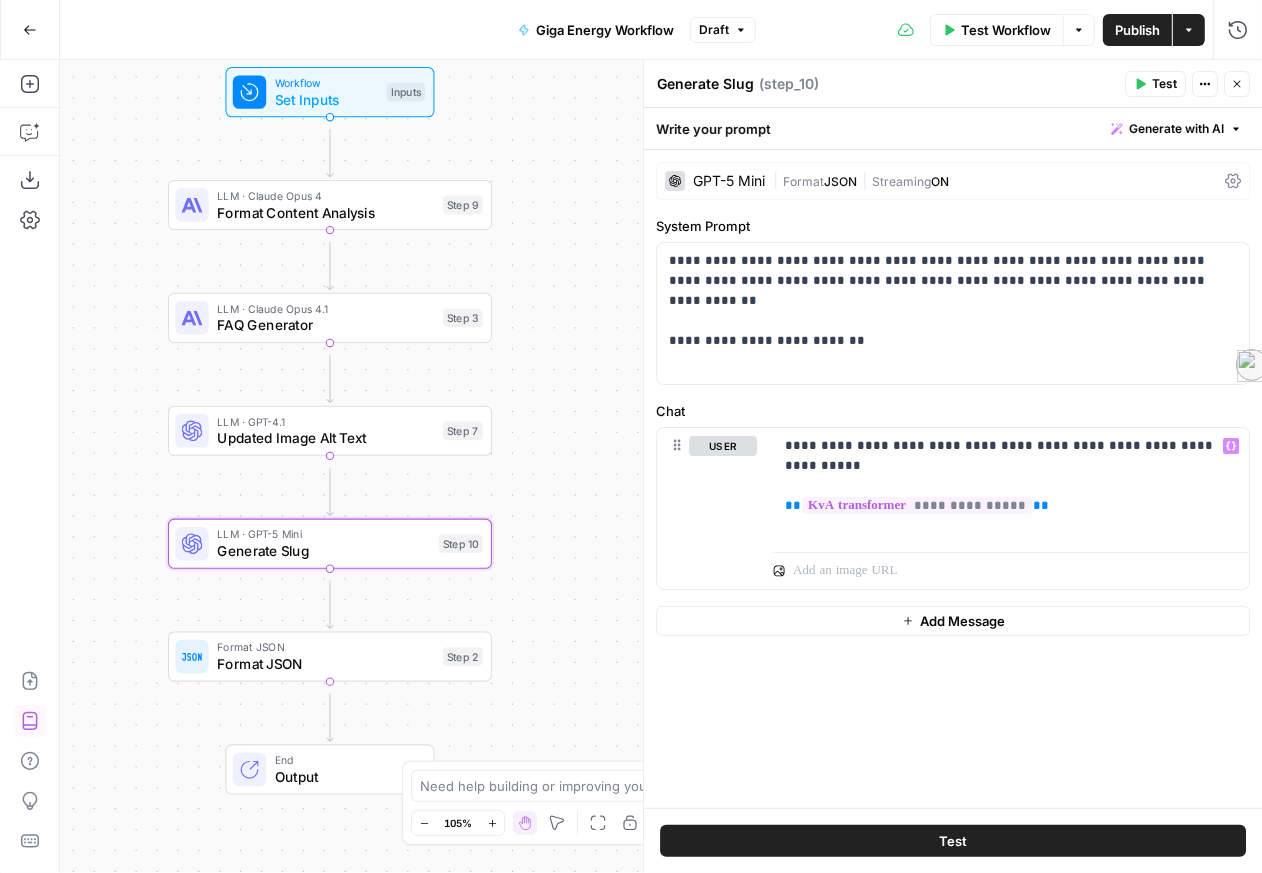 click 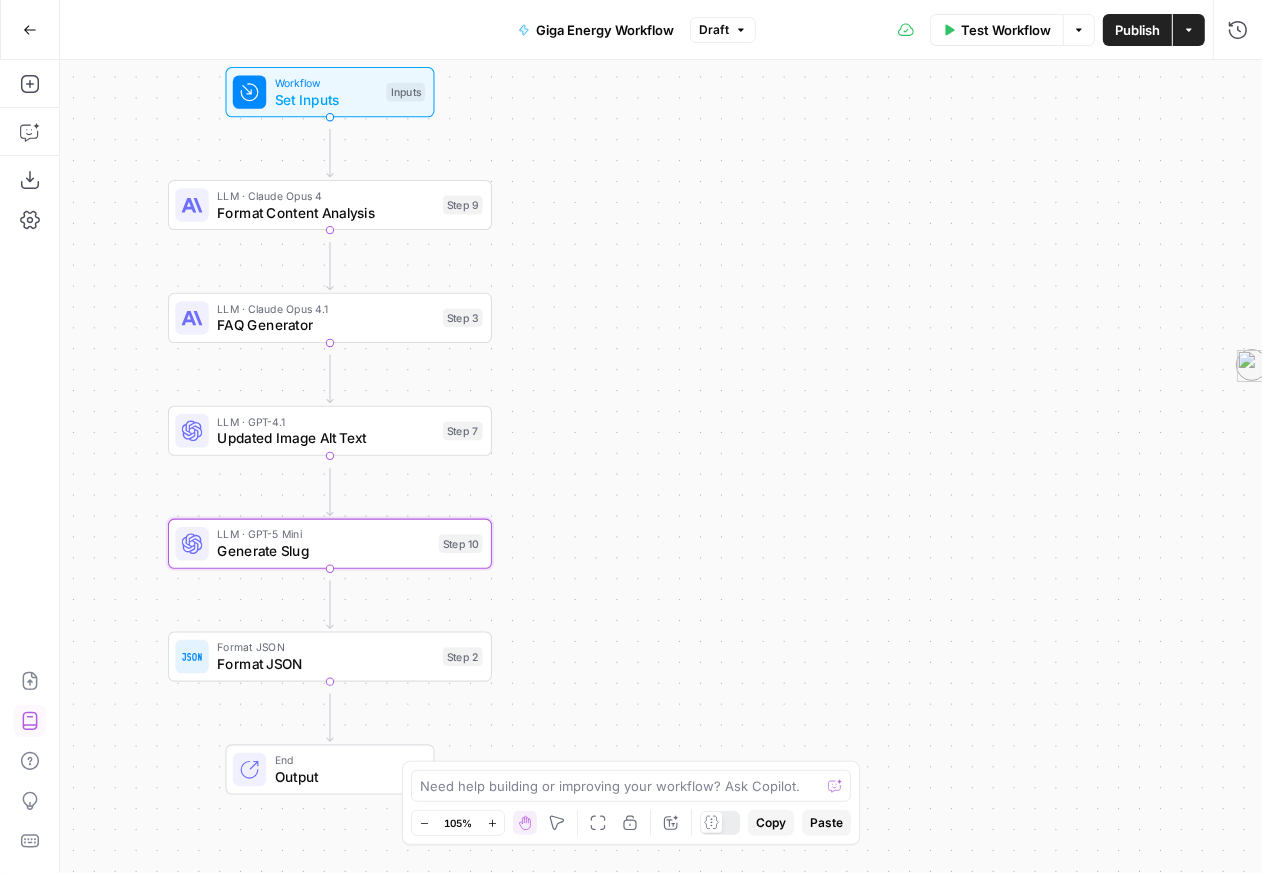 click on "Publish" at bounding box center (1137, 30) 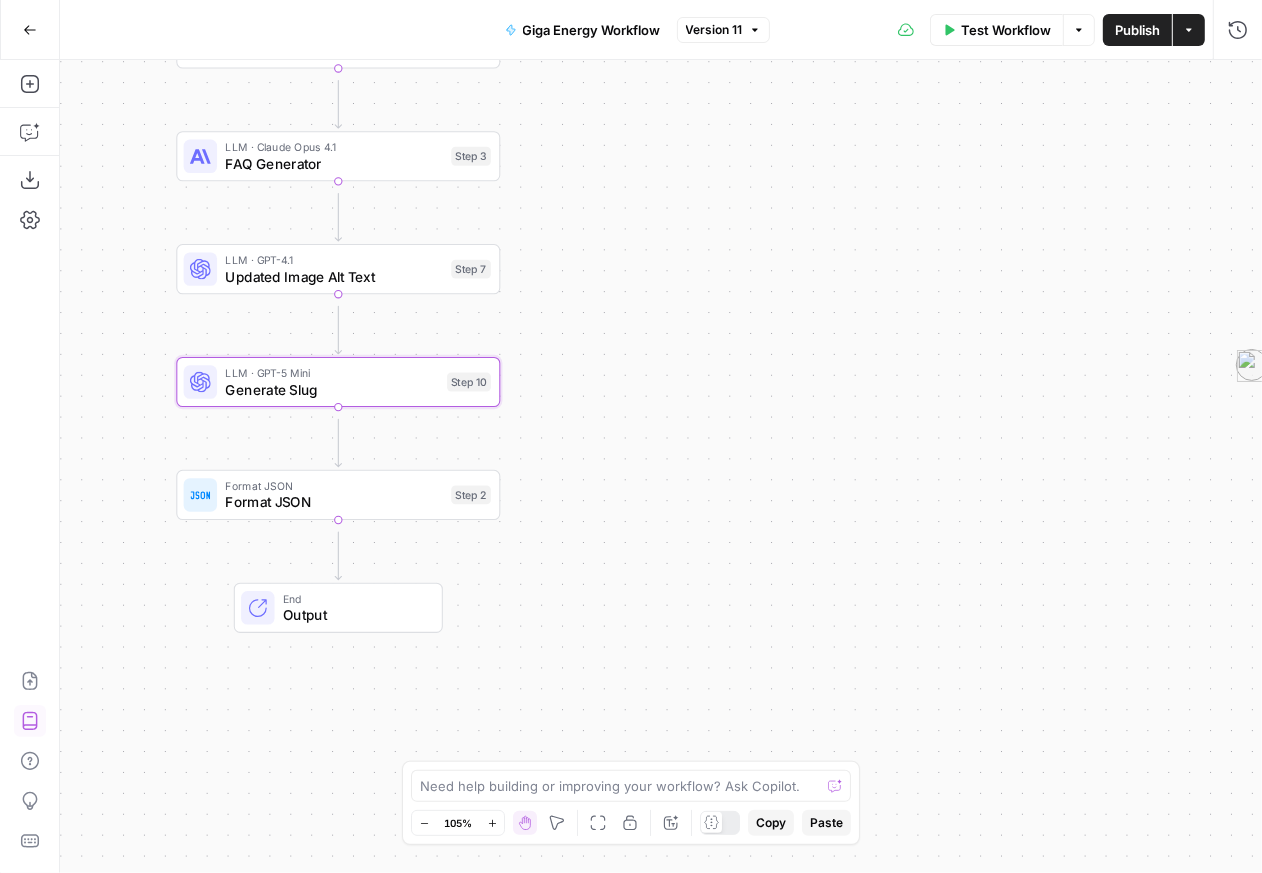 click on "Format JSON" at bounding box center (333, 485) 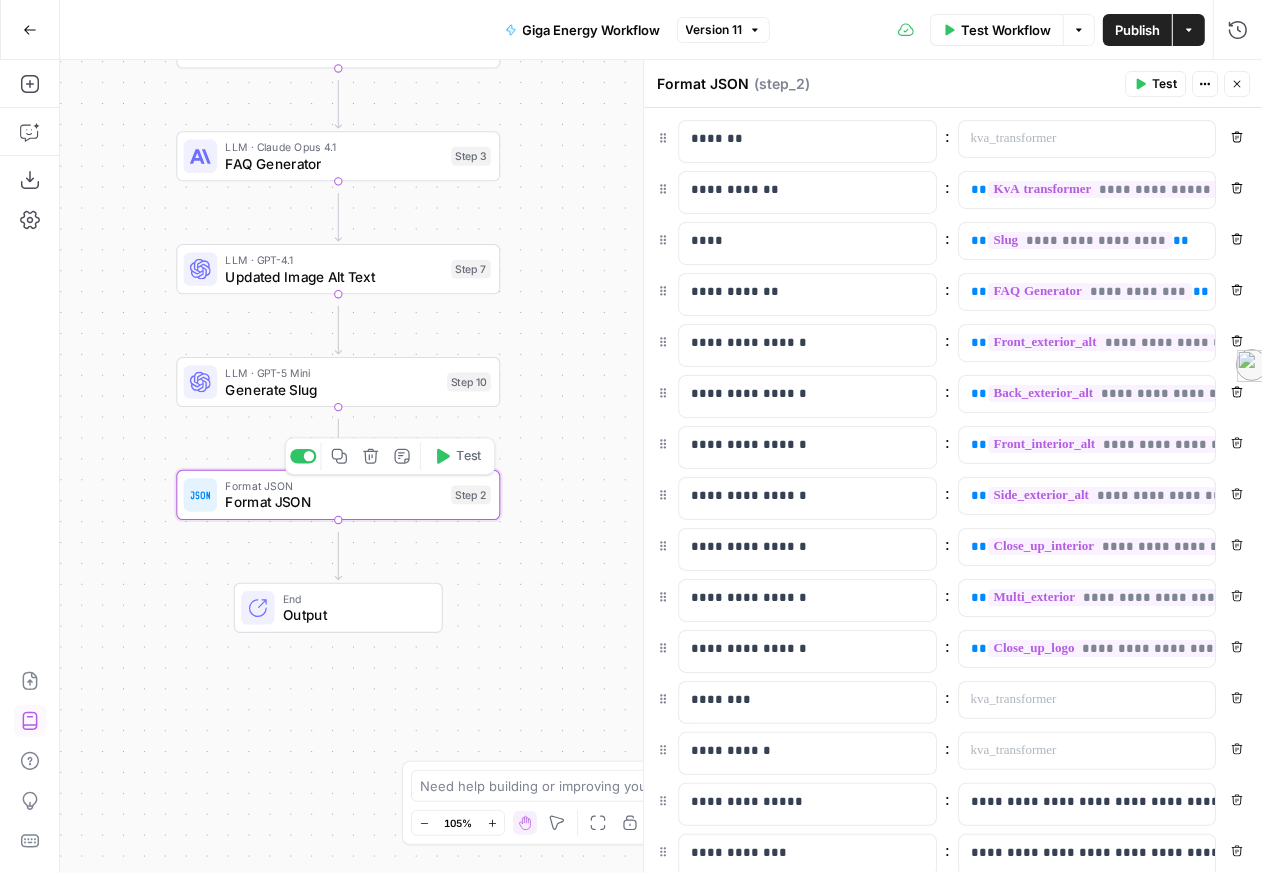 click on "Format JSON" at bounding box center (333, 502) 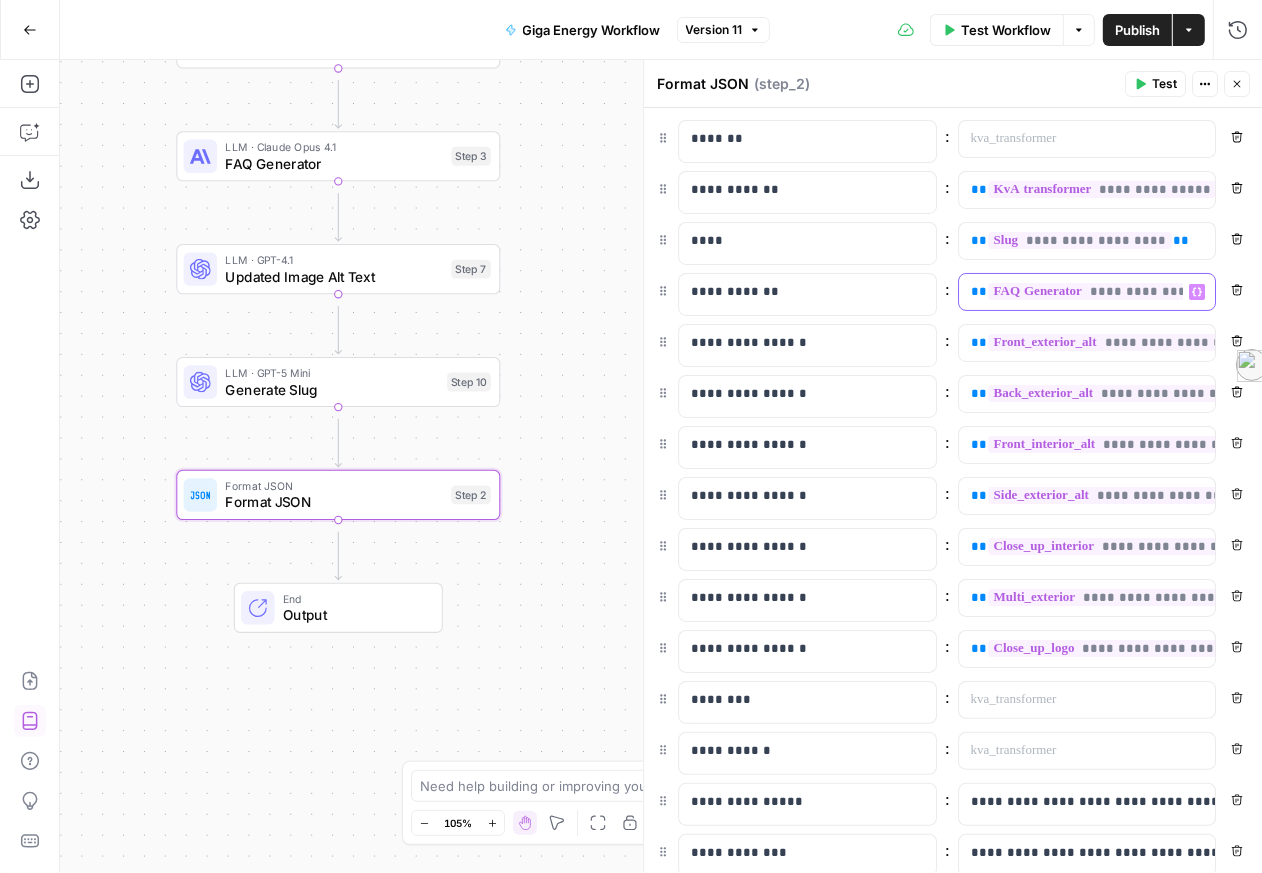 click on "**********" at bounding box center [1071, 292] 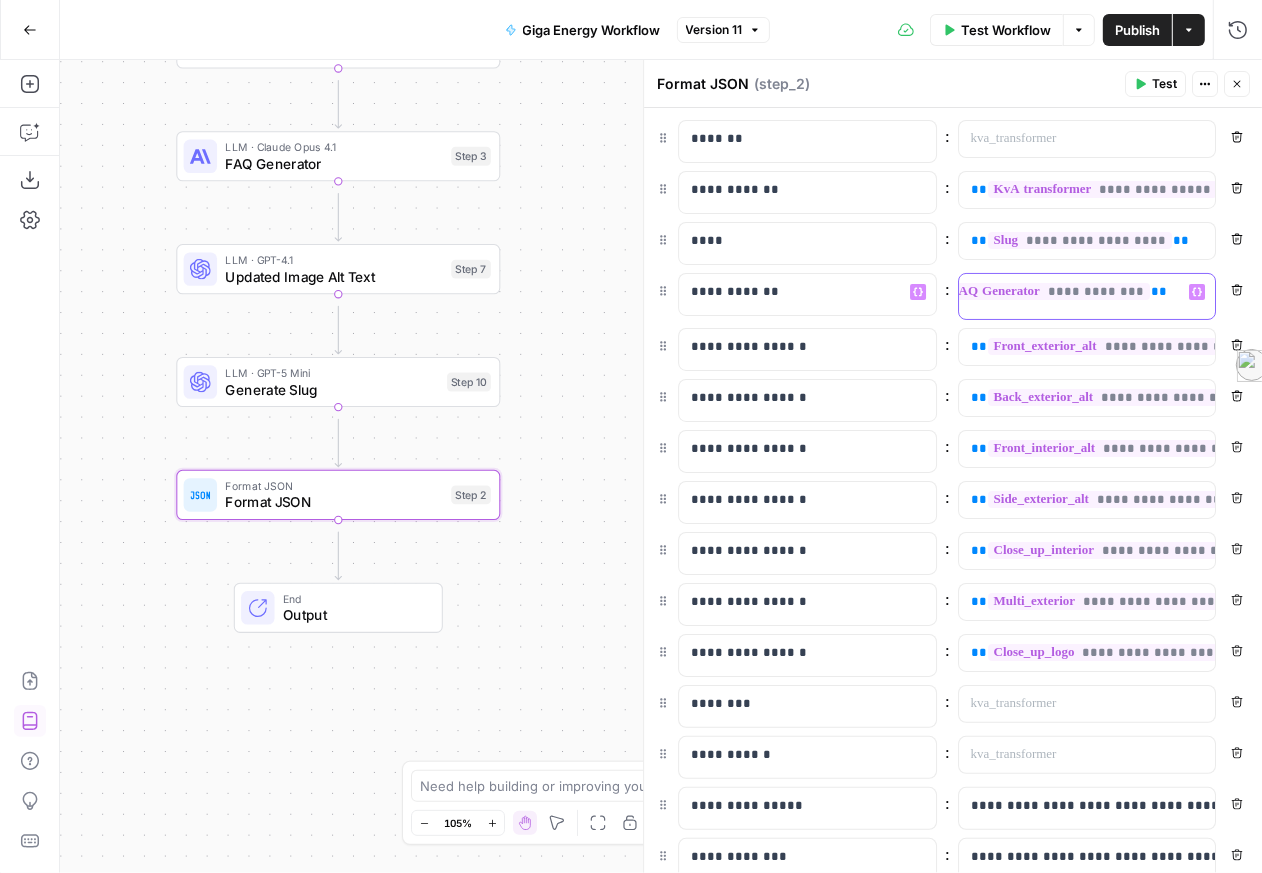 scroll, scrollTop: 0, scrollLeft: 0, axis: both 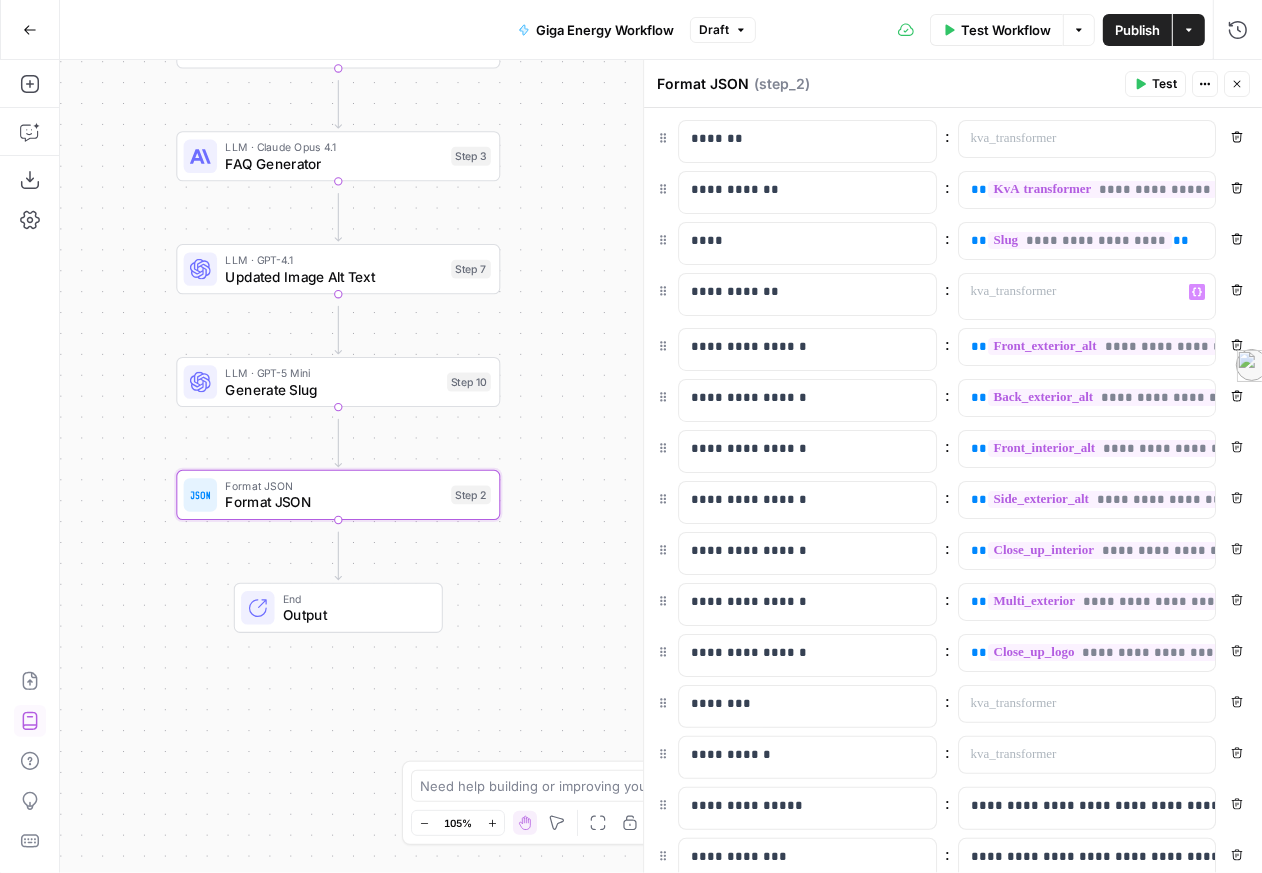 click on "Publish" at bounding box center (1137, 30) 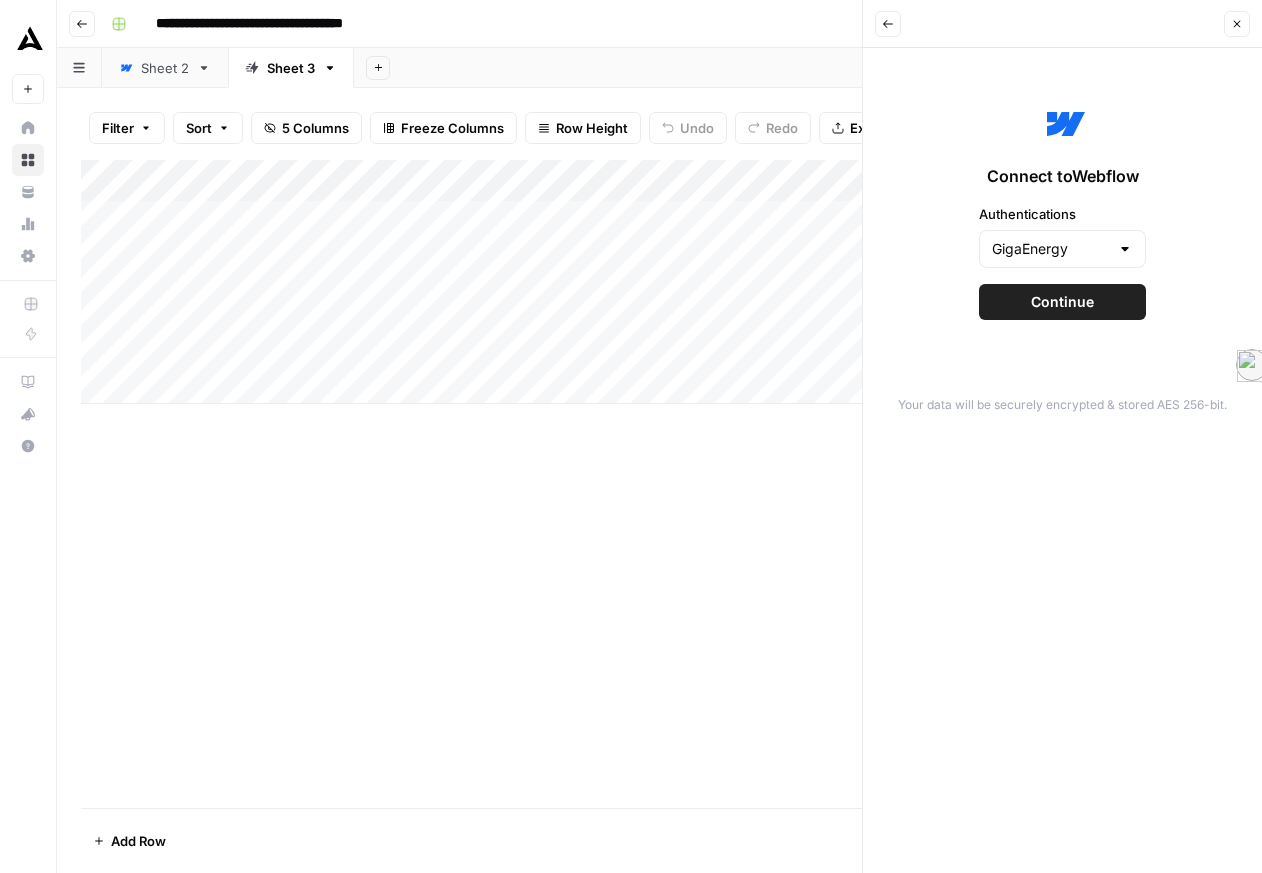scroll, scrollTop: 0, scrollLeft: 0, axis: both 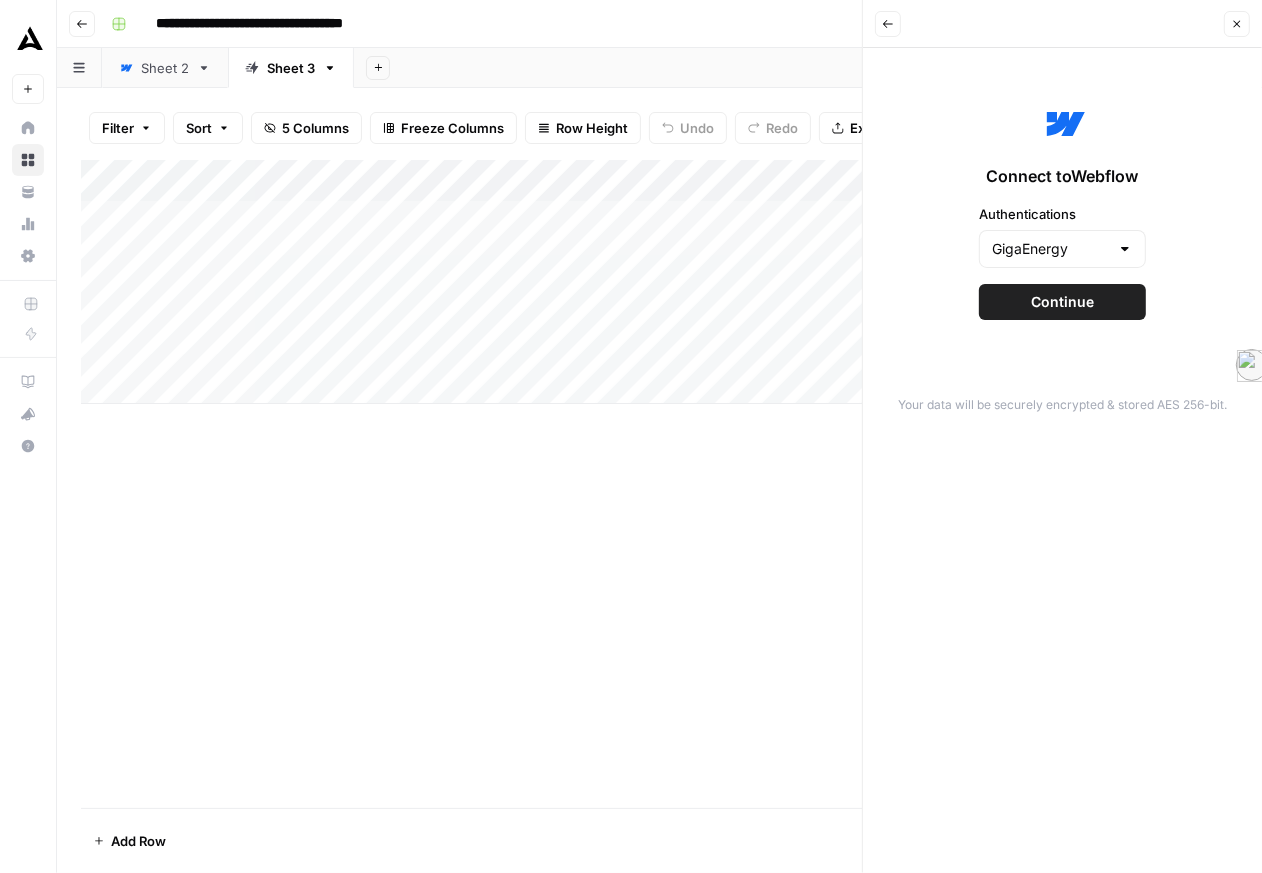click 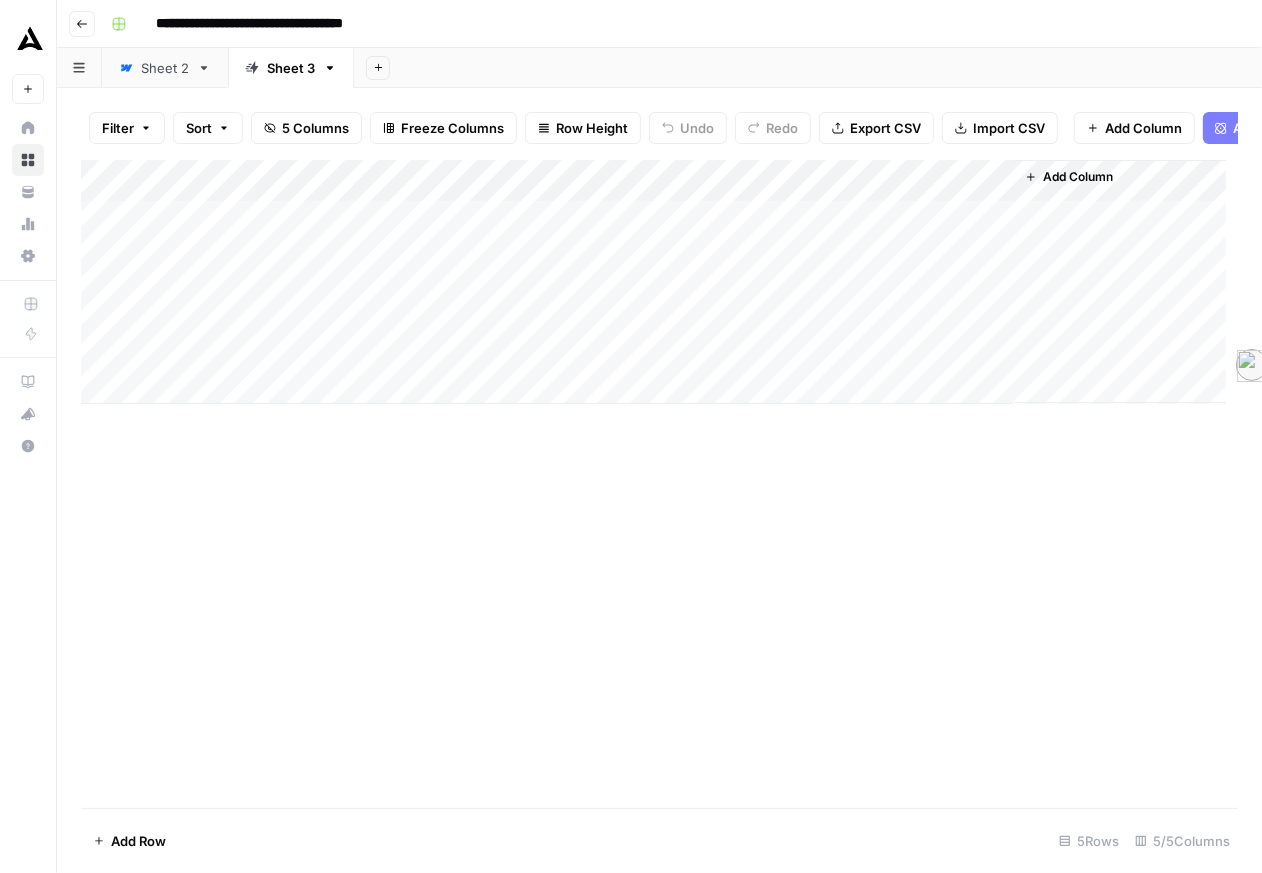 click on "Add Column" at bounding box center [653, 282] 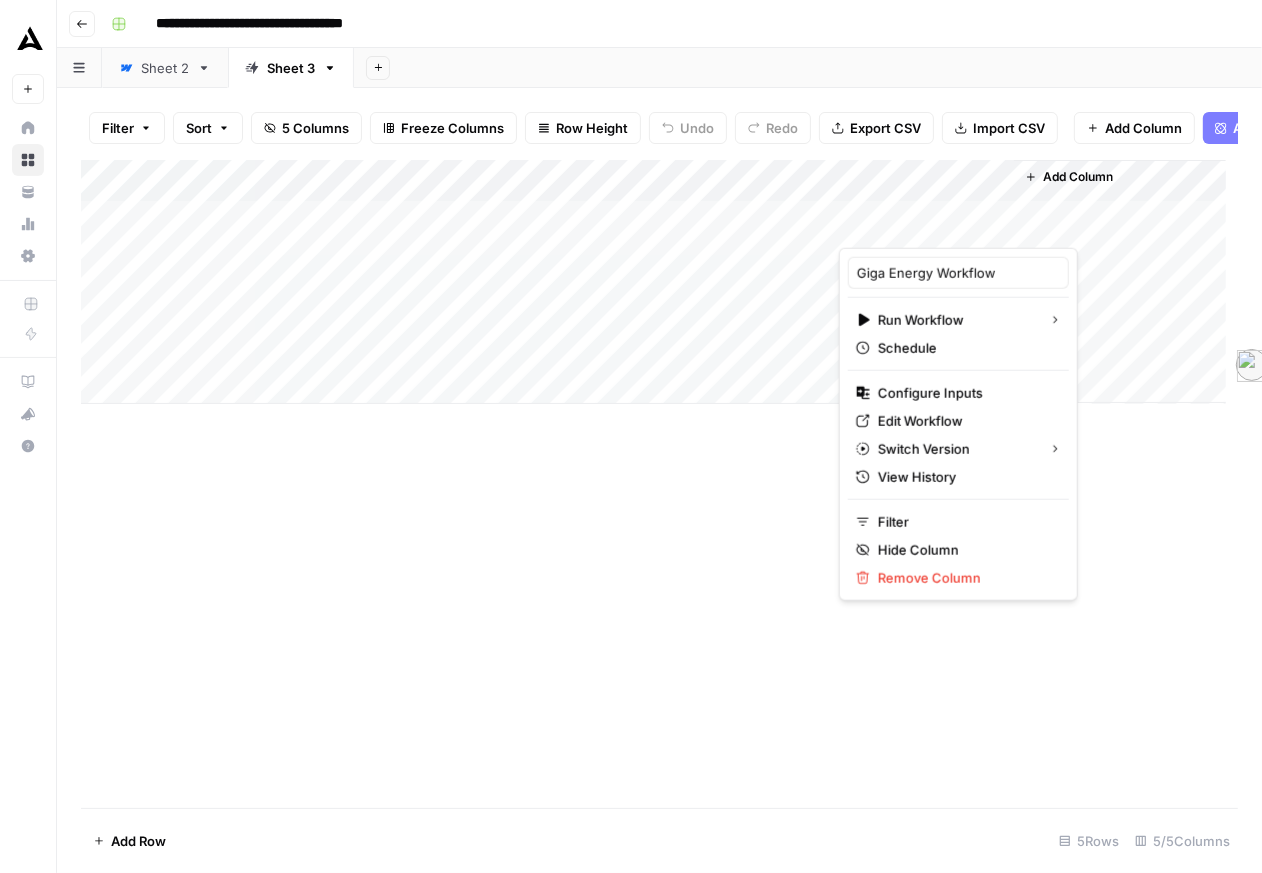 click on "Add Column" at bounding box center (653, 282) 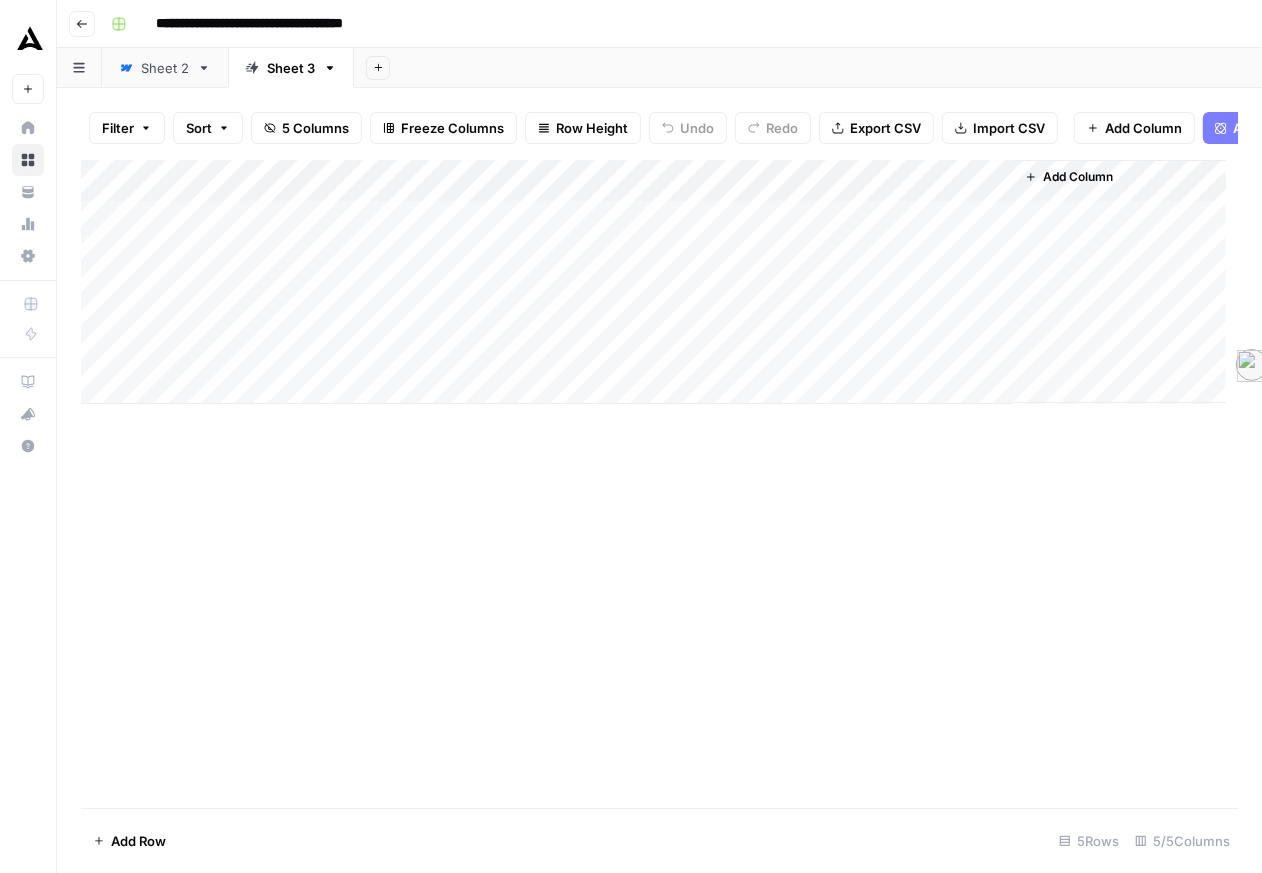 click on "Add Column" at bounding box center (653, 282) 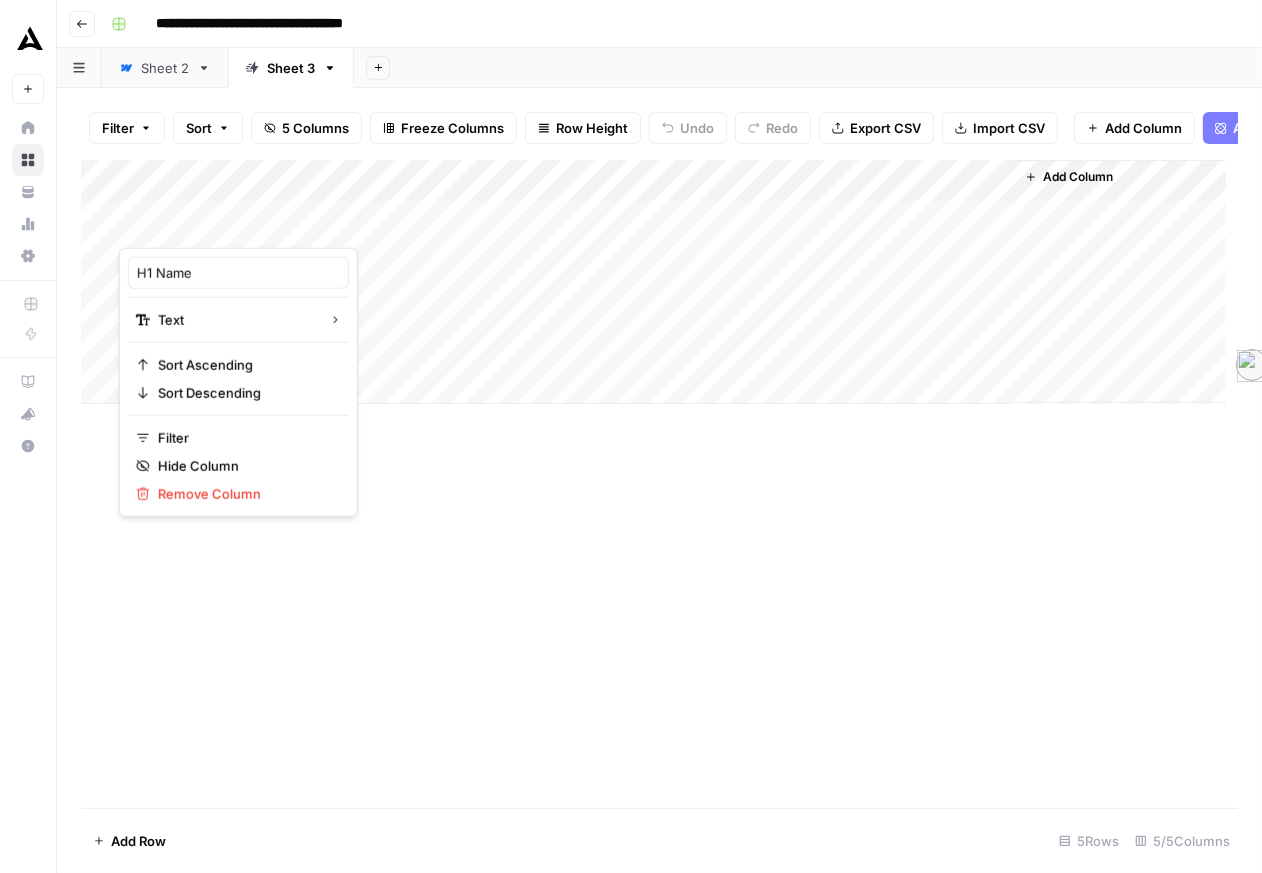 click on "Add Column" at bounding box center (653, 282) 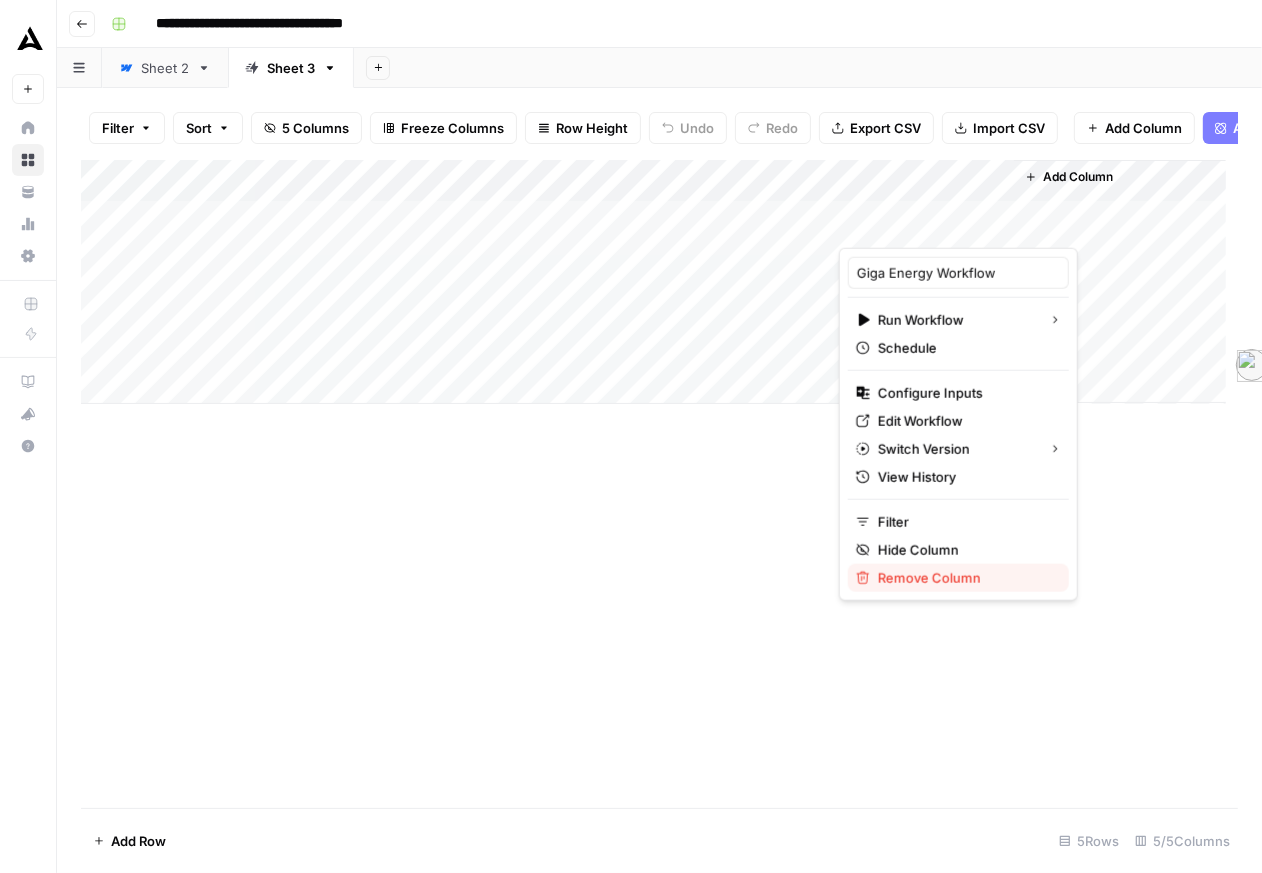 click on "Remove Column" at bounding box center (965, 578) 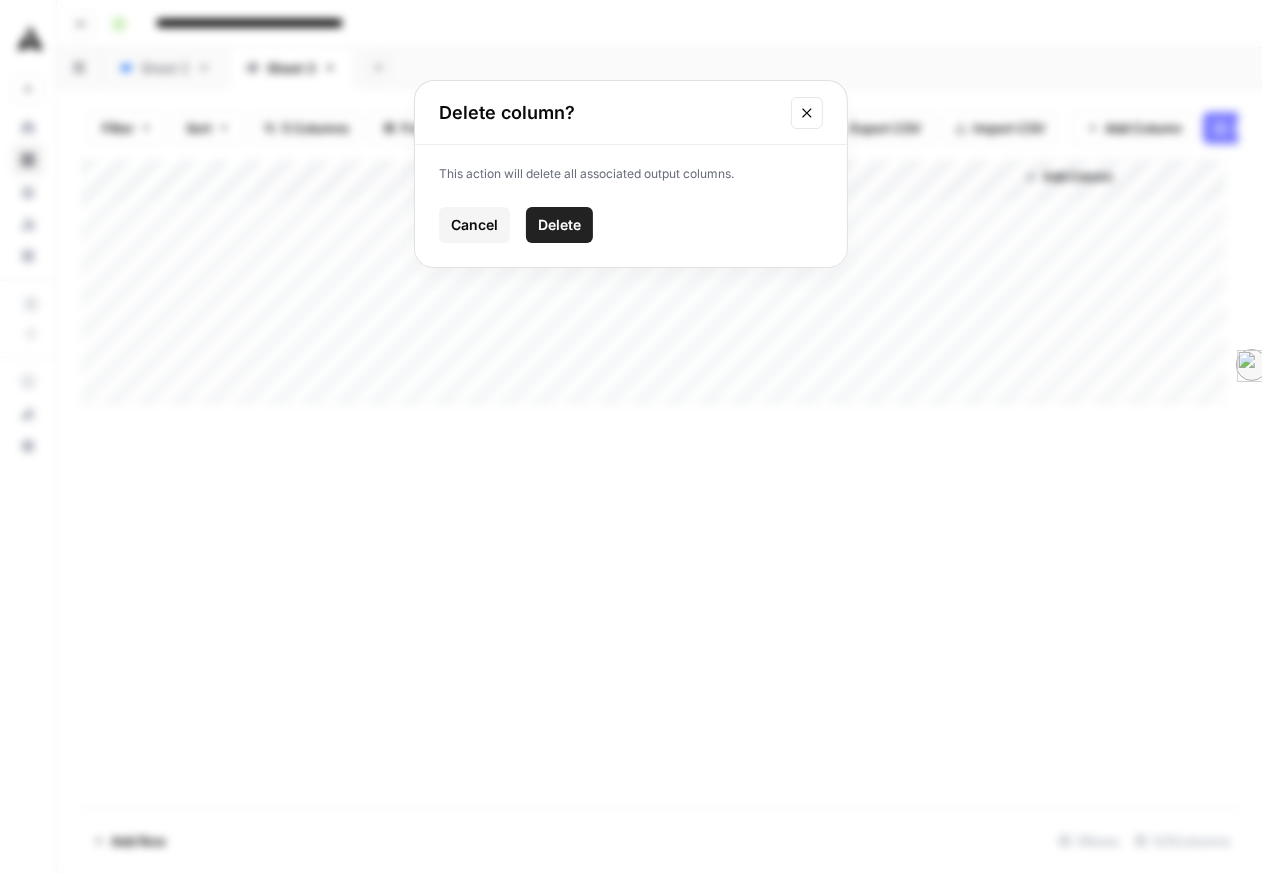 click on "Delete" at bounding box center (559, 225) 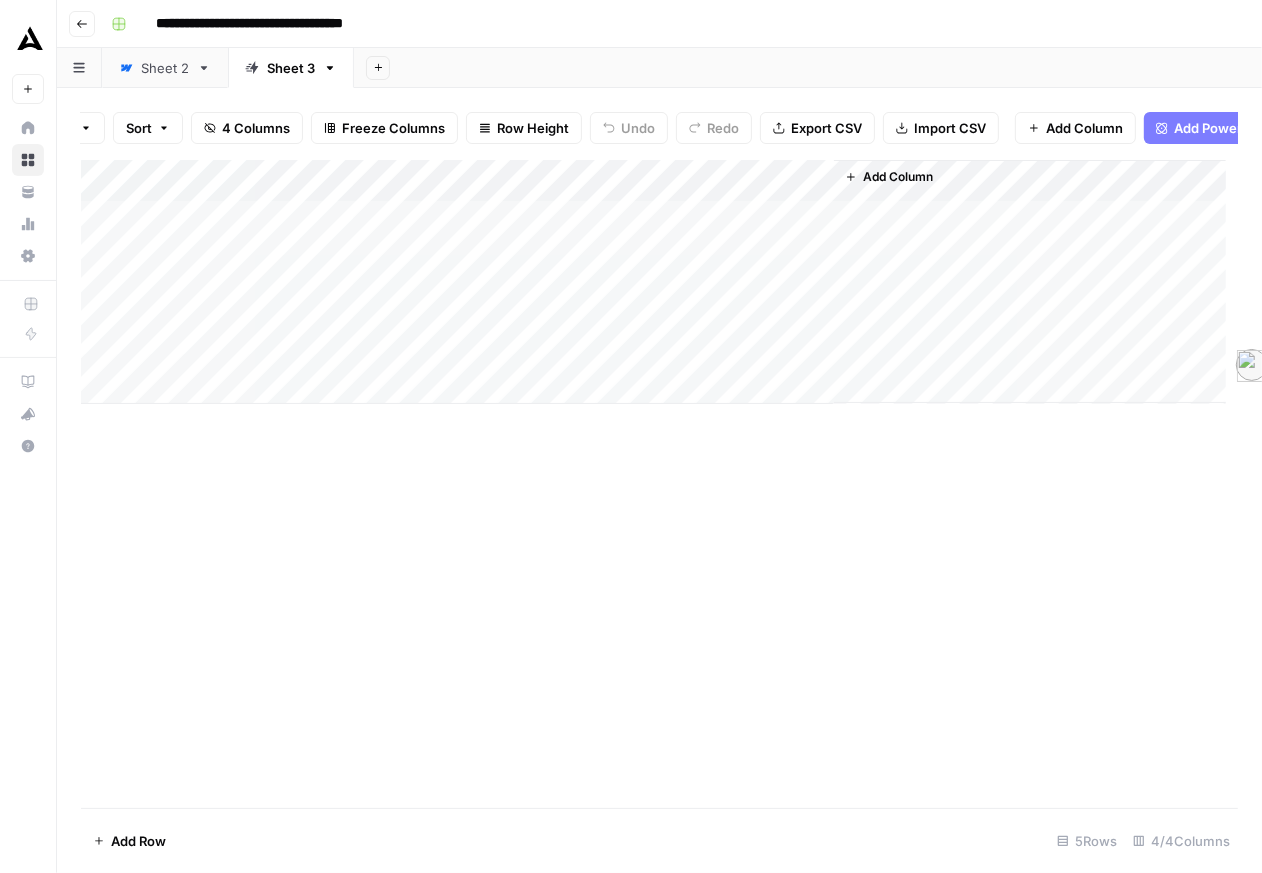 scroll, scrollTop: 0, scrollLeft: 0, axis: both 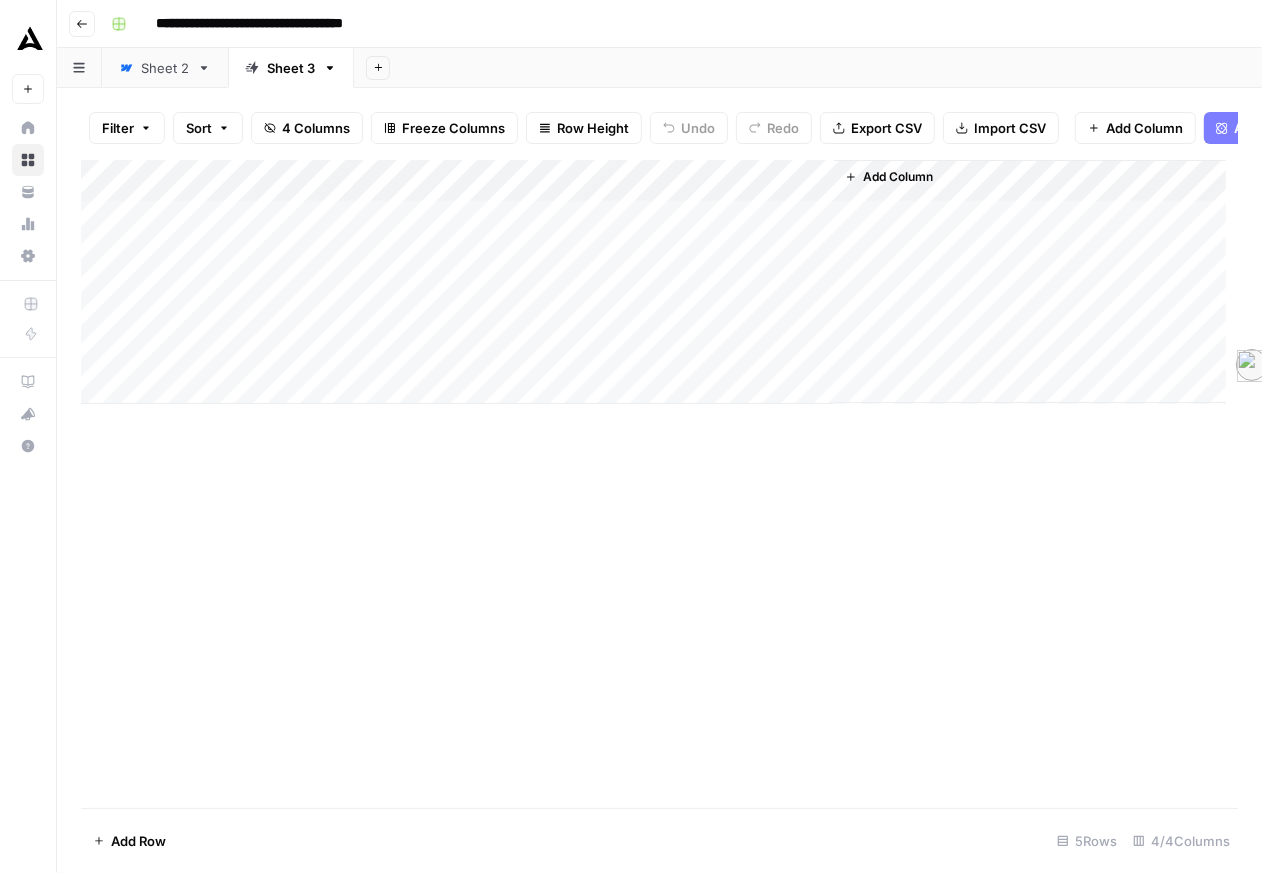 click on "Add Column" at bounding box center (653, 282) 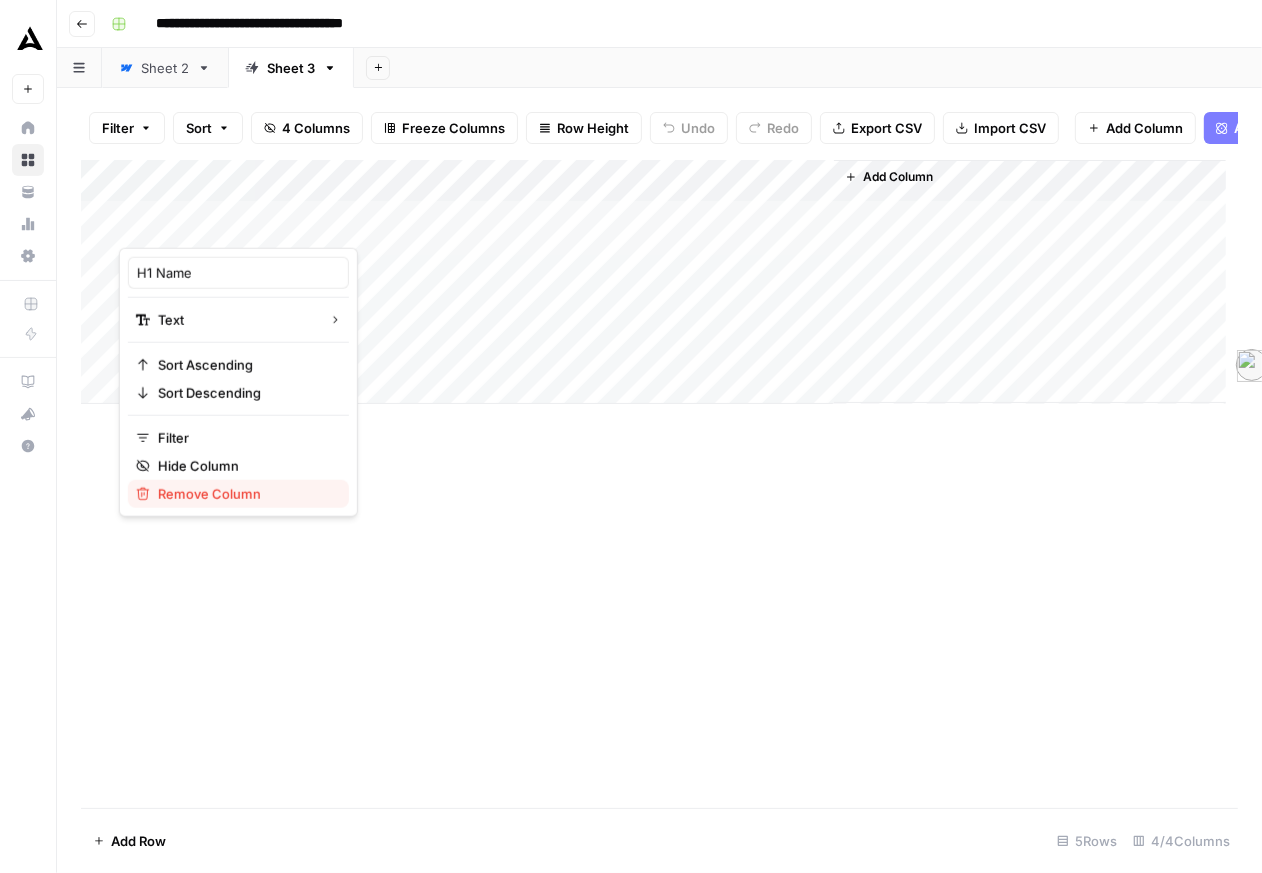 click on "Remove Column" at bounding box center (245, 494) 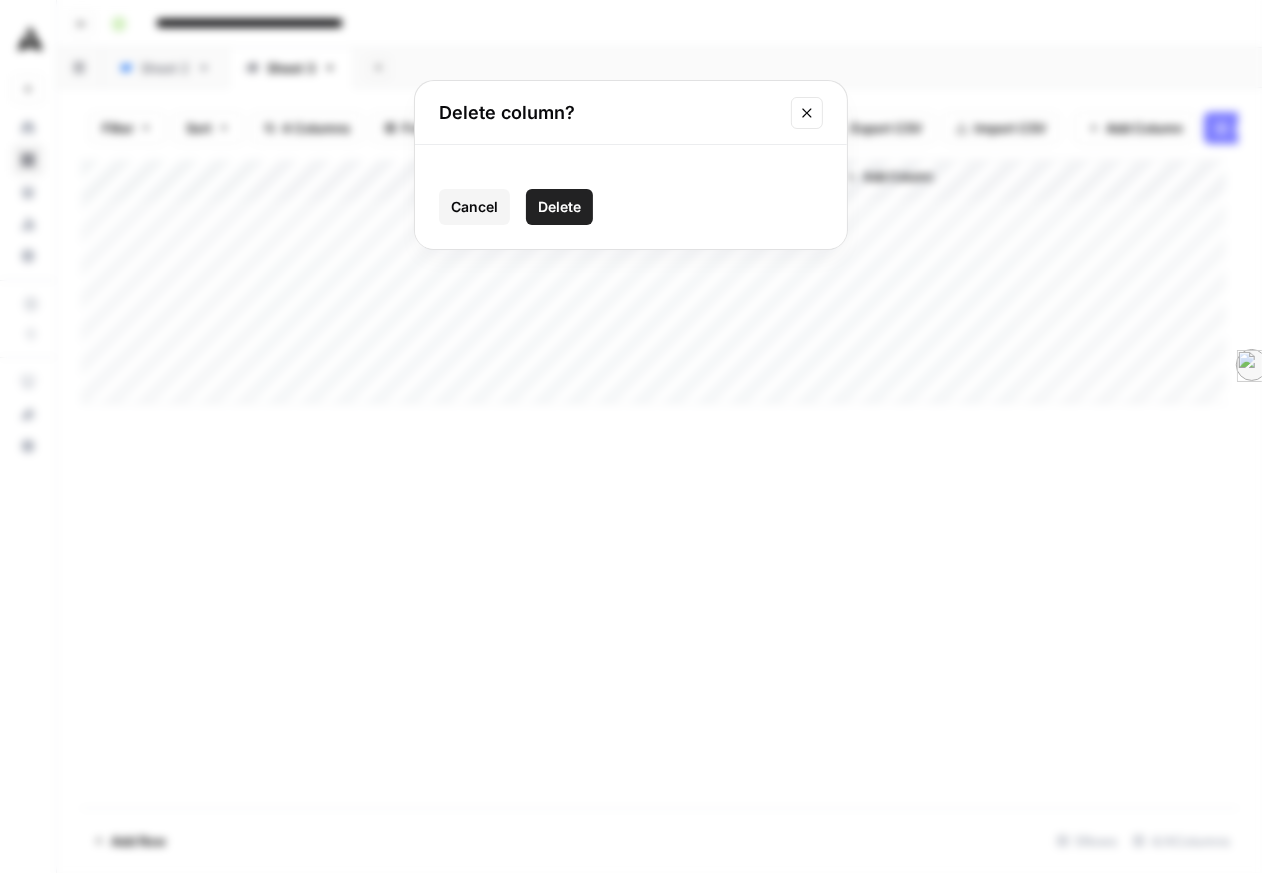 click on "Delete" at bounding box center [559, 207] 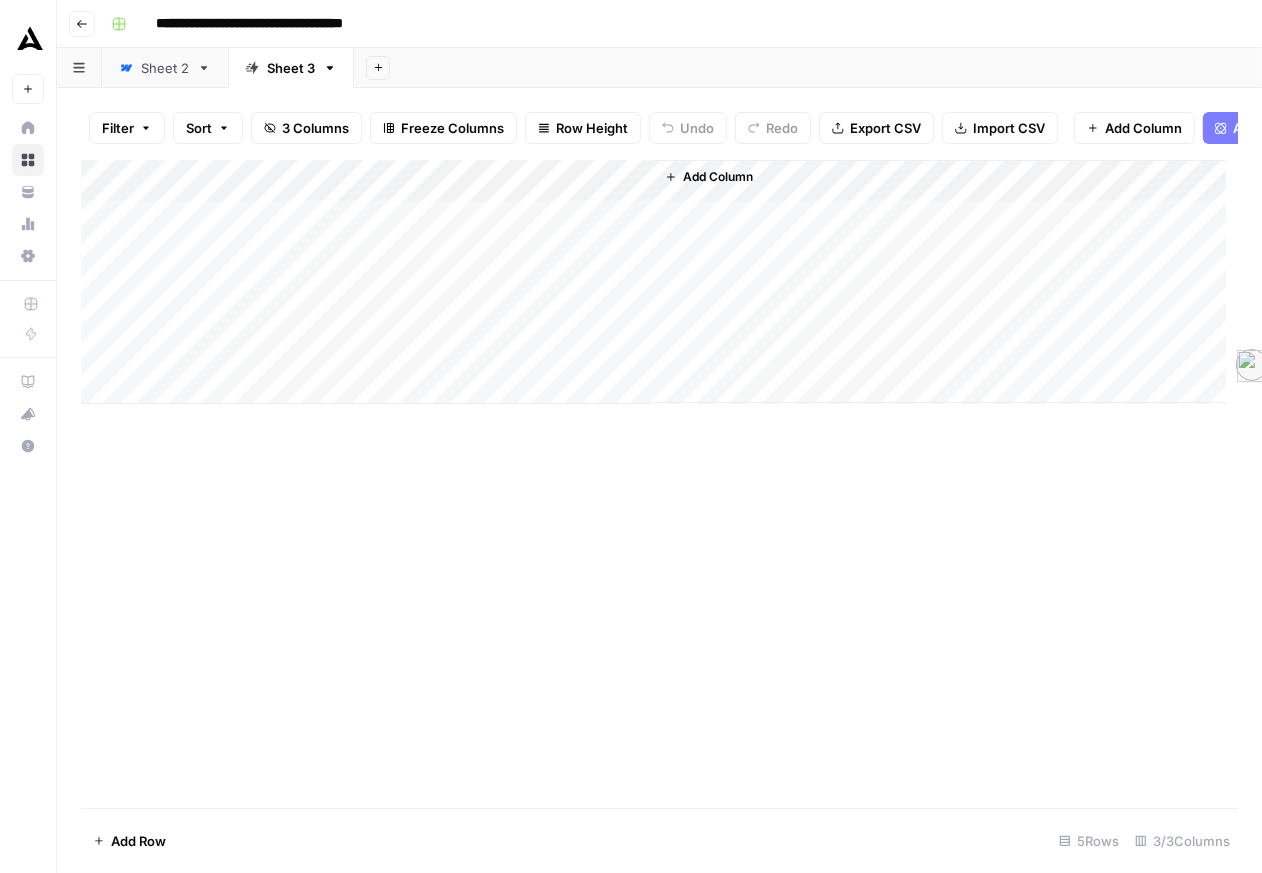 click on "Add Column" at bounding box center [653, 282] 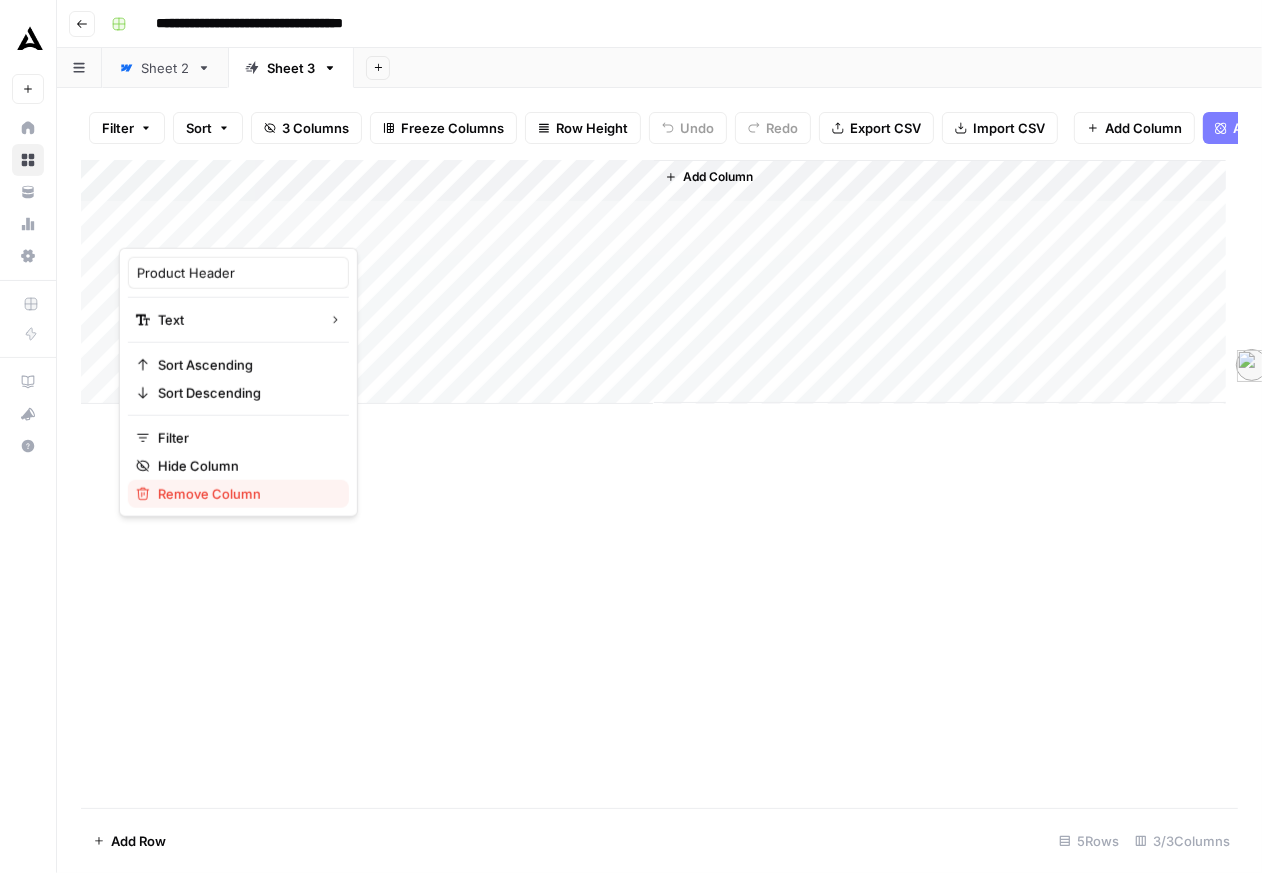 click on "Remove Column" at bounding box center (245, 494) 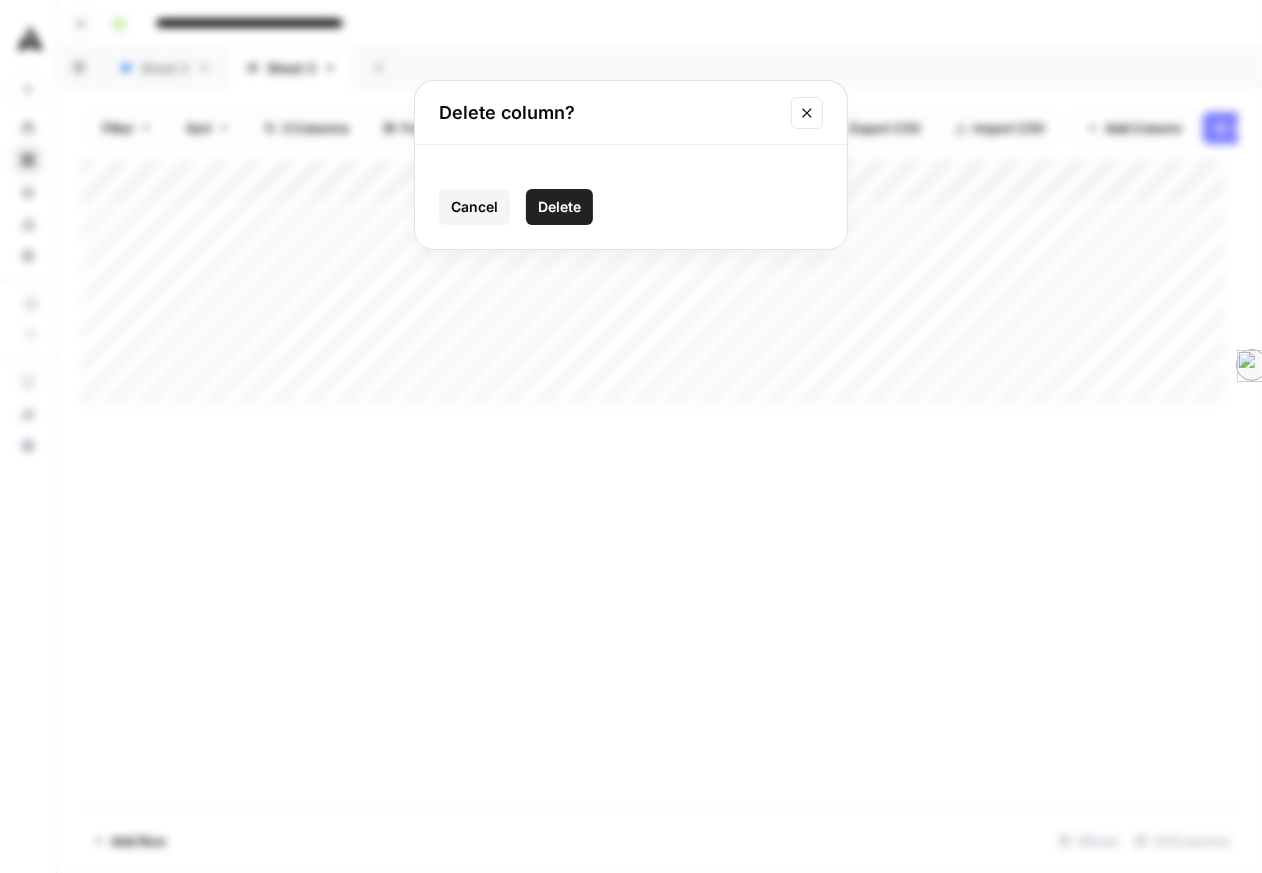click on "Delete" at bounding box center [559, 207] 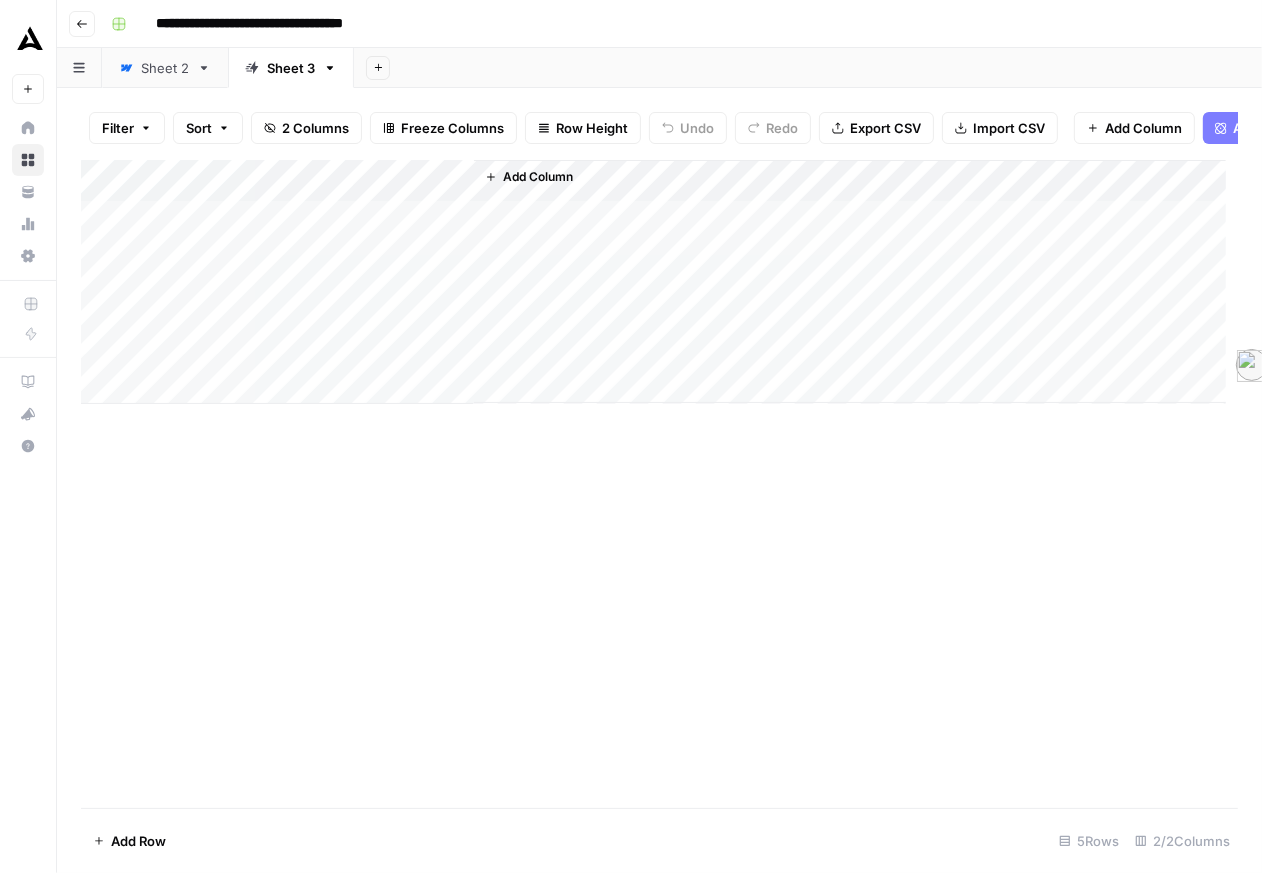 click on "Add Column" at bounding box center (653, 282) 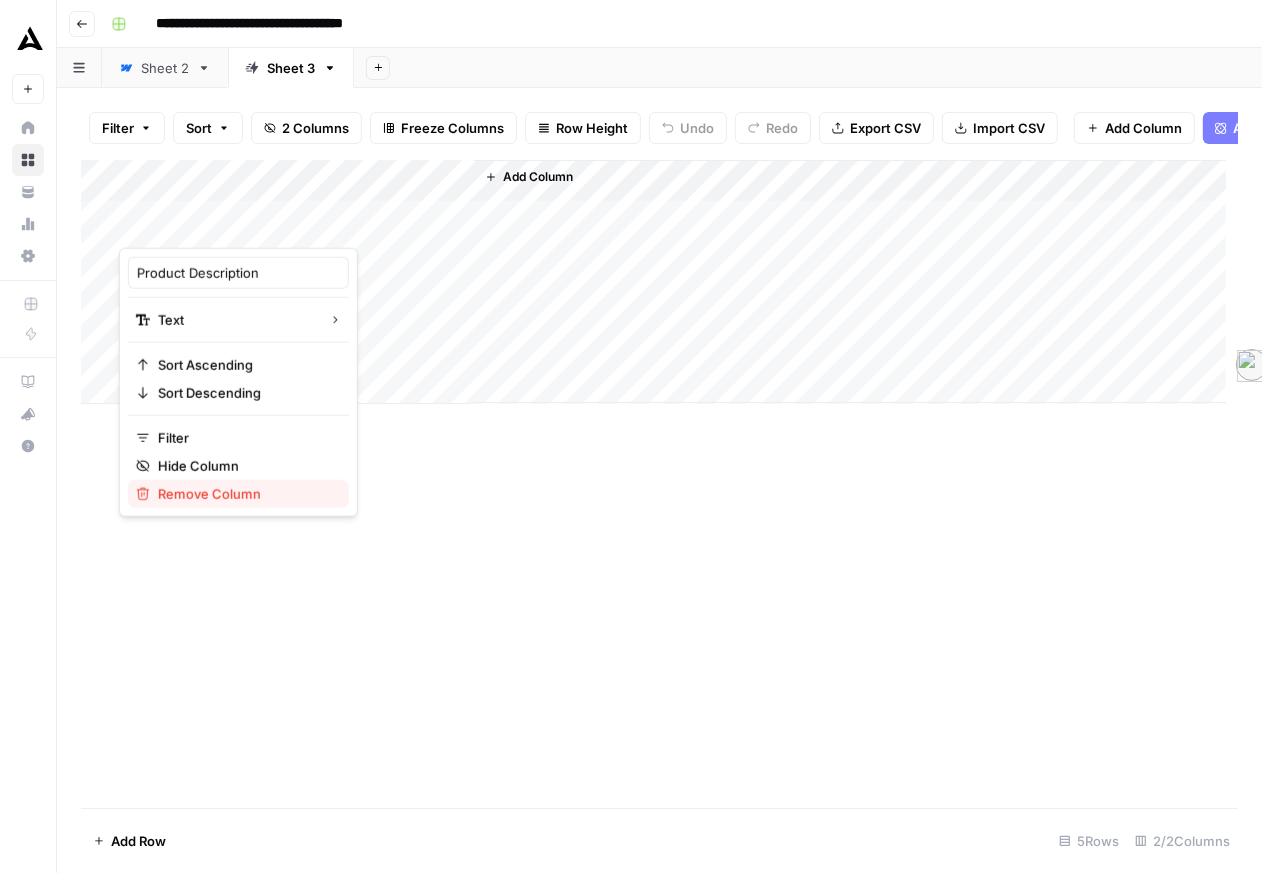 click on "Remove Column" at bounding box center [245, 494] 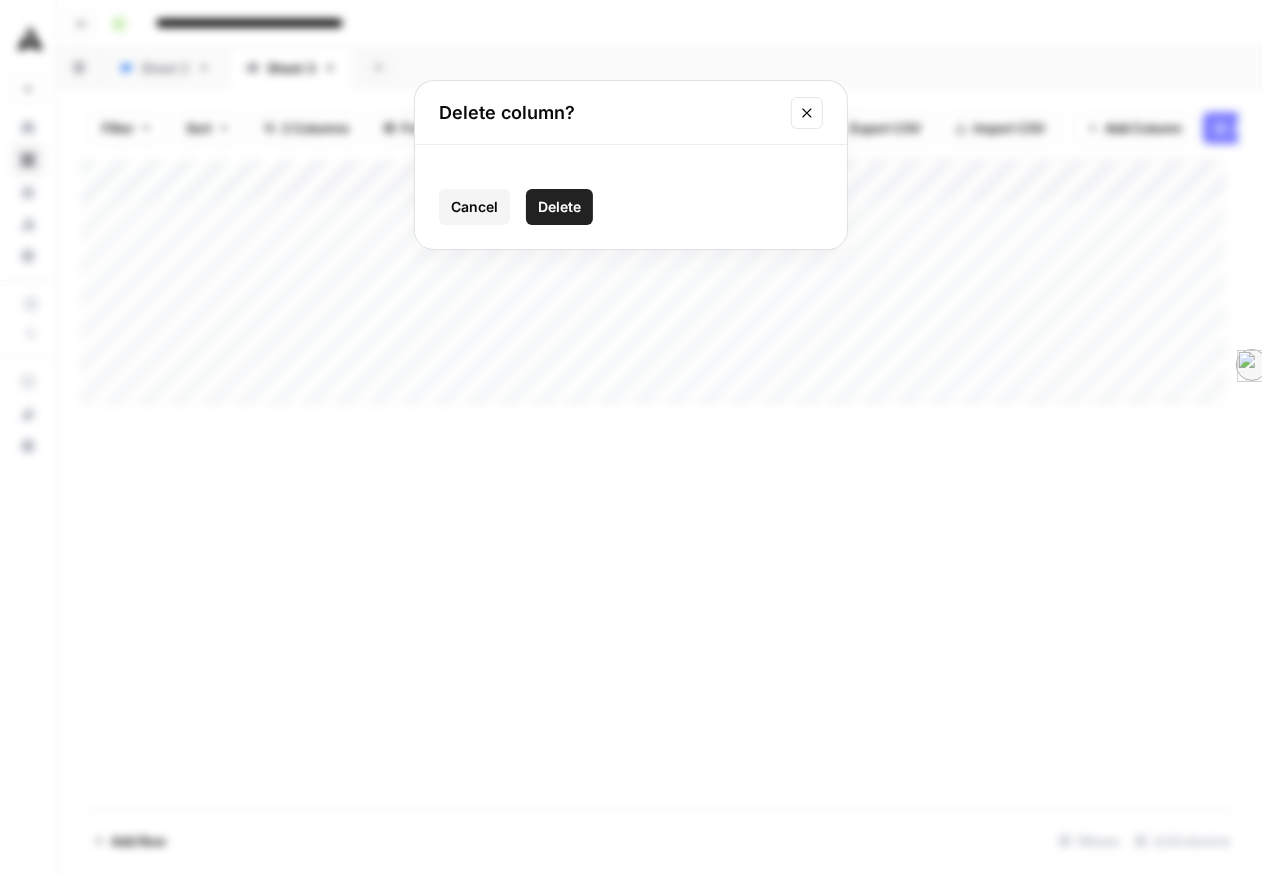 click on "Delete" at bounding box center (559, 207) 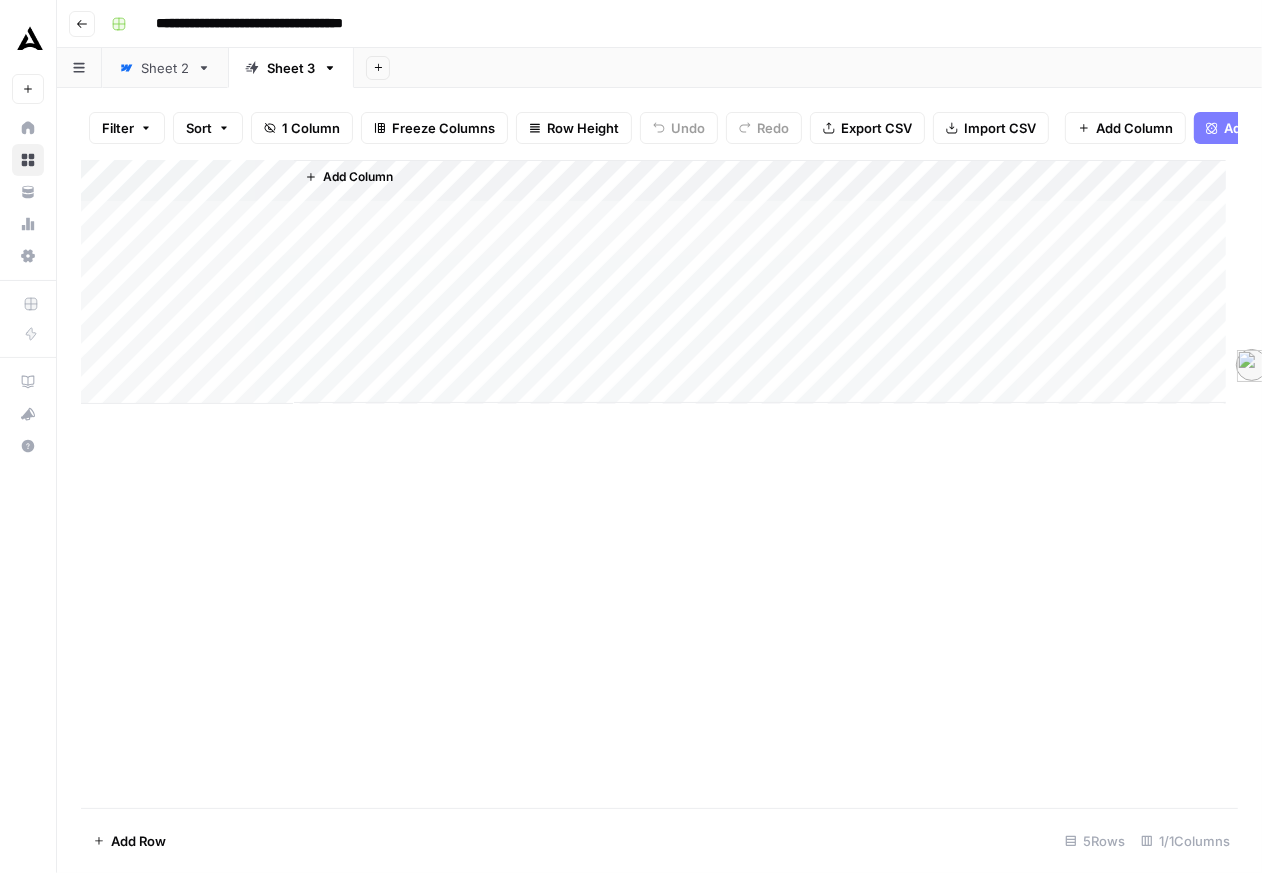 click on "Add Column" at bounding box center (653, 282) 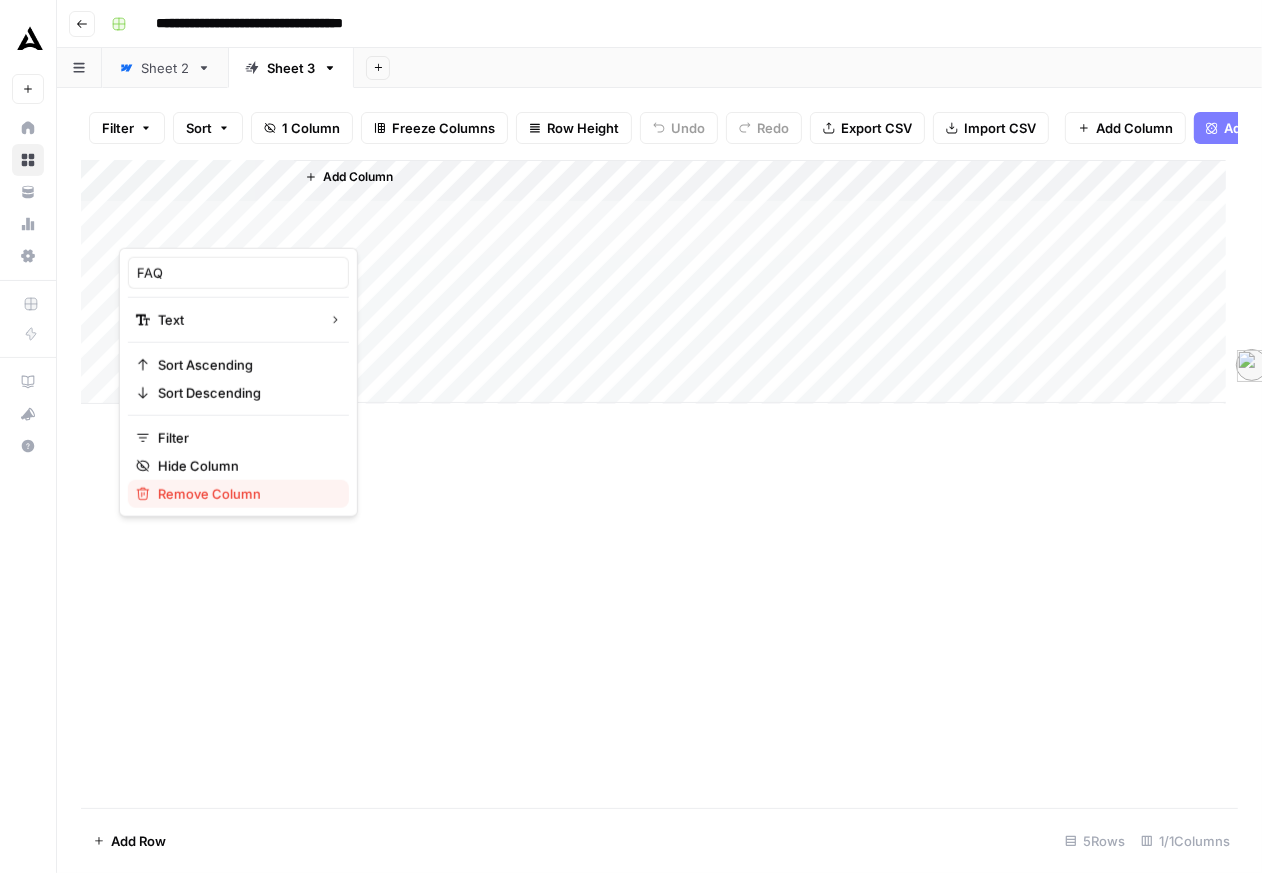 click on "Remove Column" at bounding box center [245, 494] 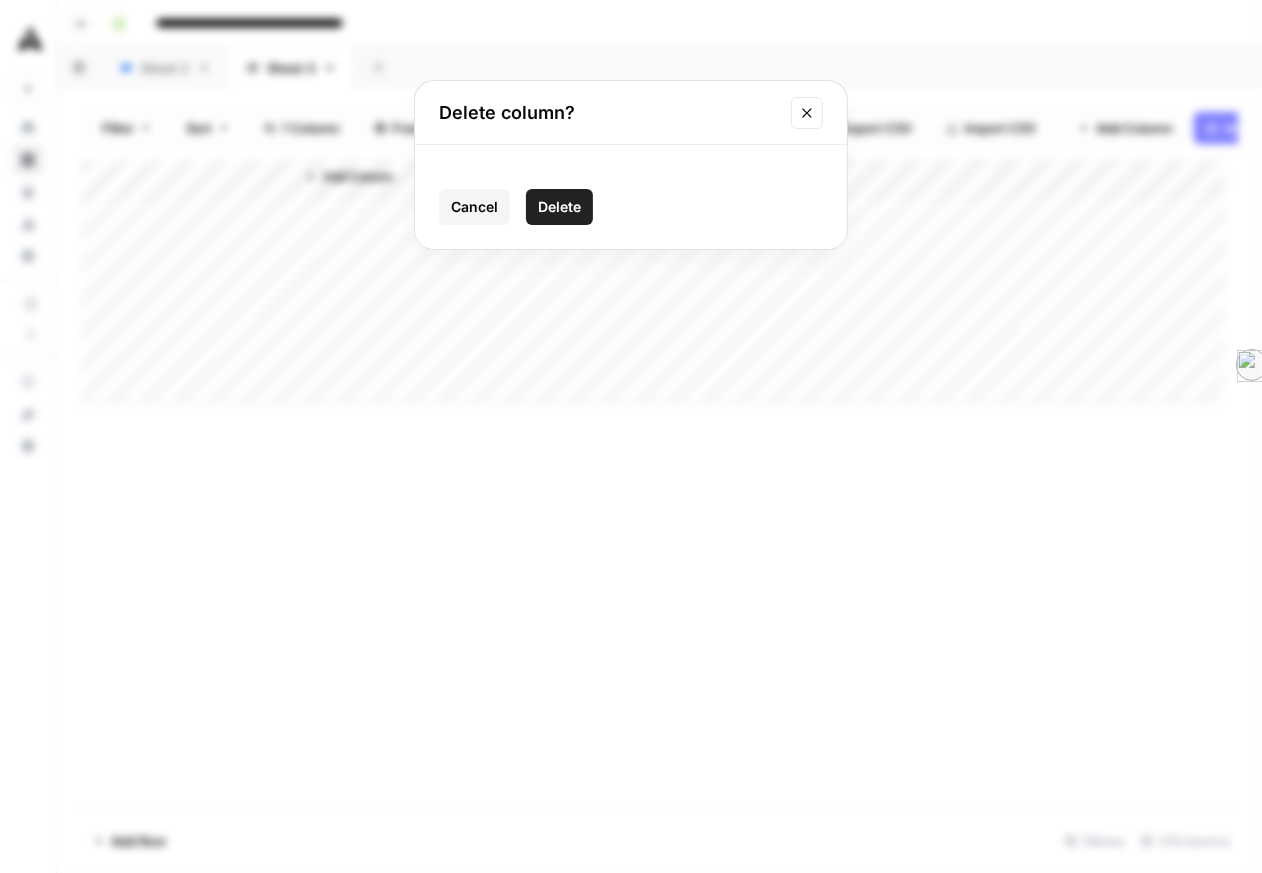 click on "Delete" at bounding box center (559, 207) 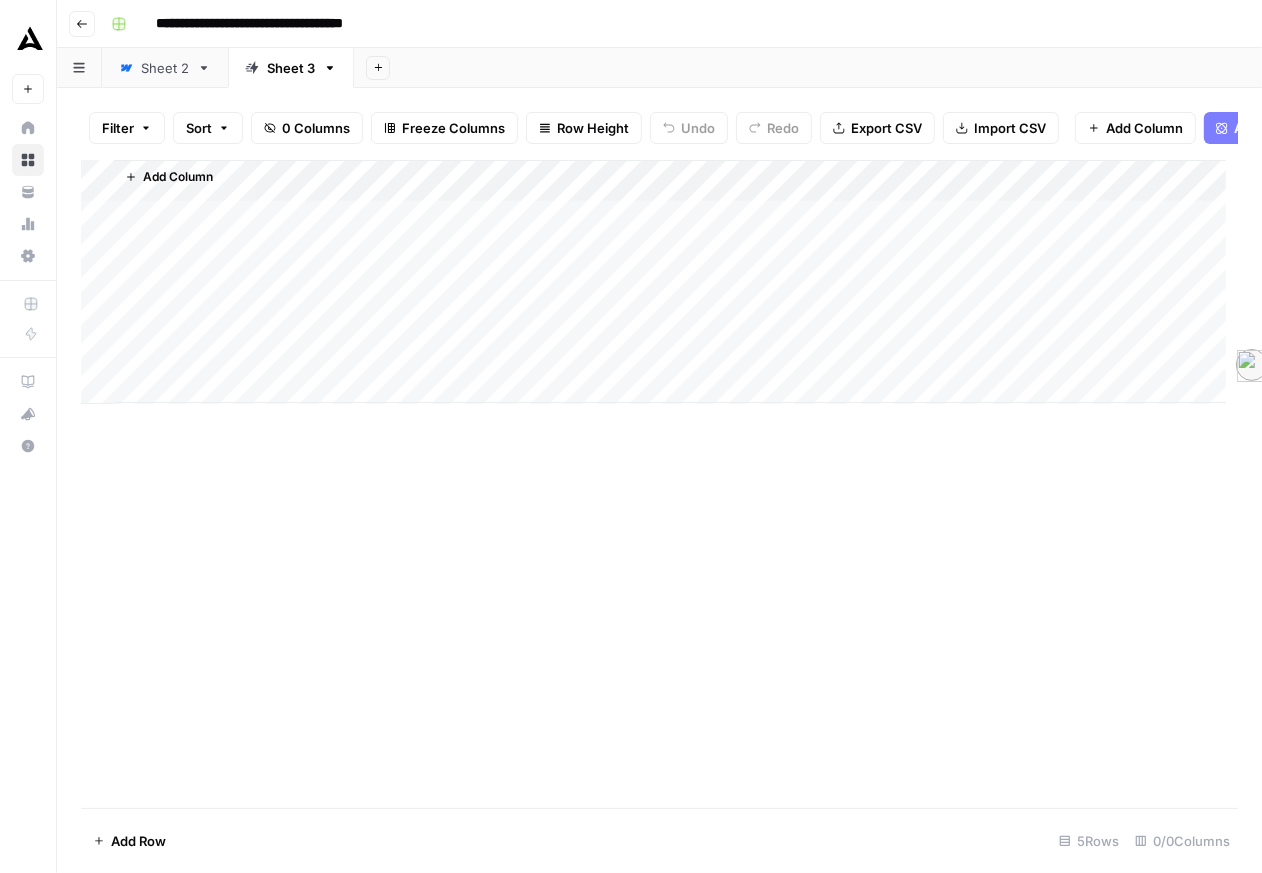 click on "Add Column" at bounding box center (178, 177) 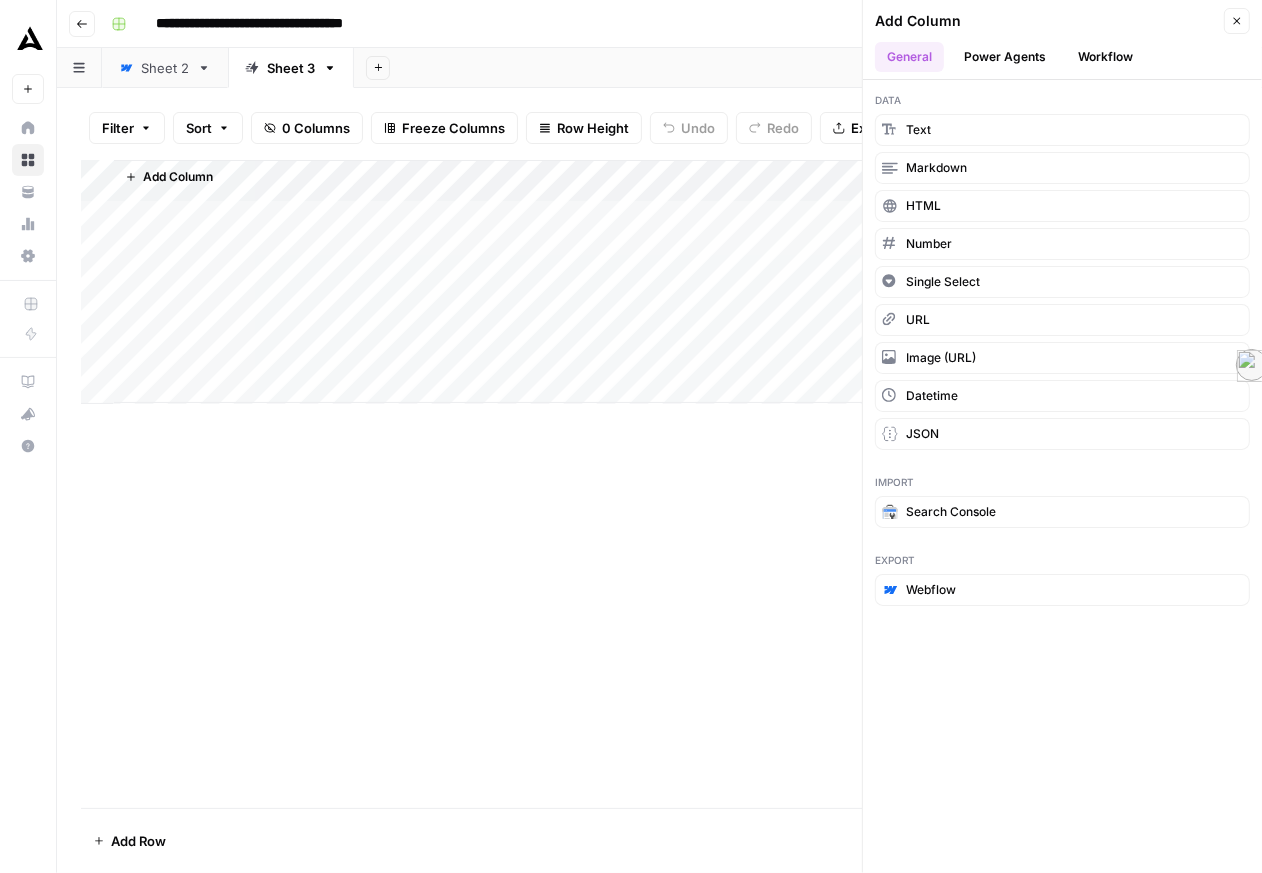 click on "Filter Sort 0 Columns Freeze Columns Row Height Undo Redo Export CSV Import CSV Add Column Add Power Agent Search" at bounding box center (659, 128) 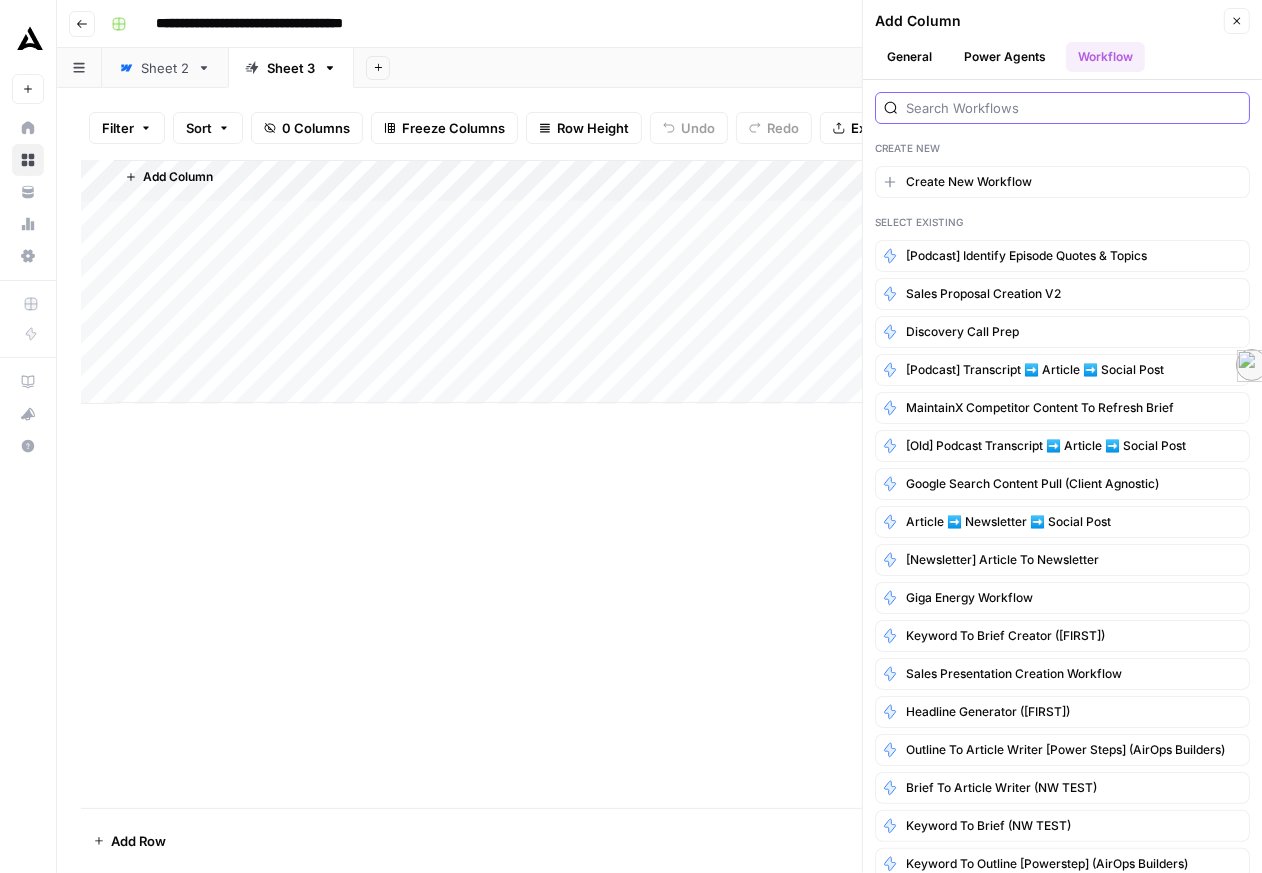 click at bounding box center (1073, 108) 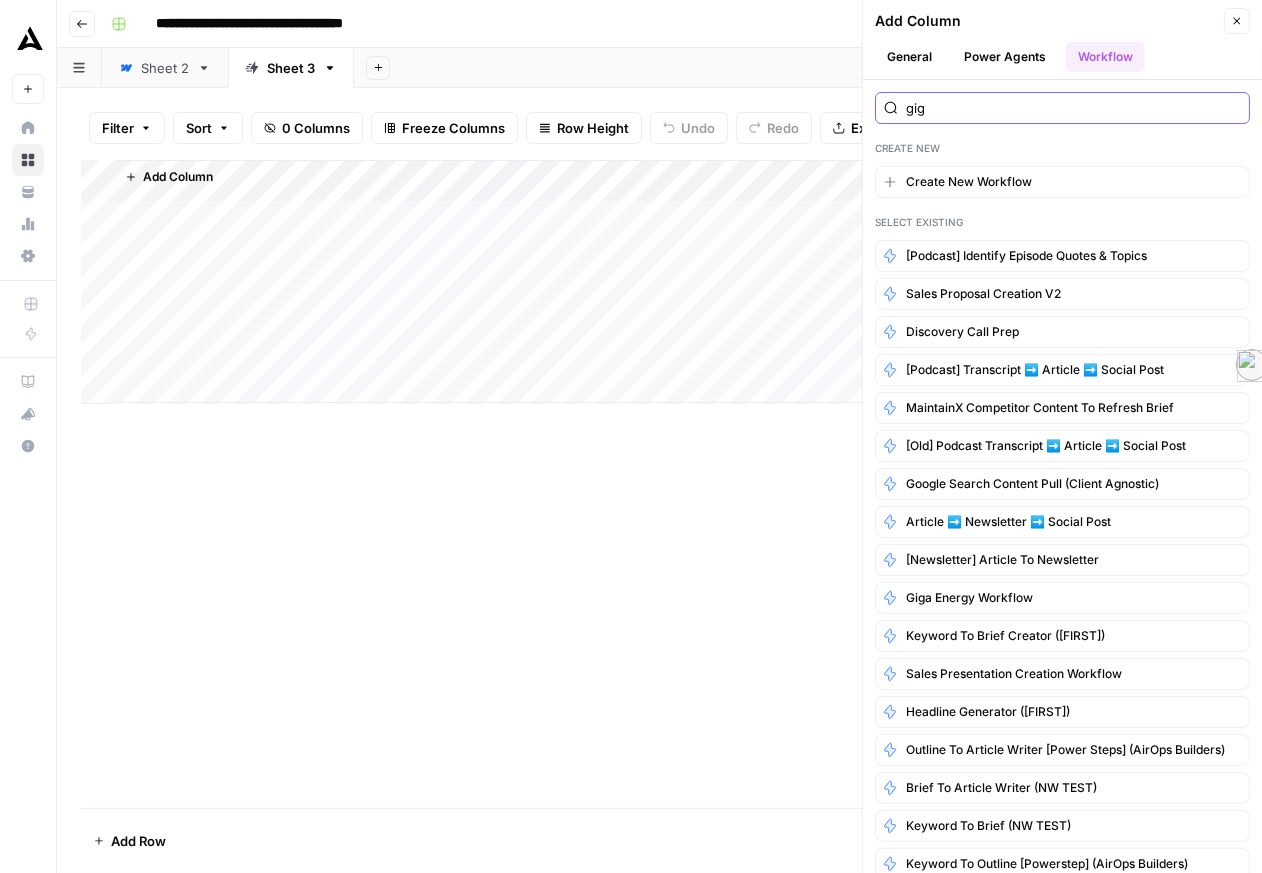 type on "giga" 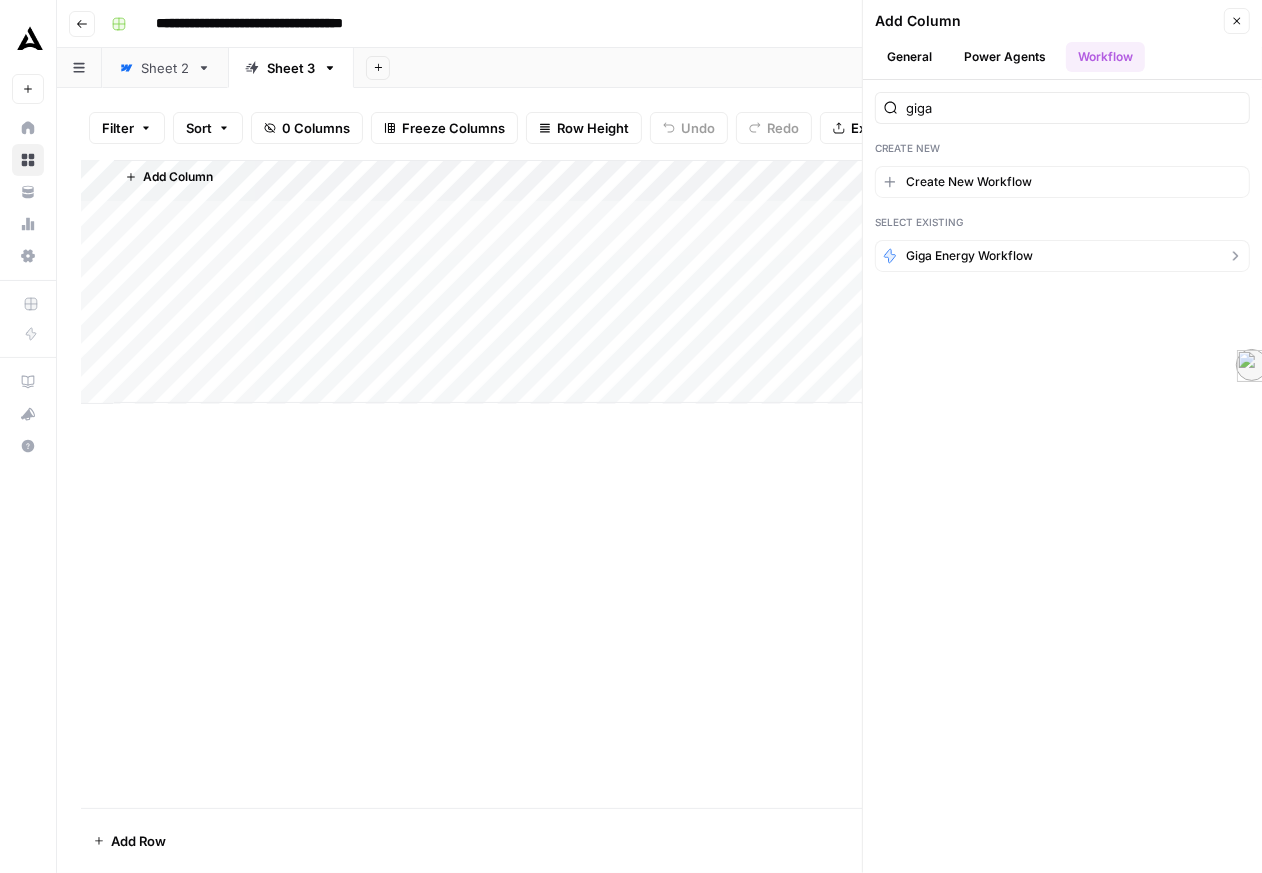 click on "Giga Energy Workflow" at bounding box center (969, 256) 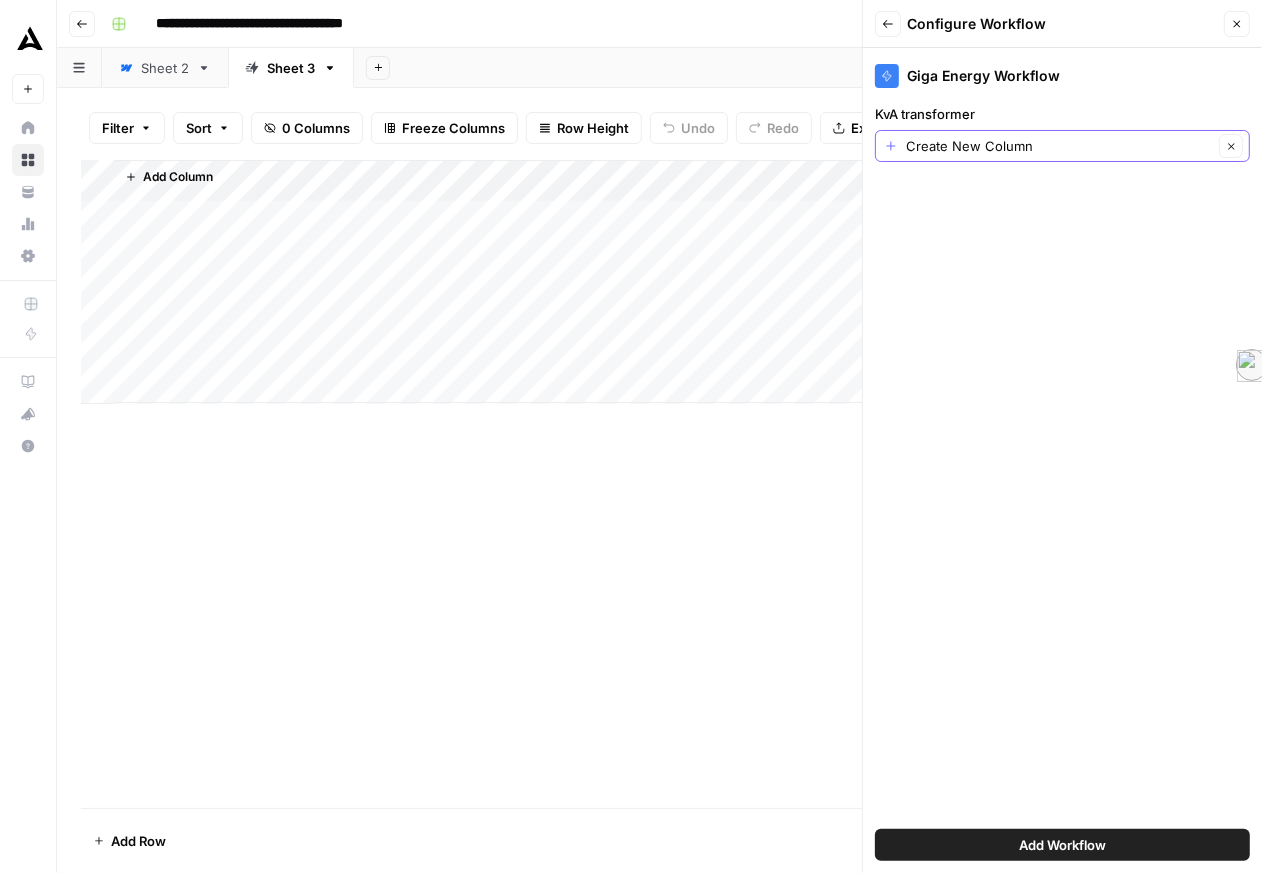click on "Create New Column" at bounding box center (1059, 146) 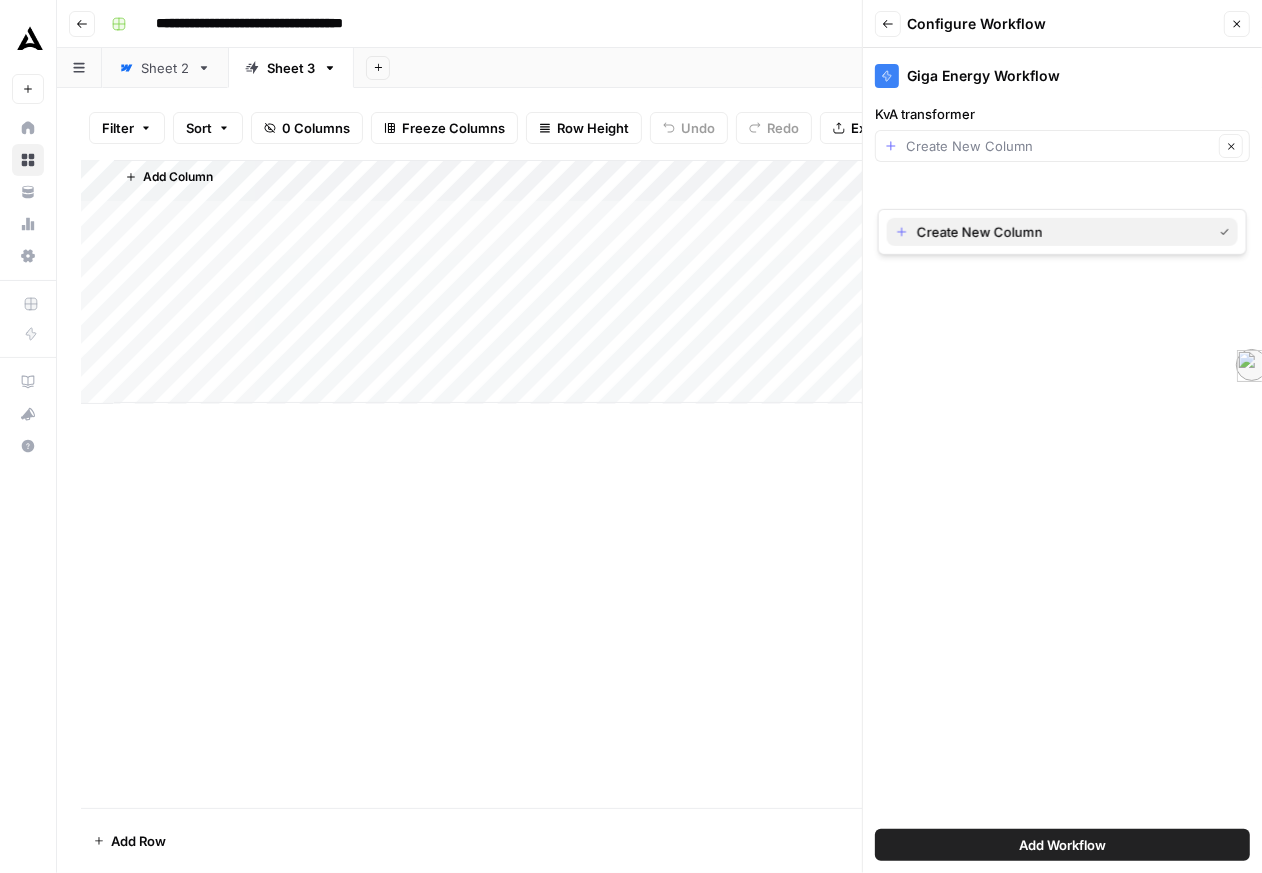 click on "Create New Column" at bounding box center [1060, 232] 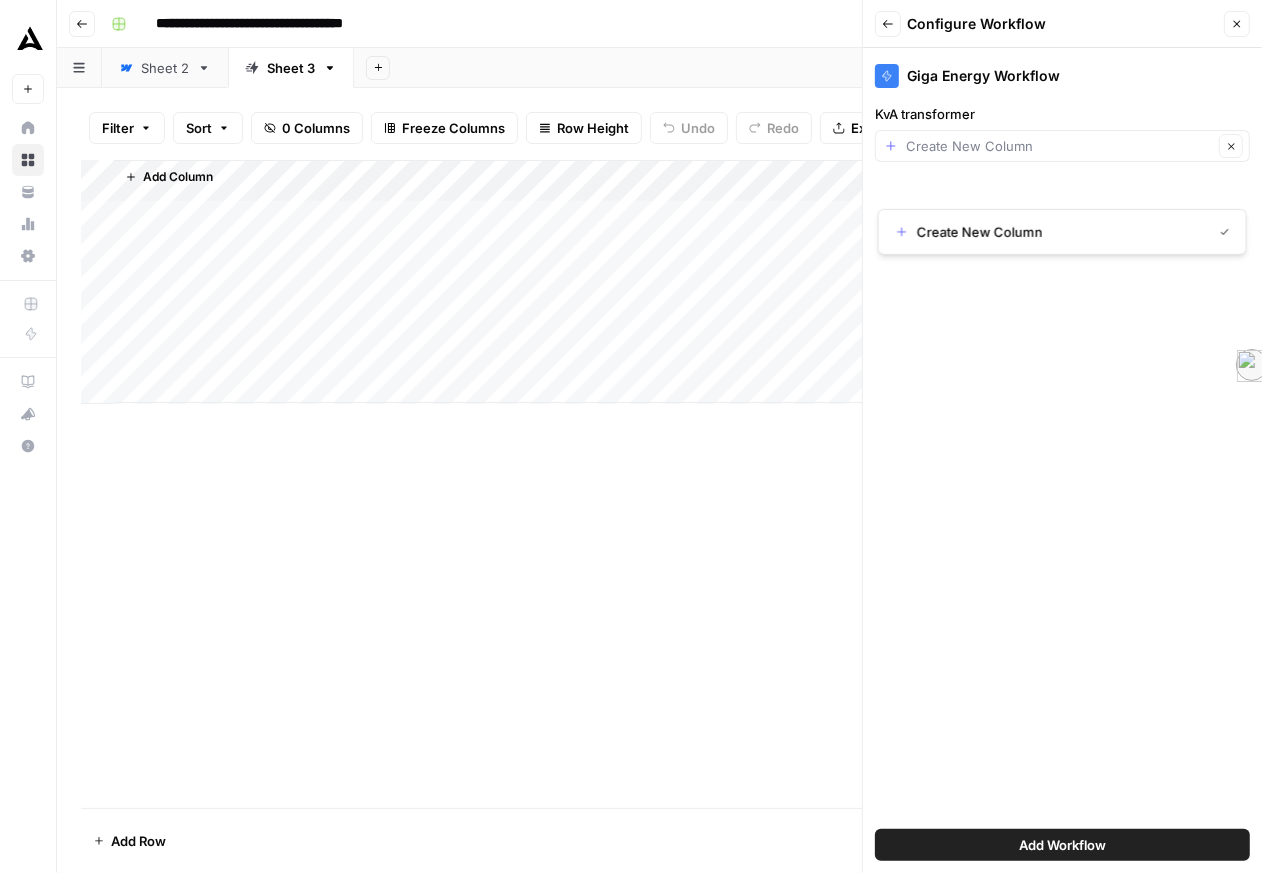 type on "Create New Column" 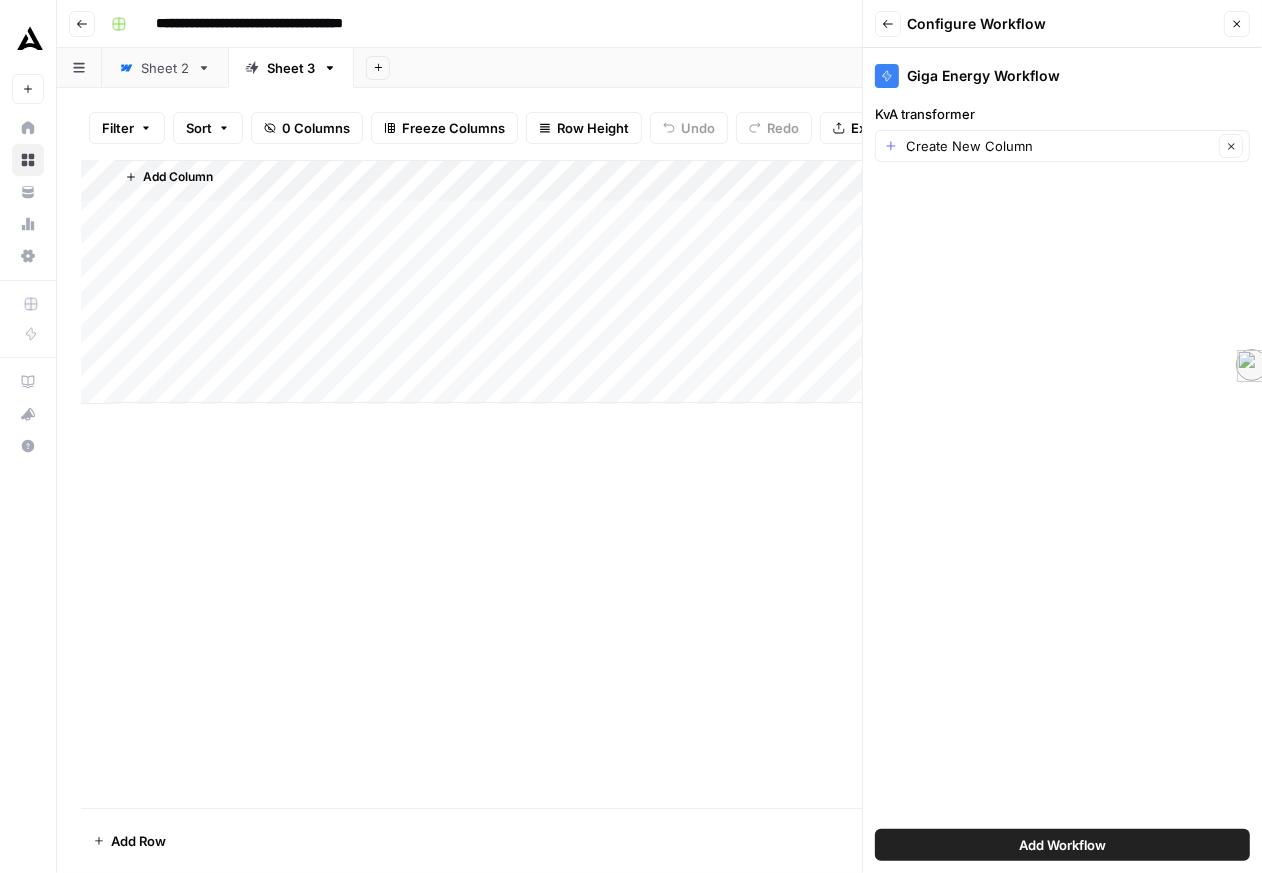 click on "Add Workflow" at bounding box center [1062, 845] 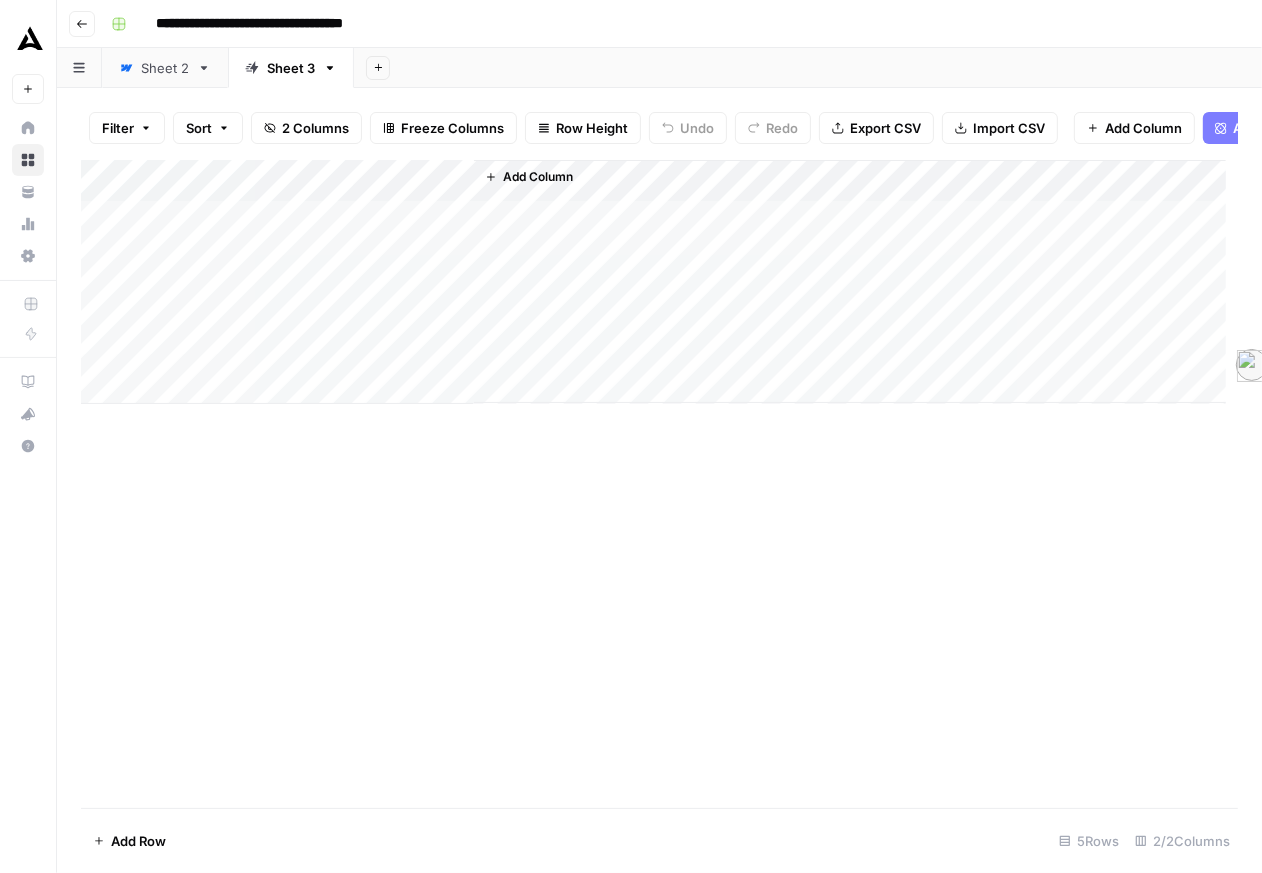 click on "Add Column" at bounding box center [653, 282] 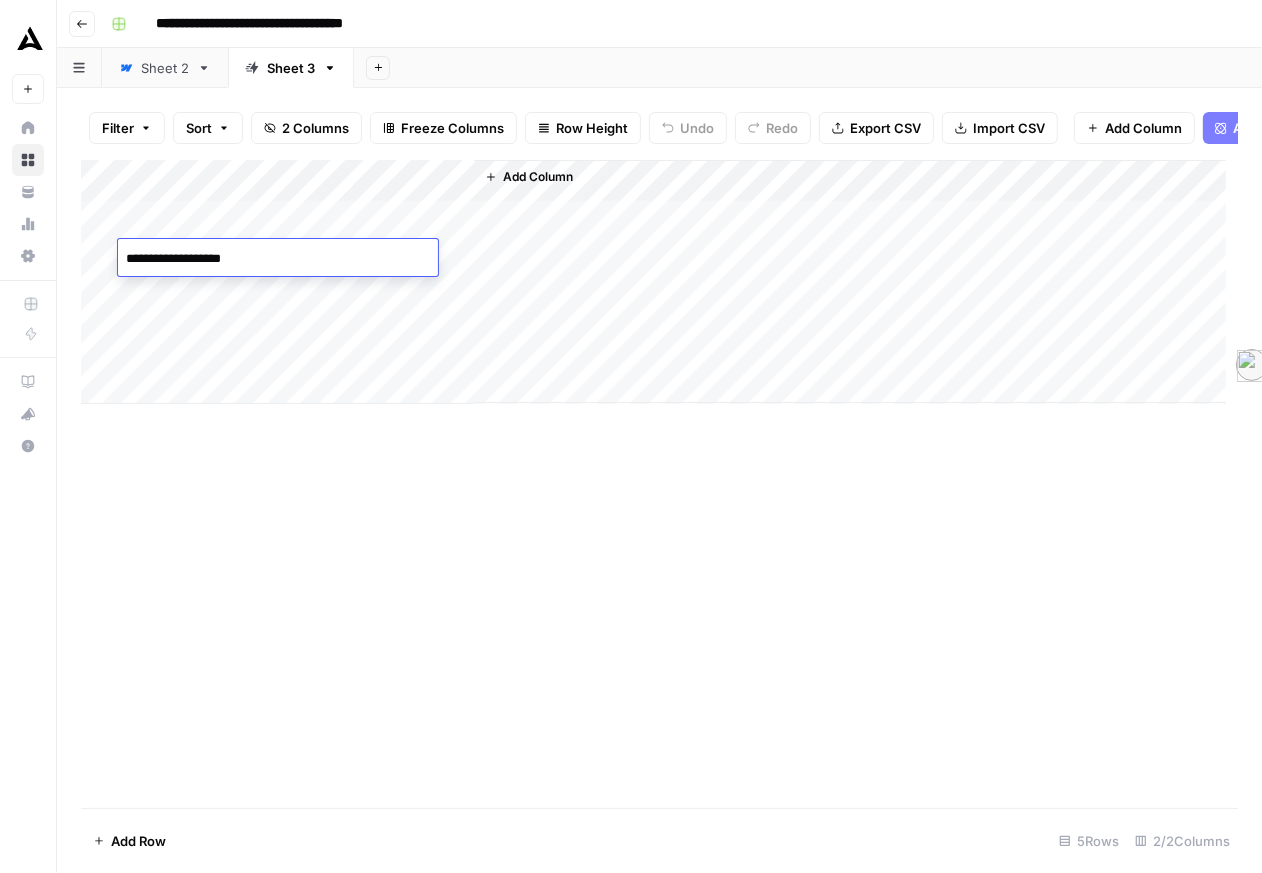 type on "**********" 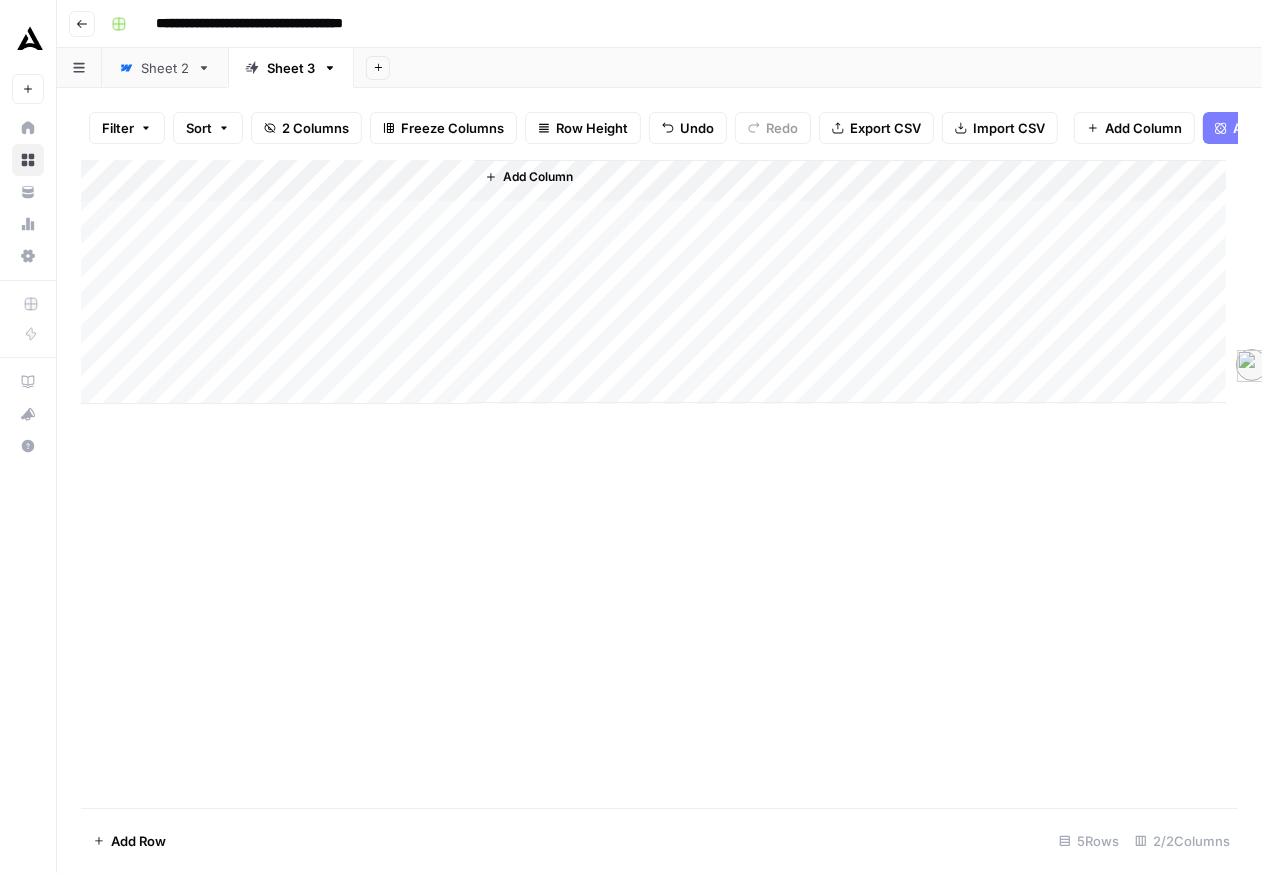 click on "Add Column" at bounding box center [653, 282] 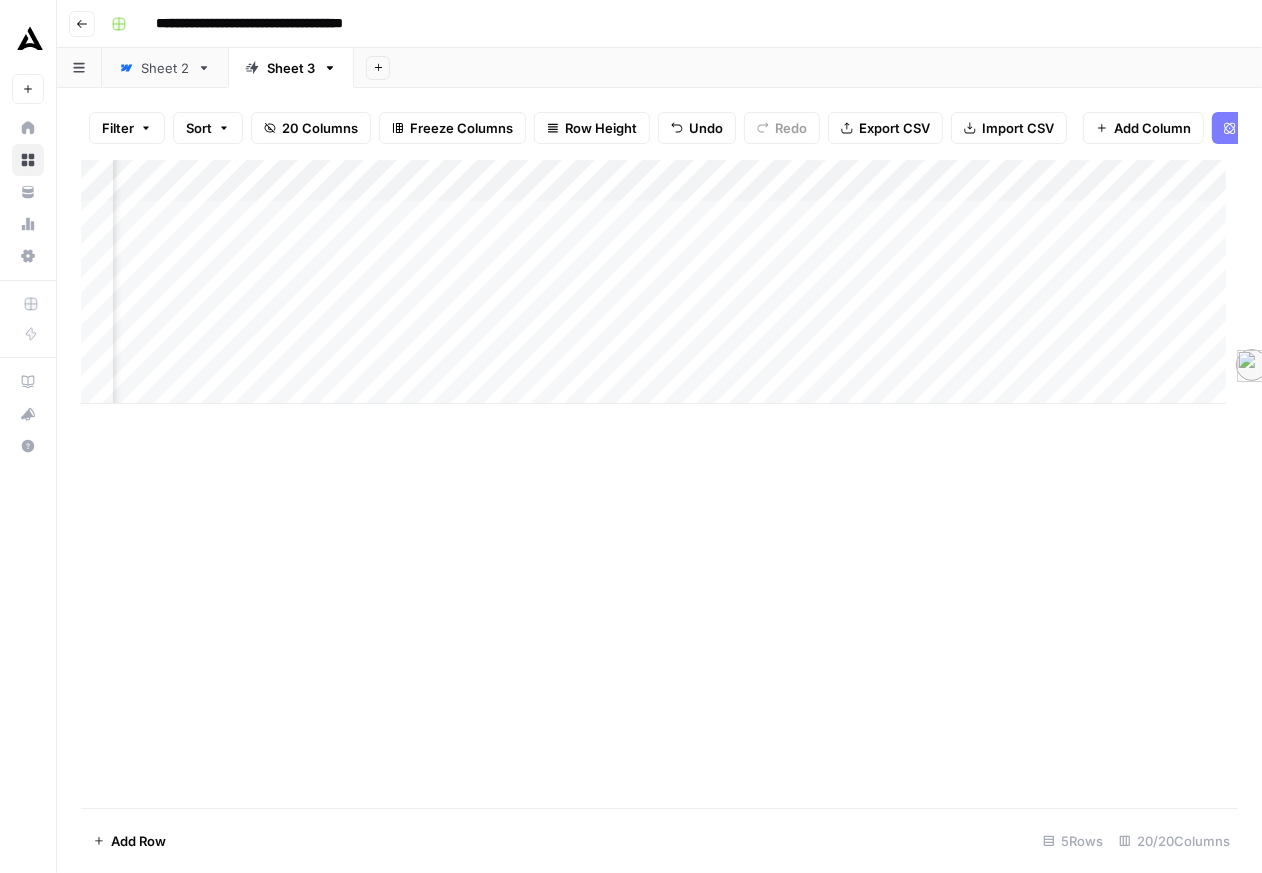 scroll, scrollTop: 0, scrollLeft: 113, axis: horizontal 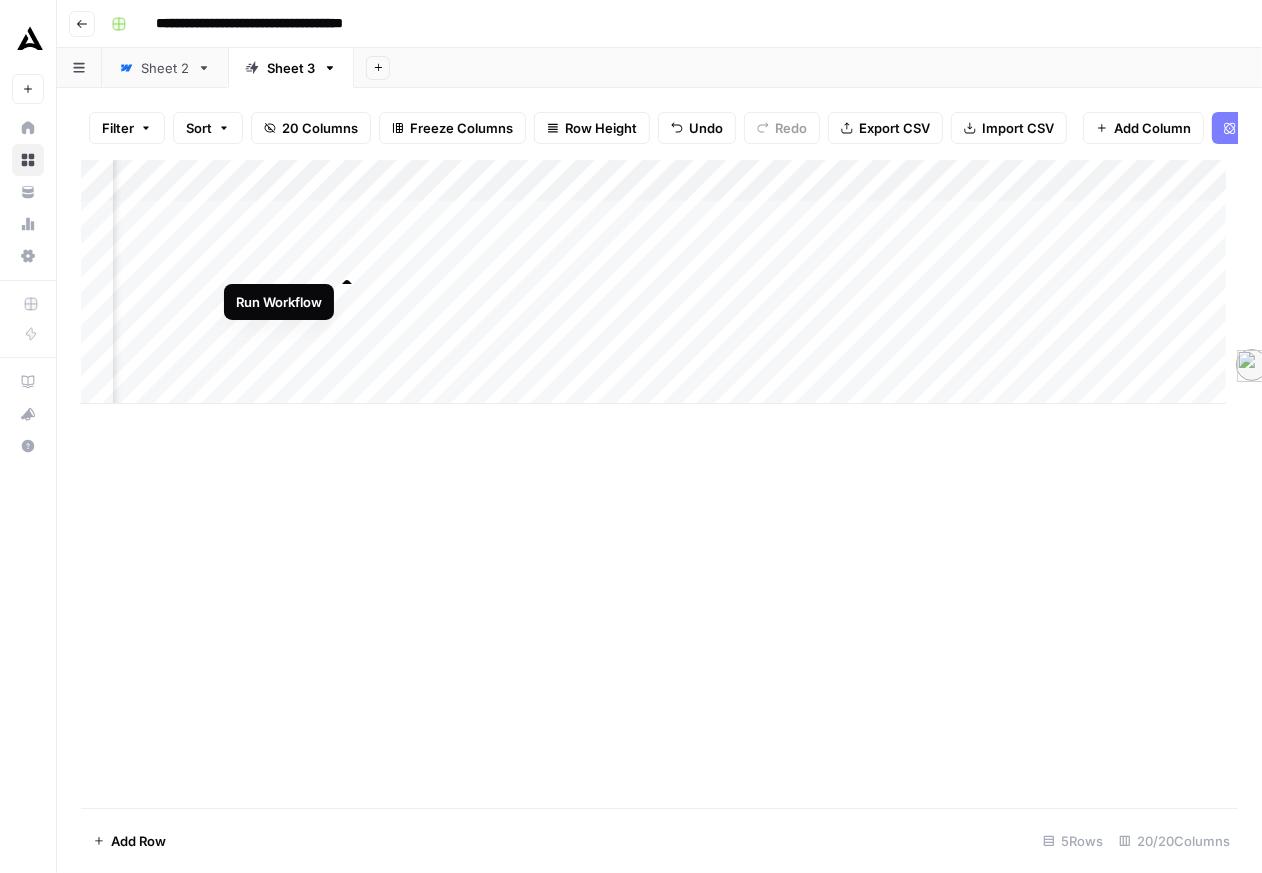 click on "Add Column" at bounding box center [653, 282] 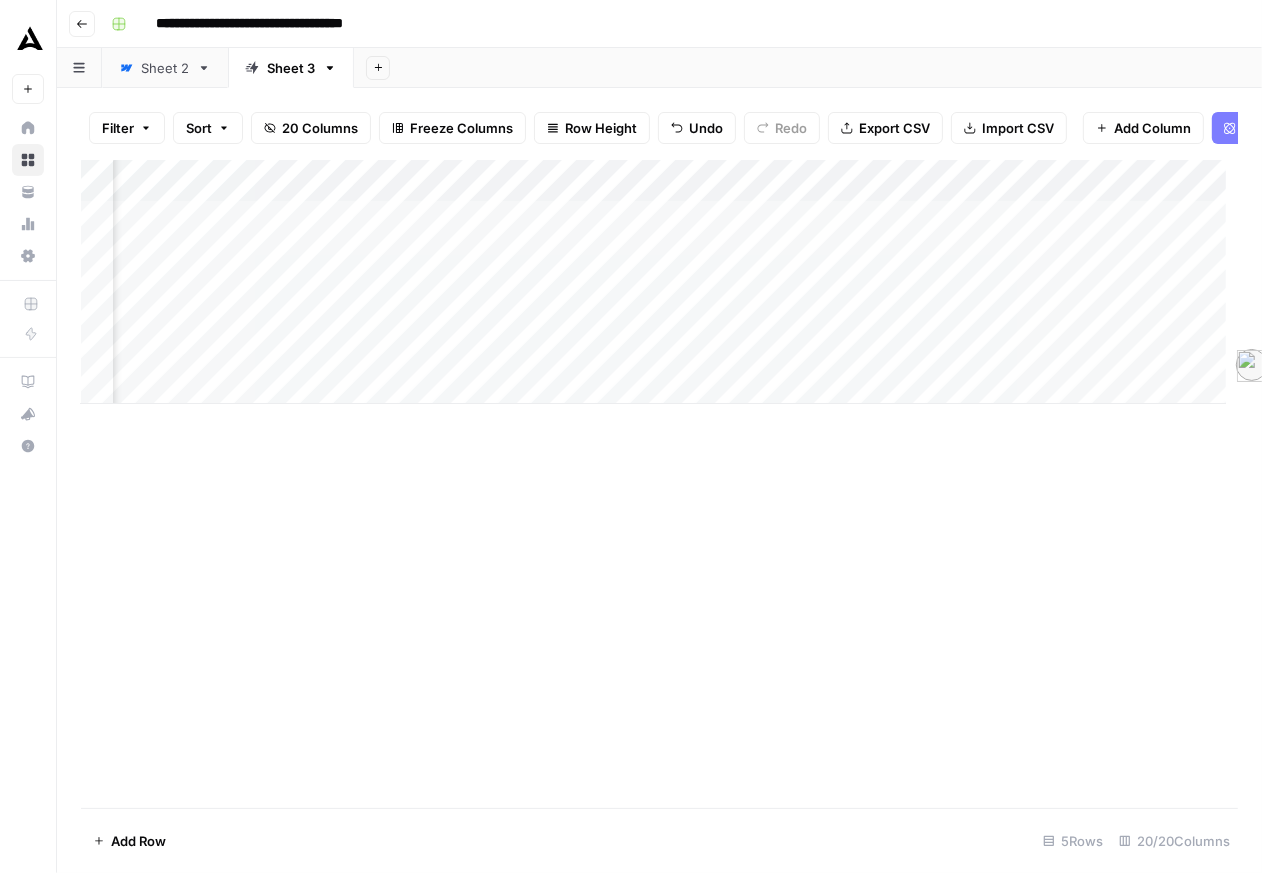 scroll, scrollTop: 0, scrollLeft: 421, axis: horizontal 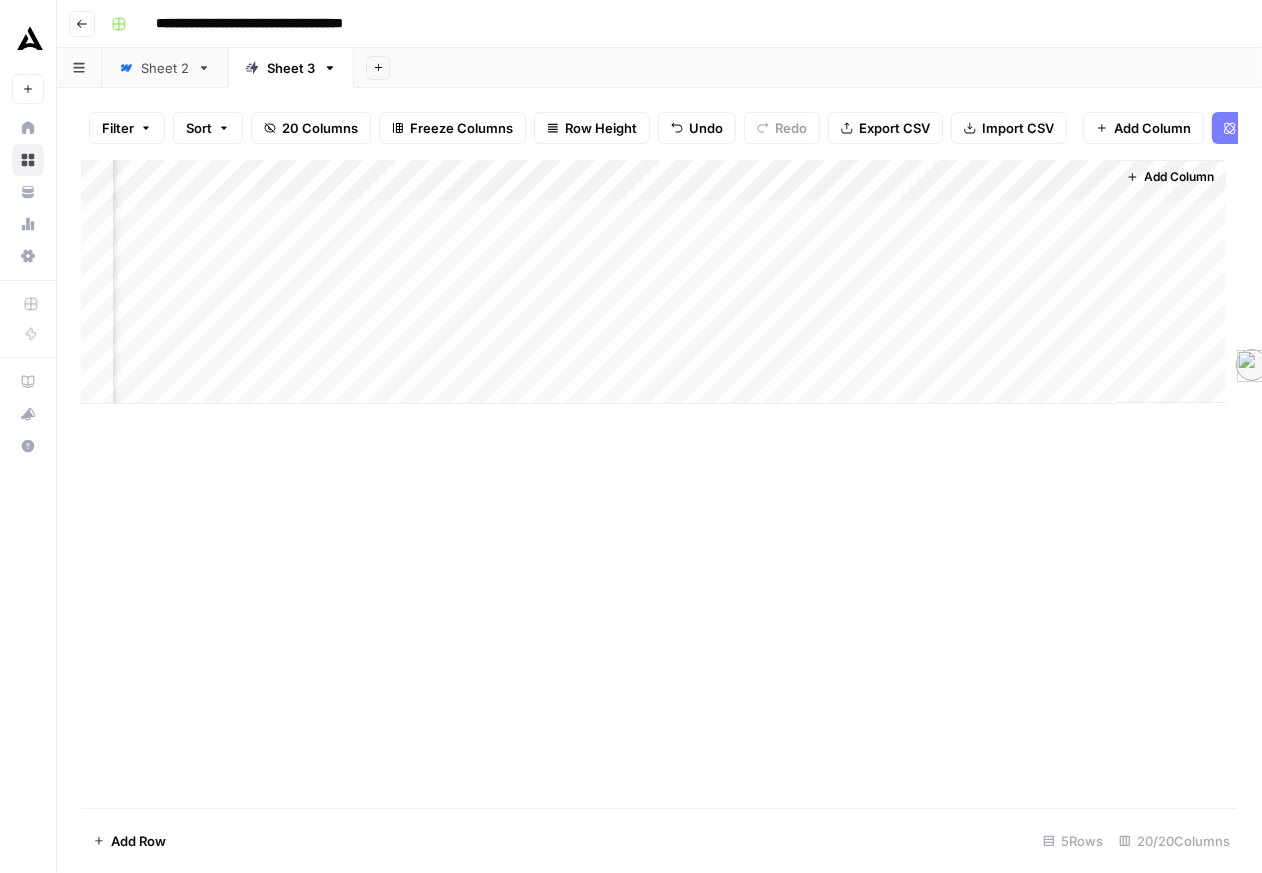 click on "Add Column" at bounding box center (1171, 177) 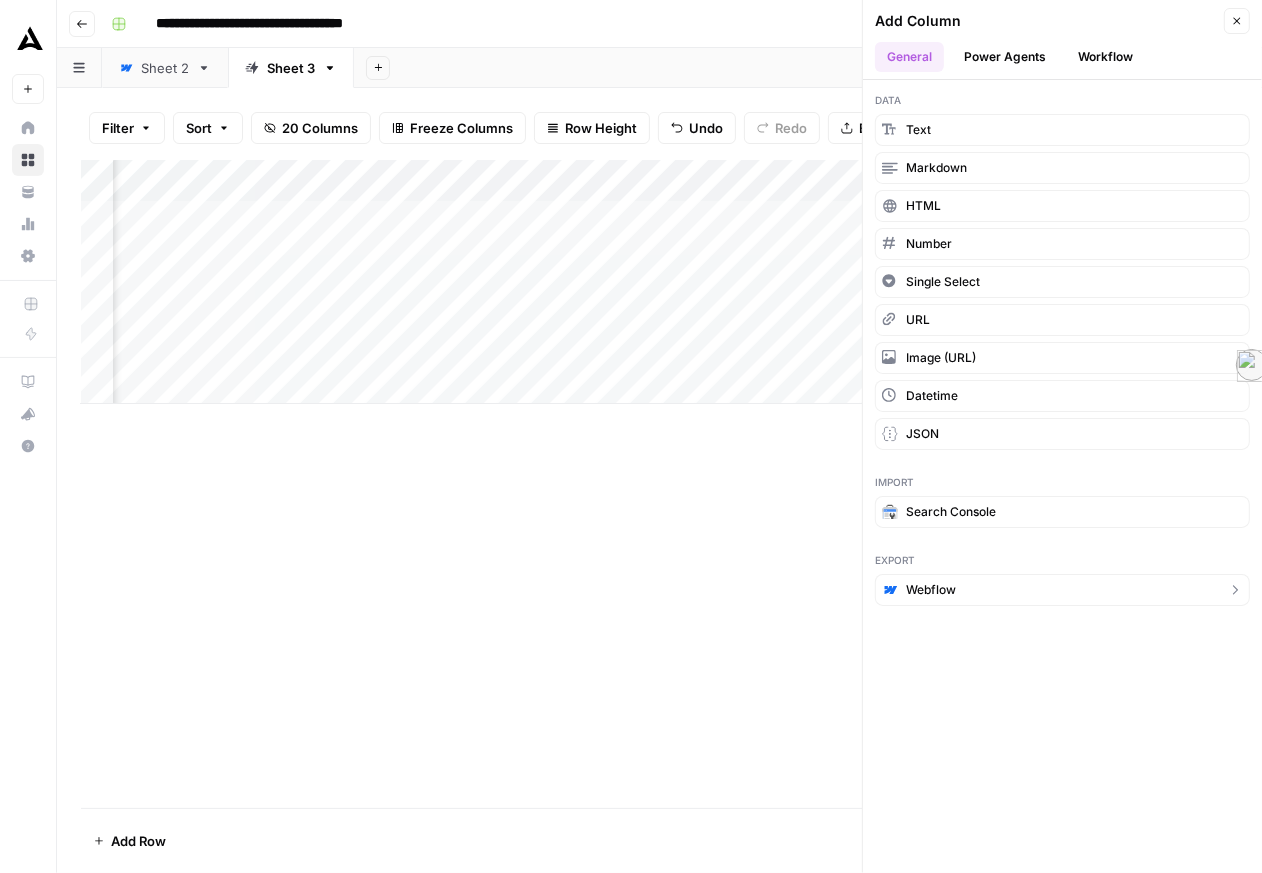 click on "Webflow" at bounding box center (931, 590) 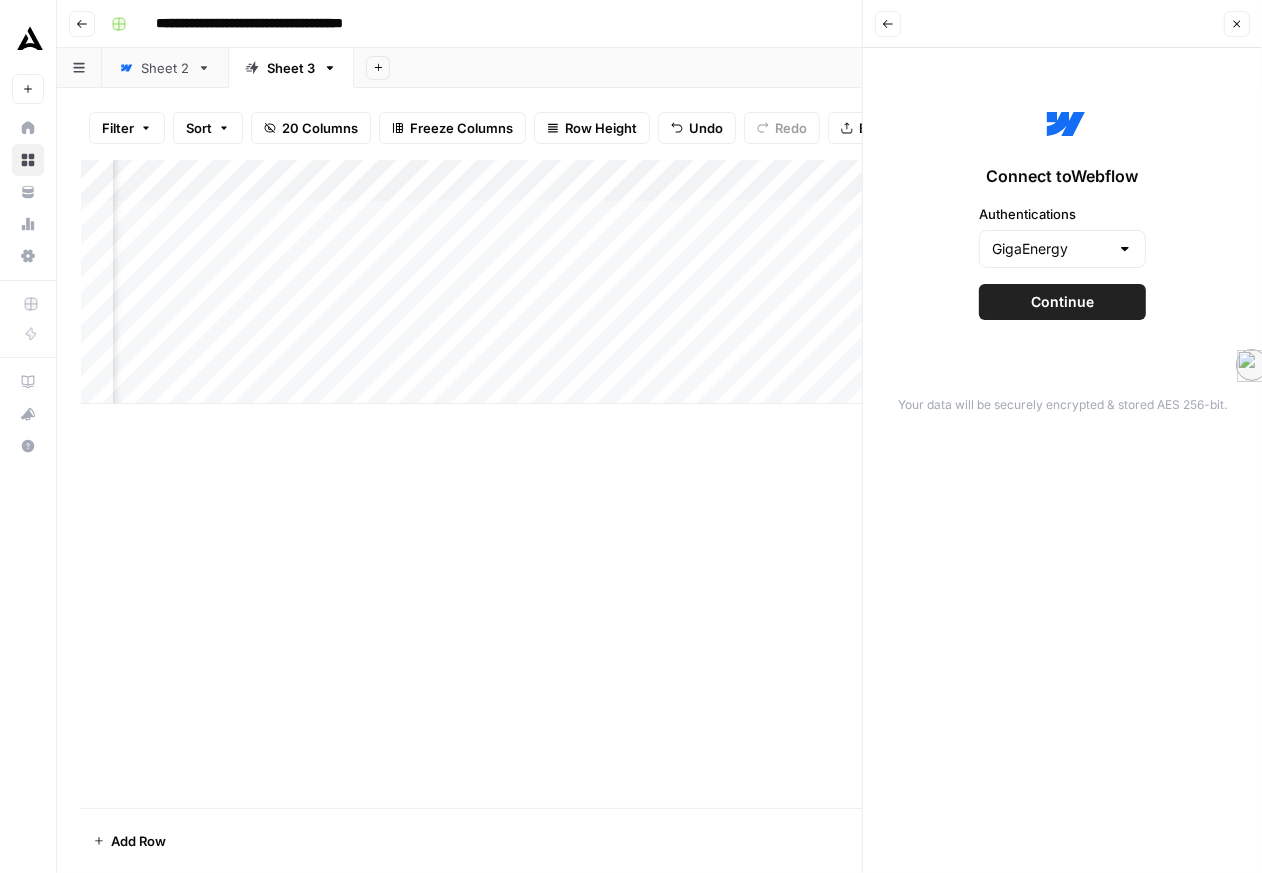 click on "Continue" at bounding box center (1062, 302) 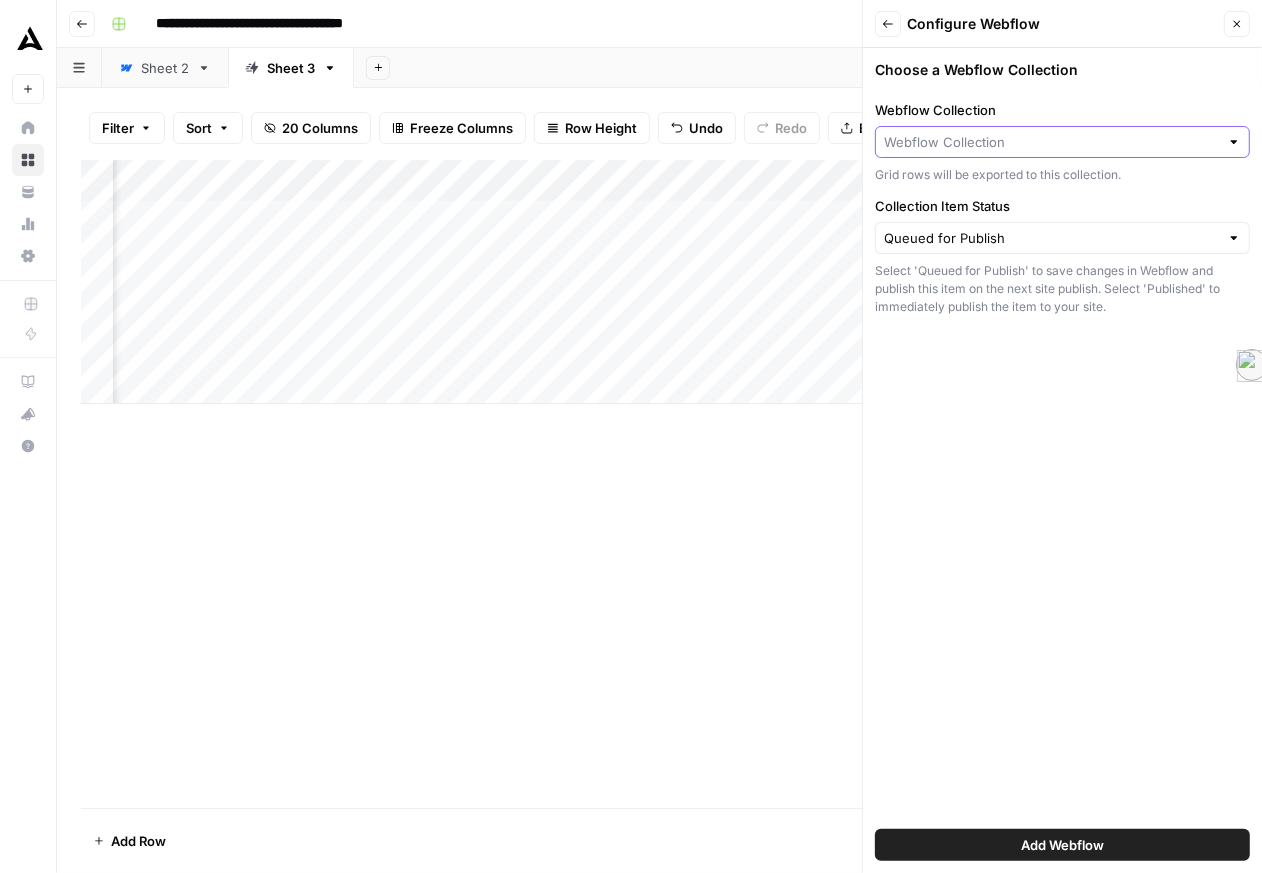 click on "Webflow Collection" at bounding box center [1051, 142] 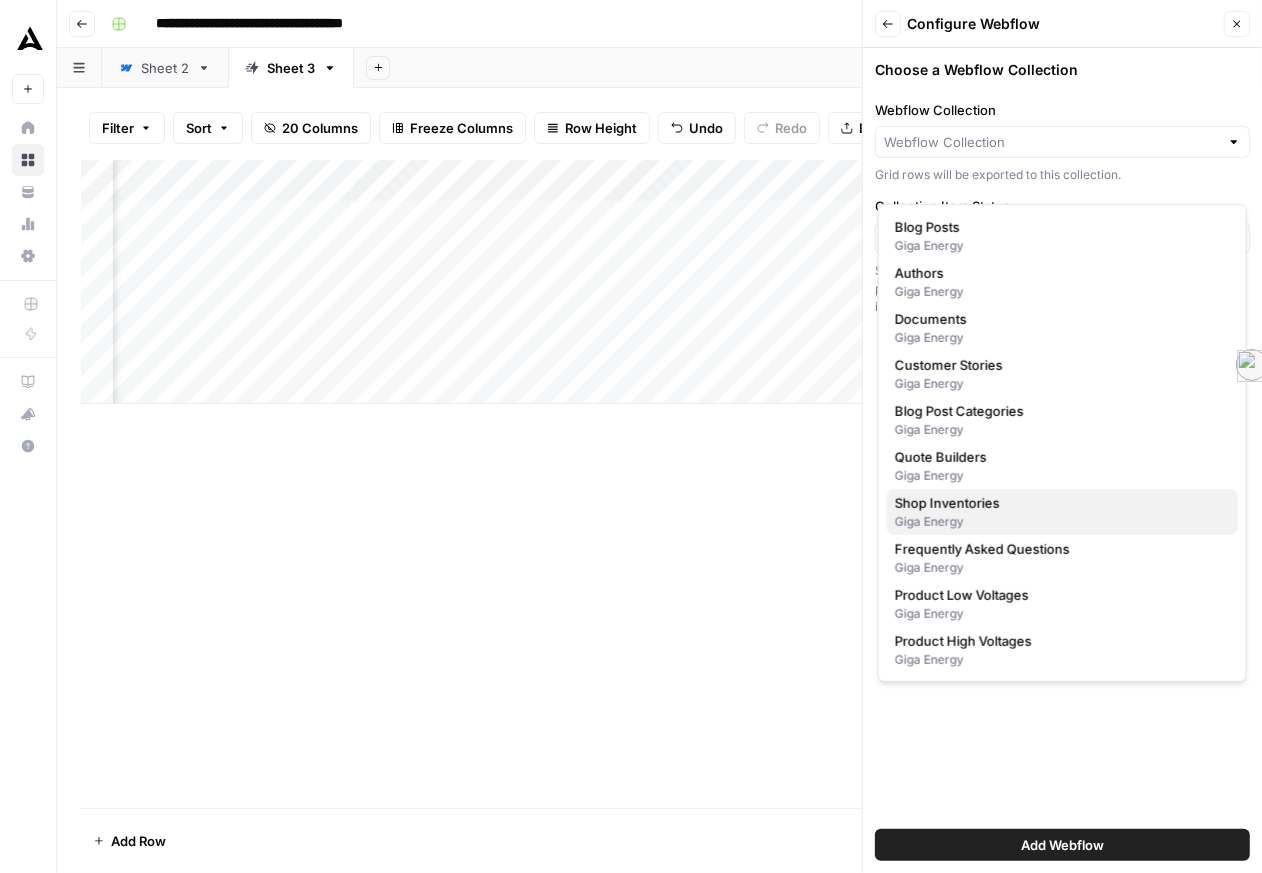 click on "Giga Energy" at bounding box center [1062, 522] 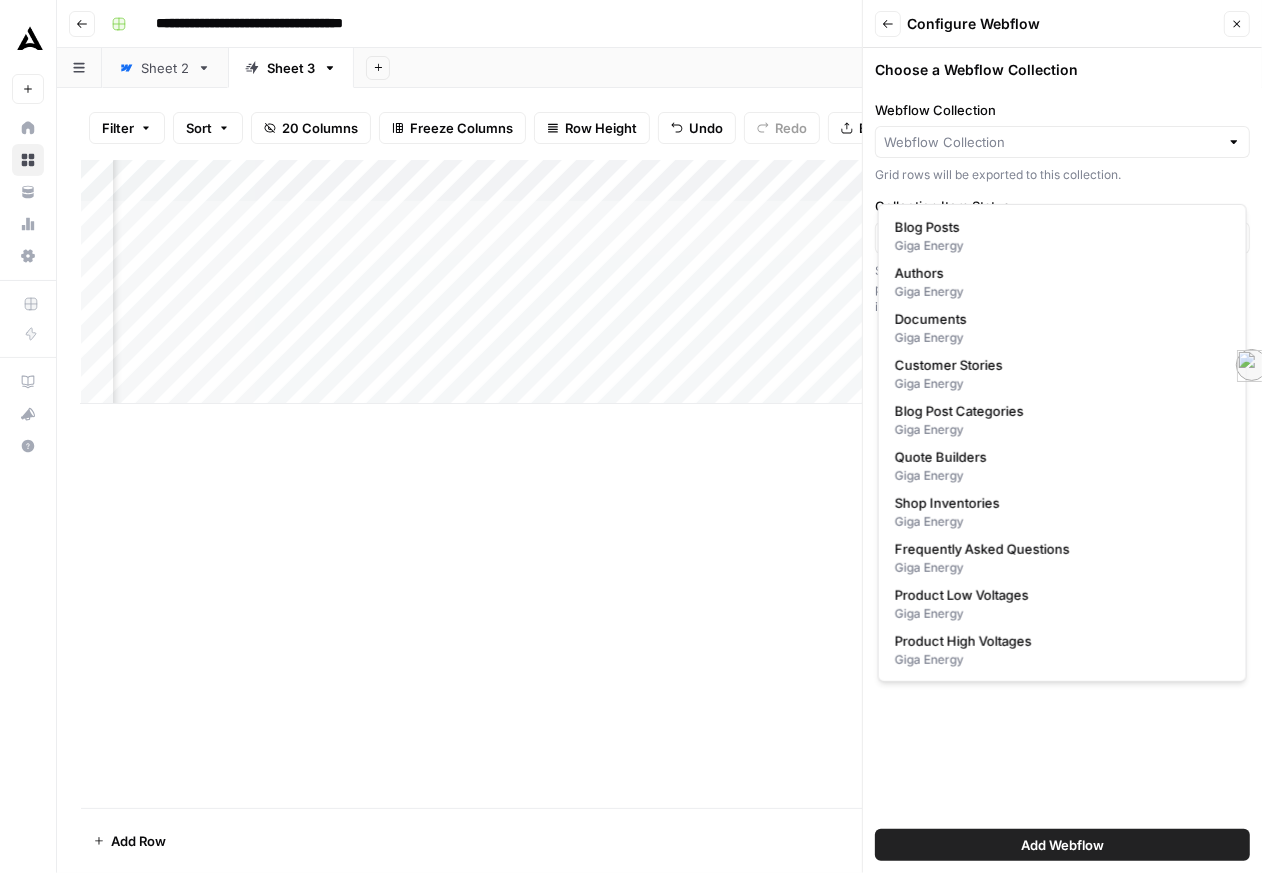 type on "Shop Inventories" 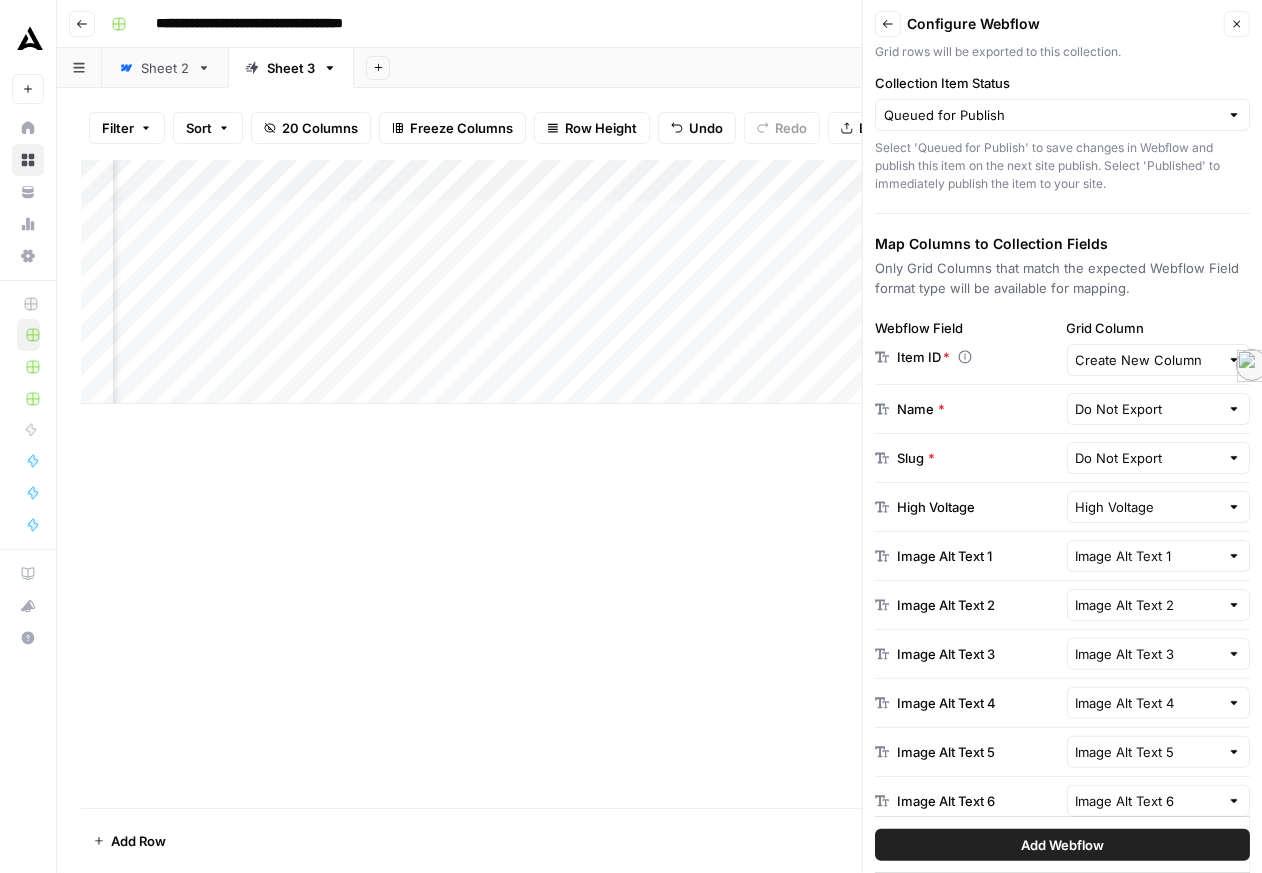 scroll, scrollTop: 150, scrollLeft: 0, axis: vertical 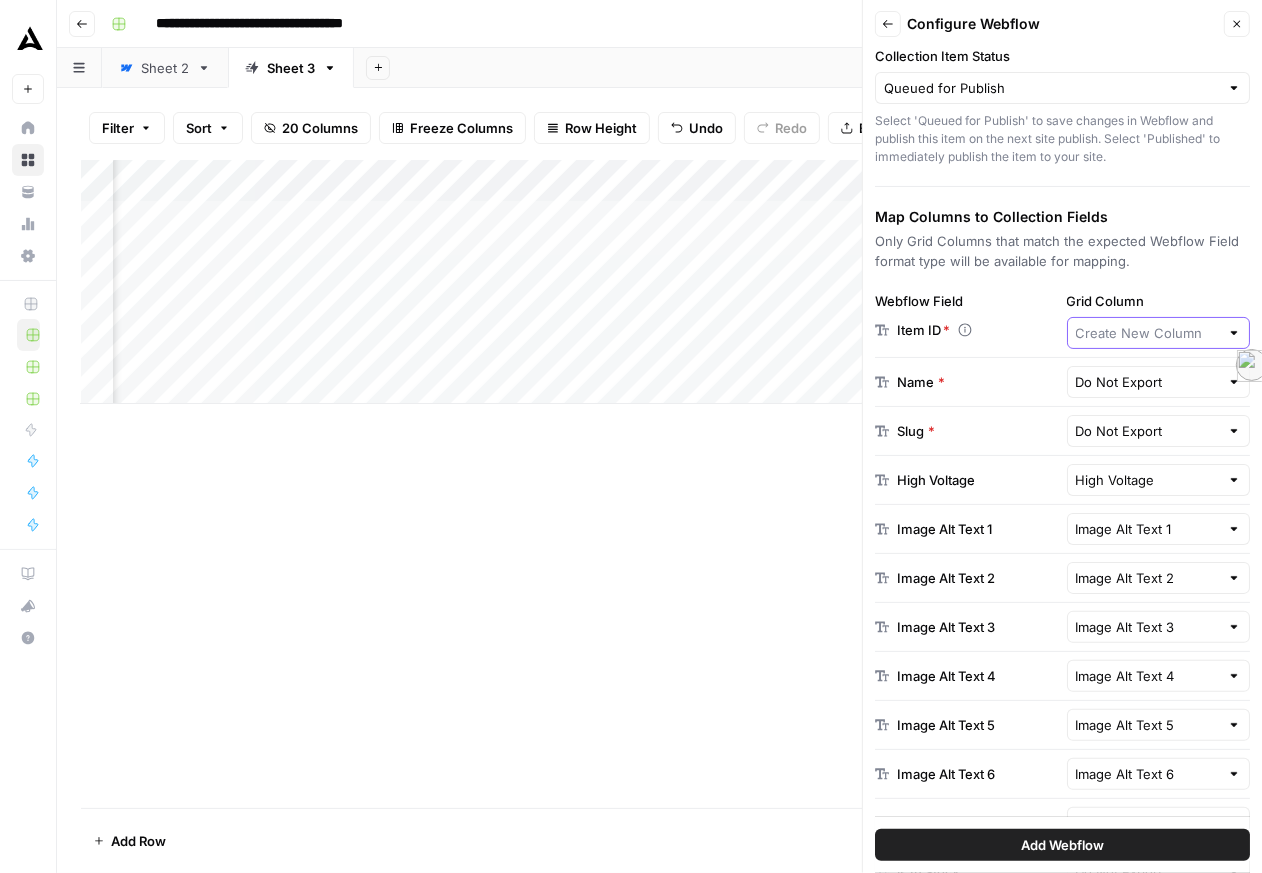 click on "Grid Column" at bounding box center [1148, 333] 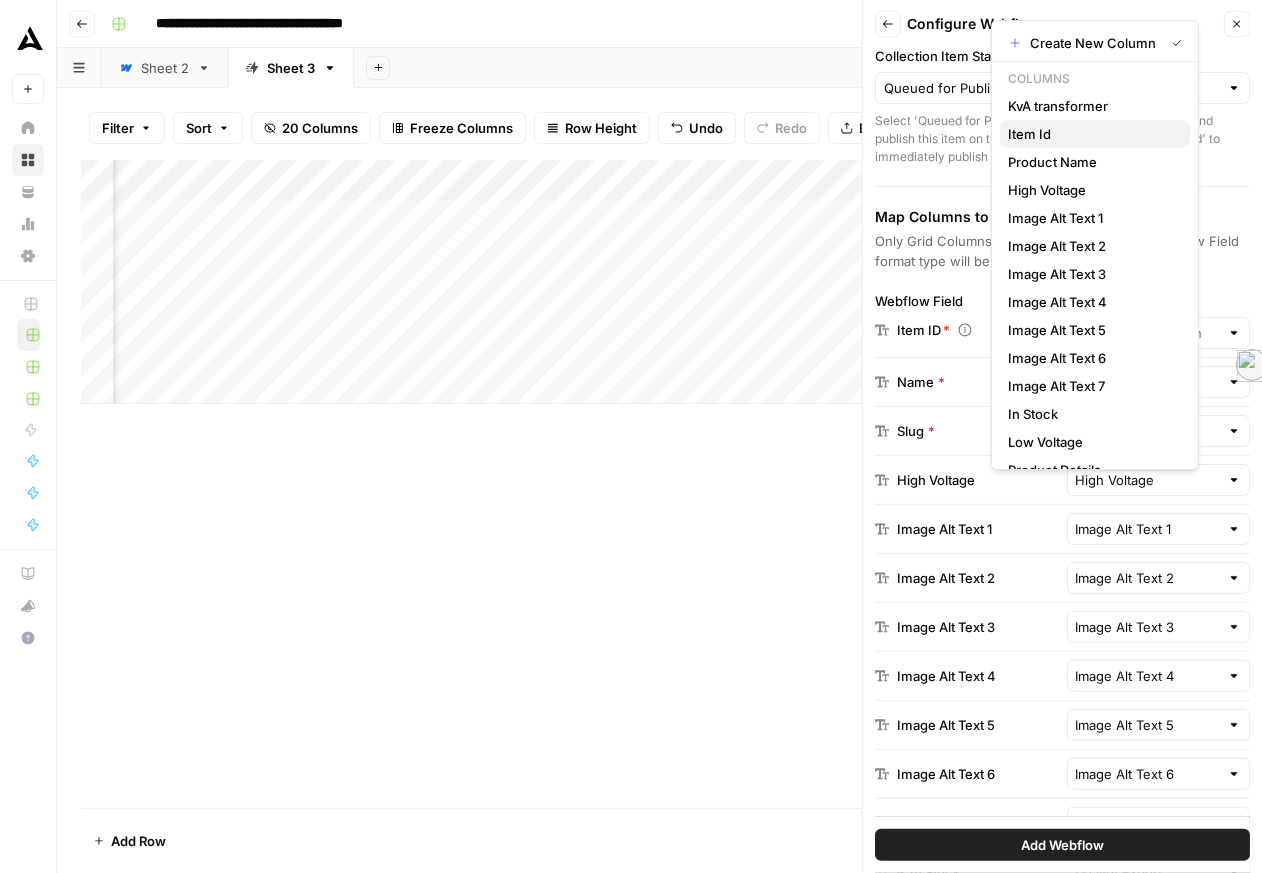 click on "Item Id" at bounding box center [1091, 134] 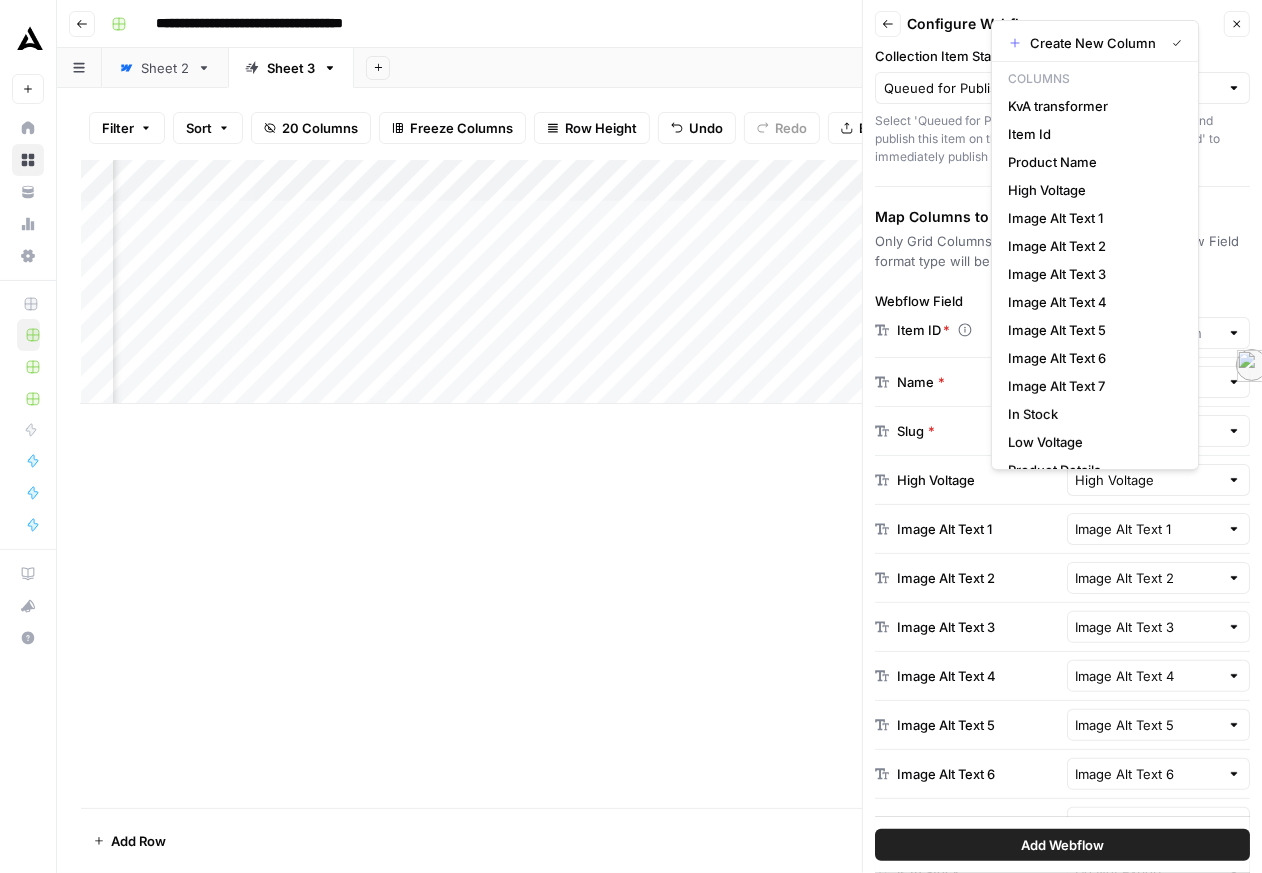 type on "Item Id" 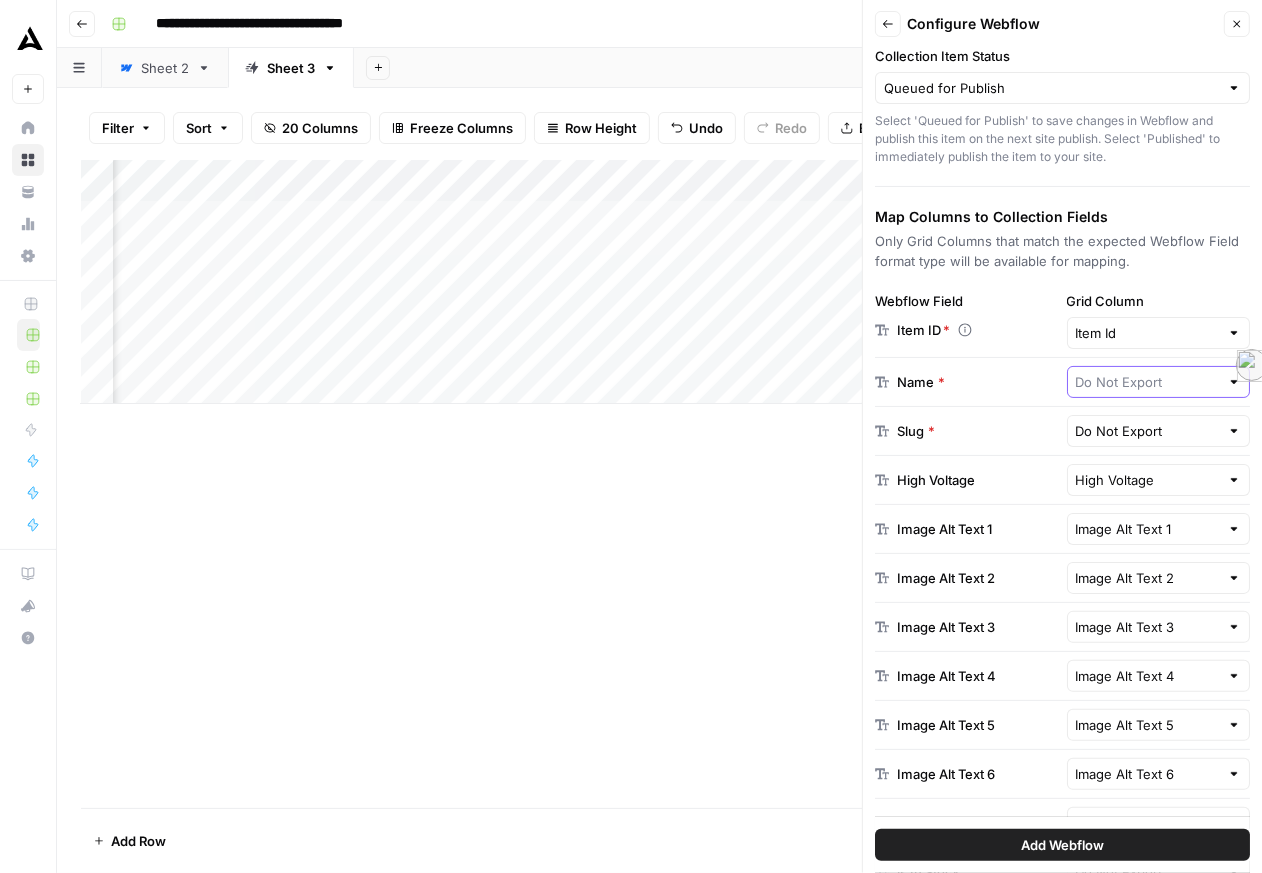 click at bounding box center [1148, 382] 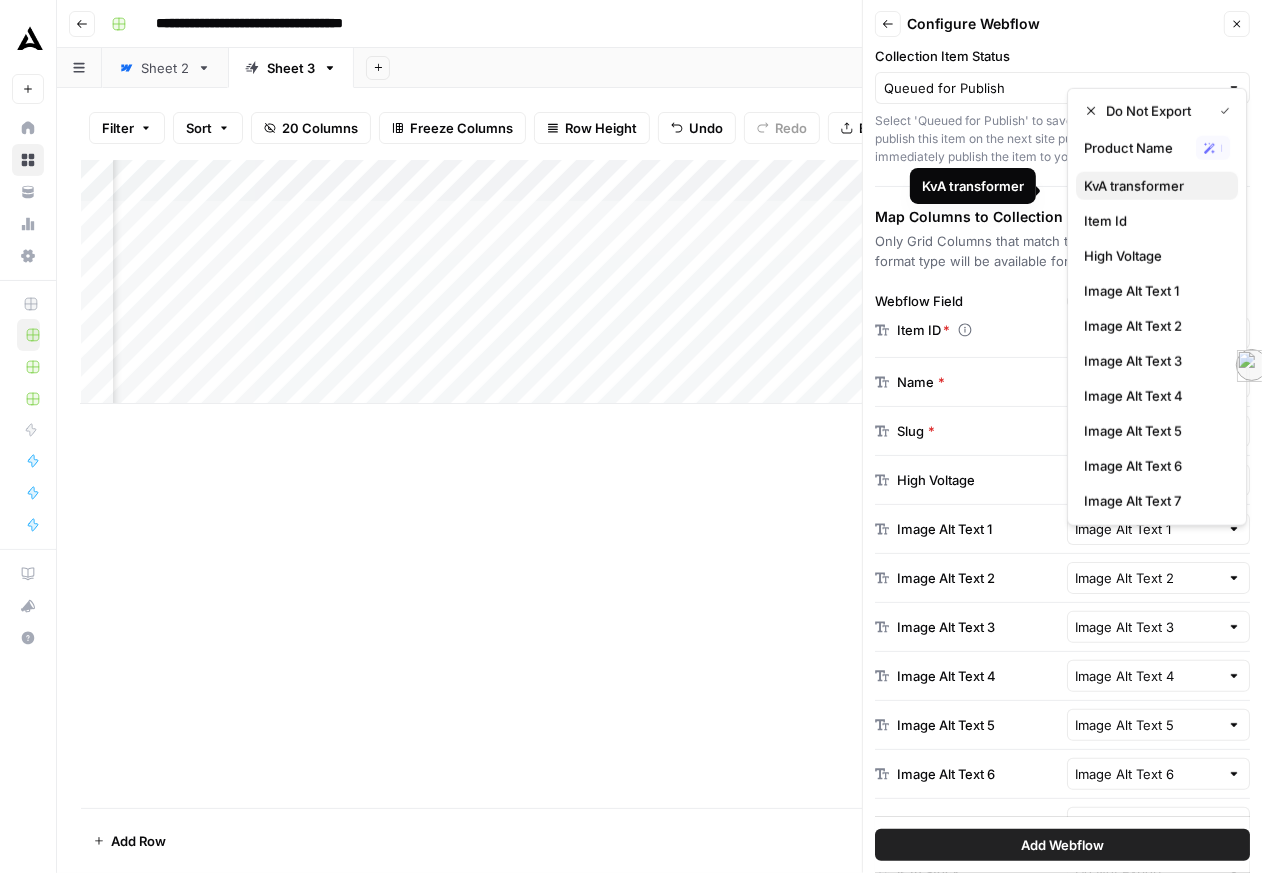 click on "KvA transformer" at bounding box center (1153, 186) 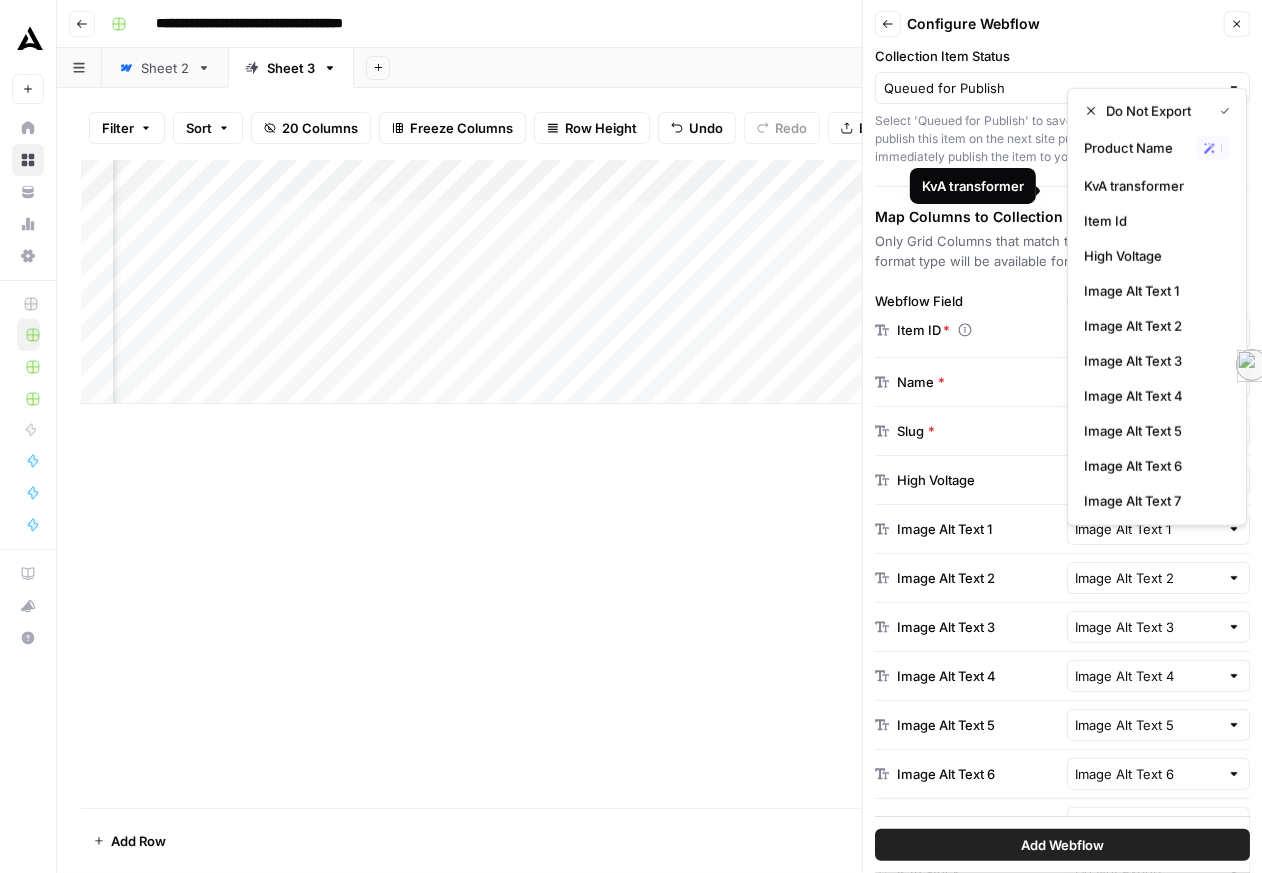 type on "KvA transformer" 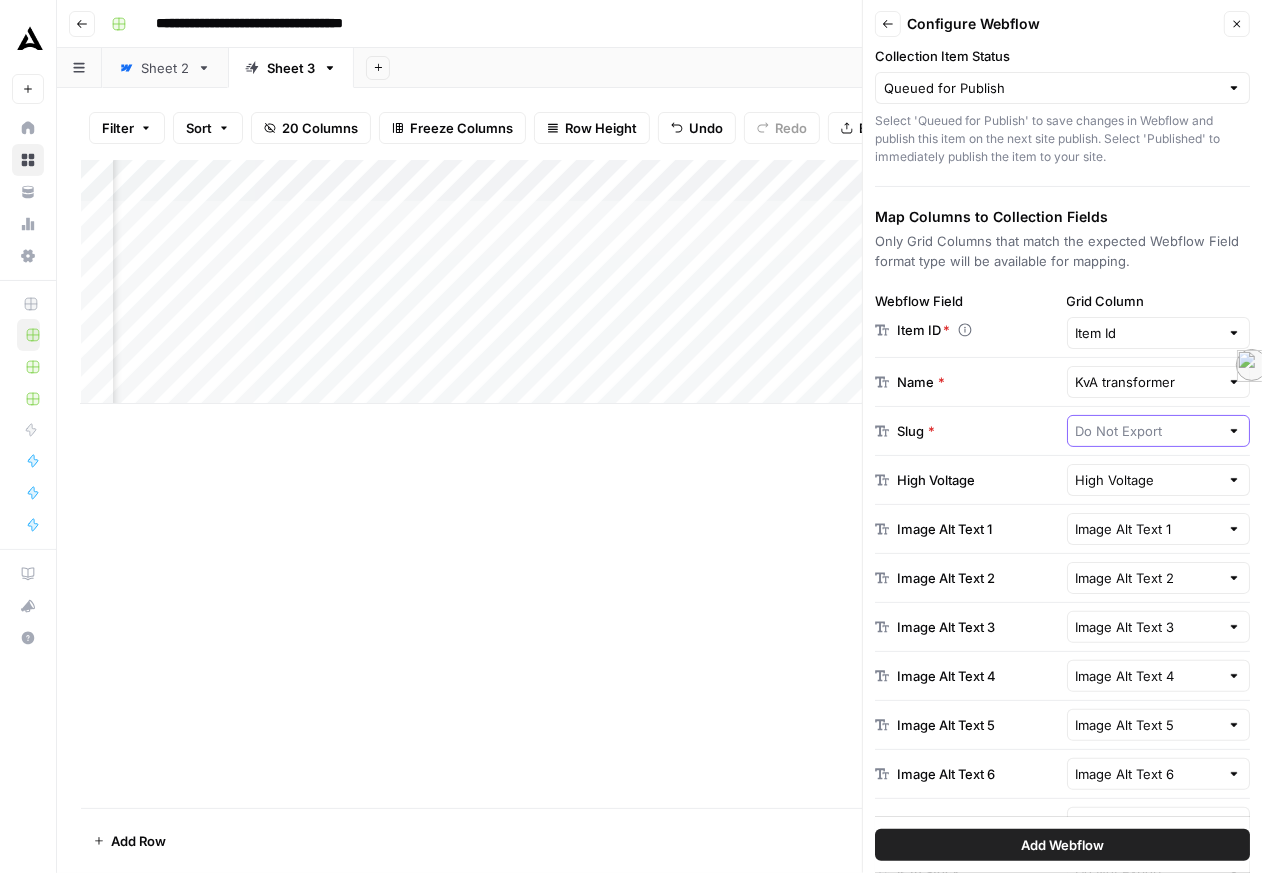 click at bounding box center [1148, 431] 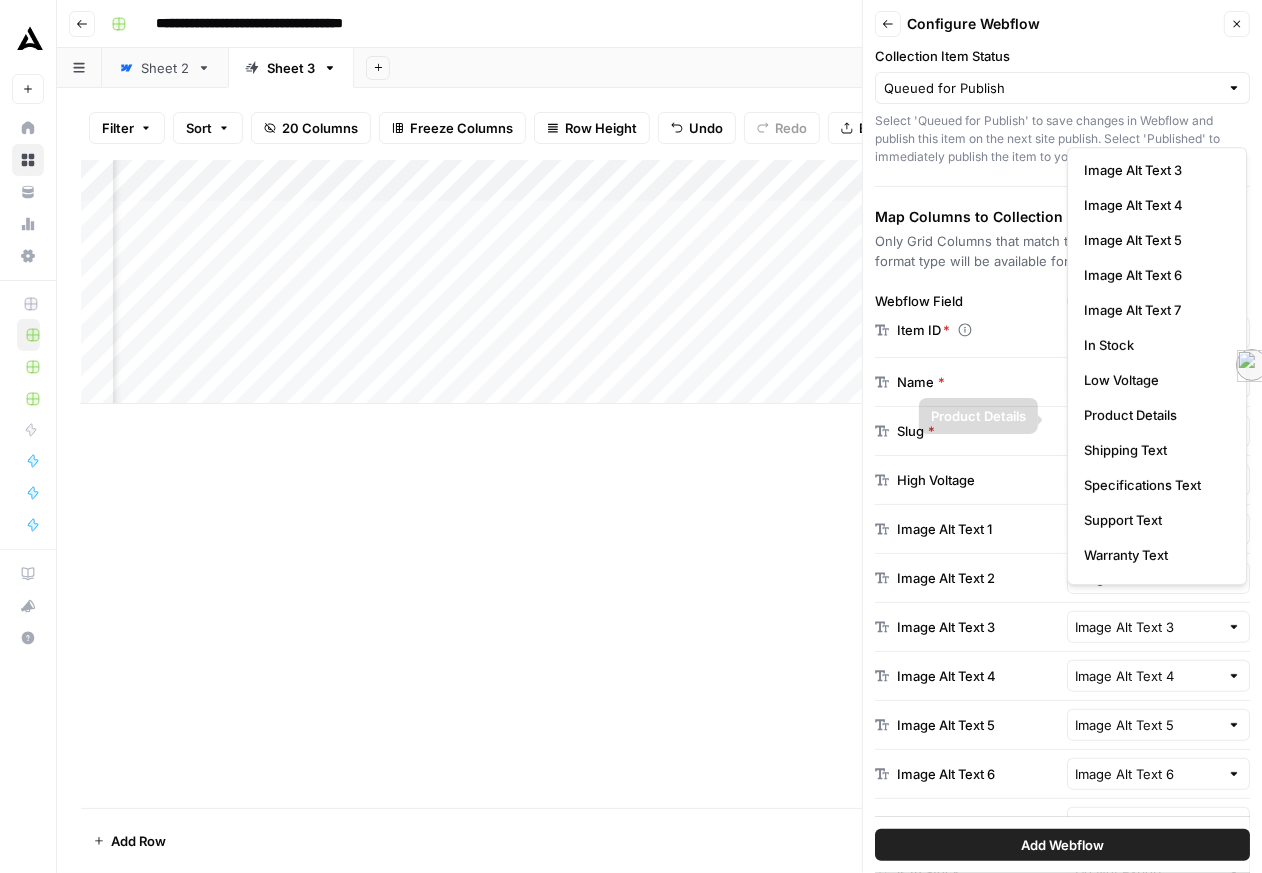 scroll, scrollTop: 0, scrollLeft: 0, axis: both 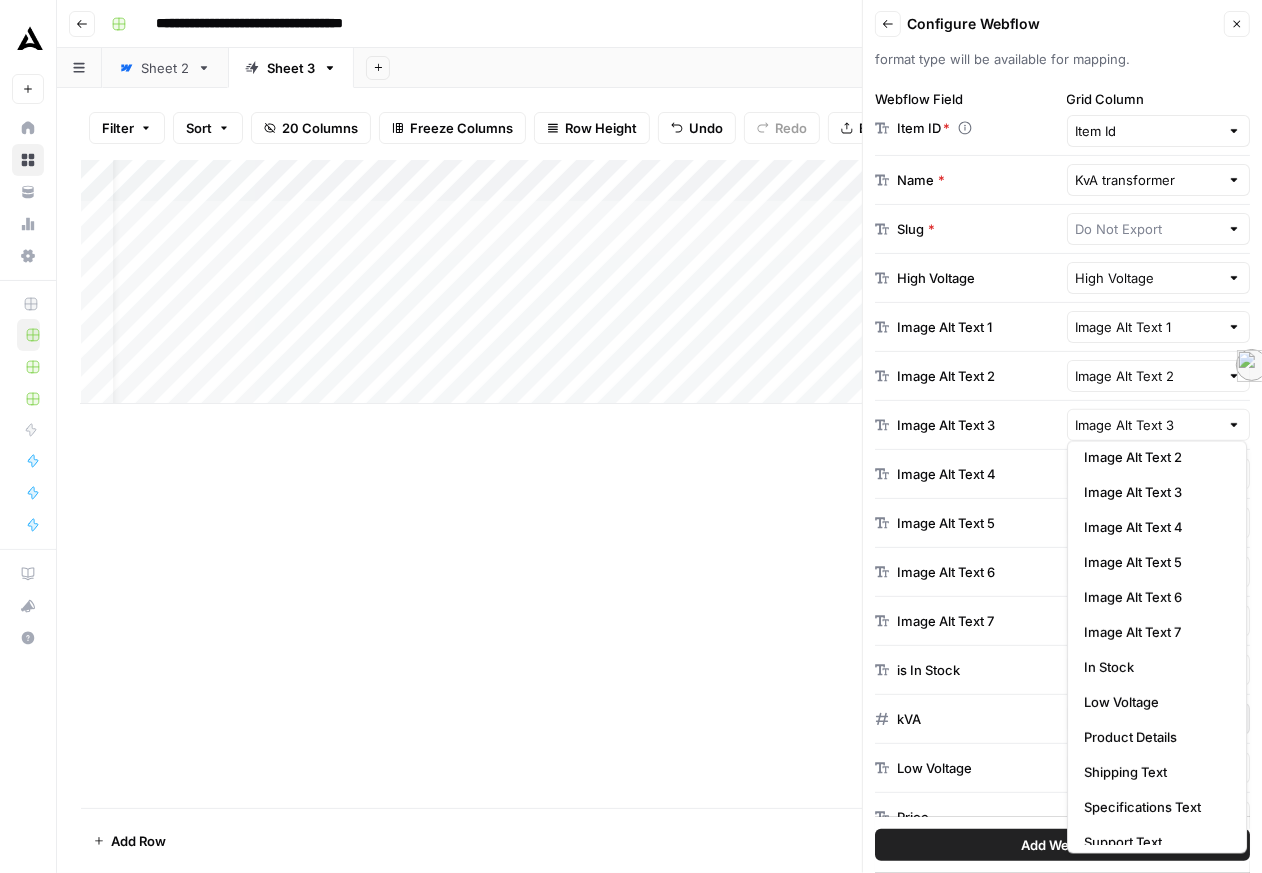 click on "Image Alt Text 2 Image Alt Text 2" at bounding box center [1062, 376] 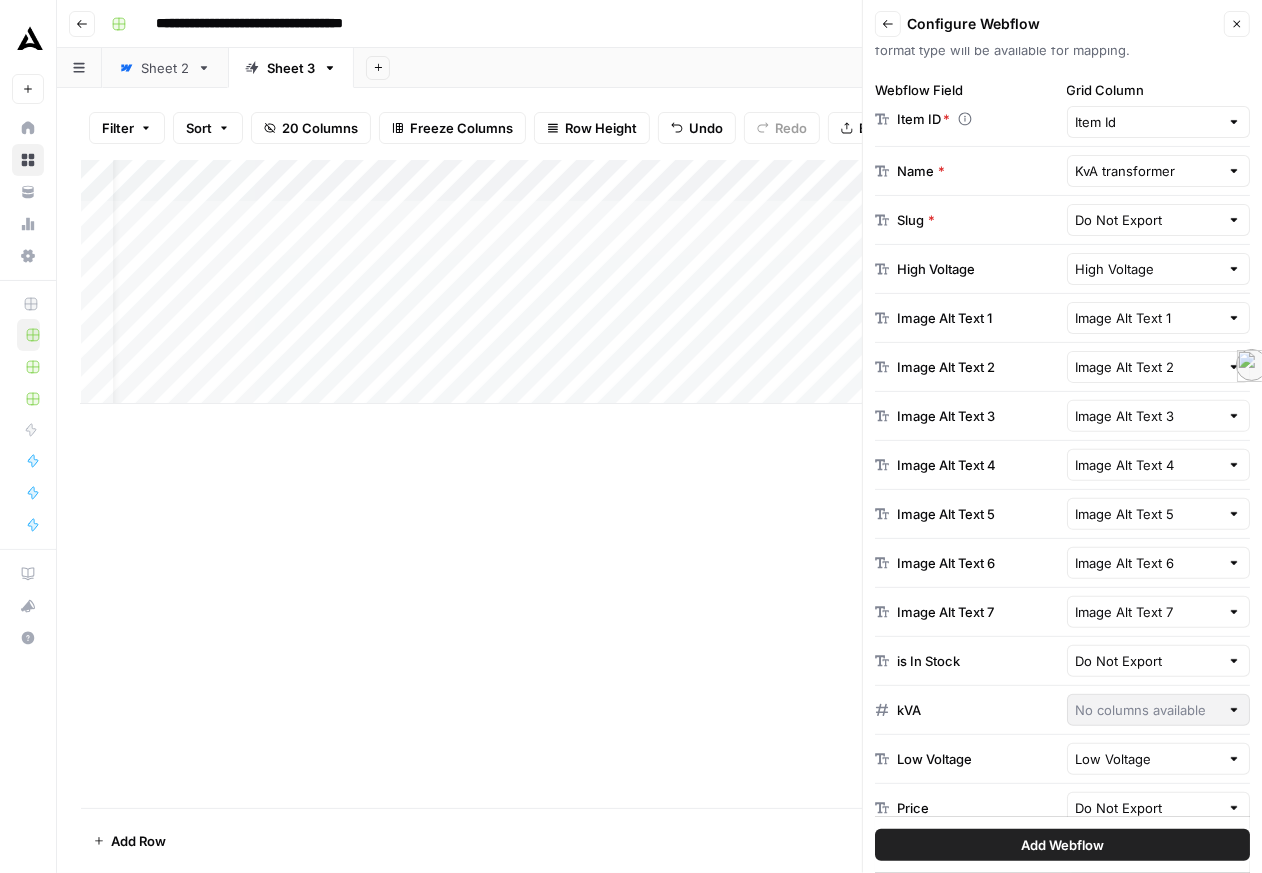 scroll, scrollTop: 254, scrollLeft: 0, axis: vertical 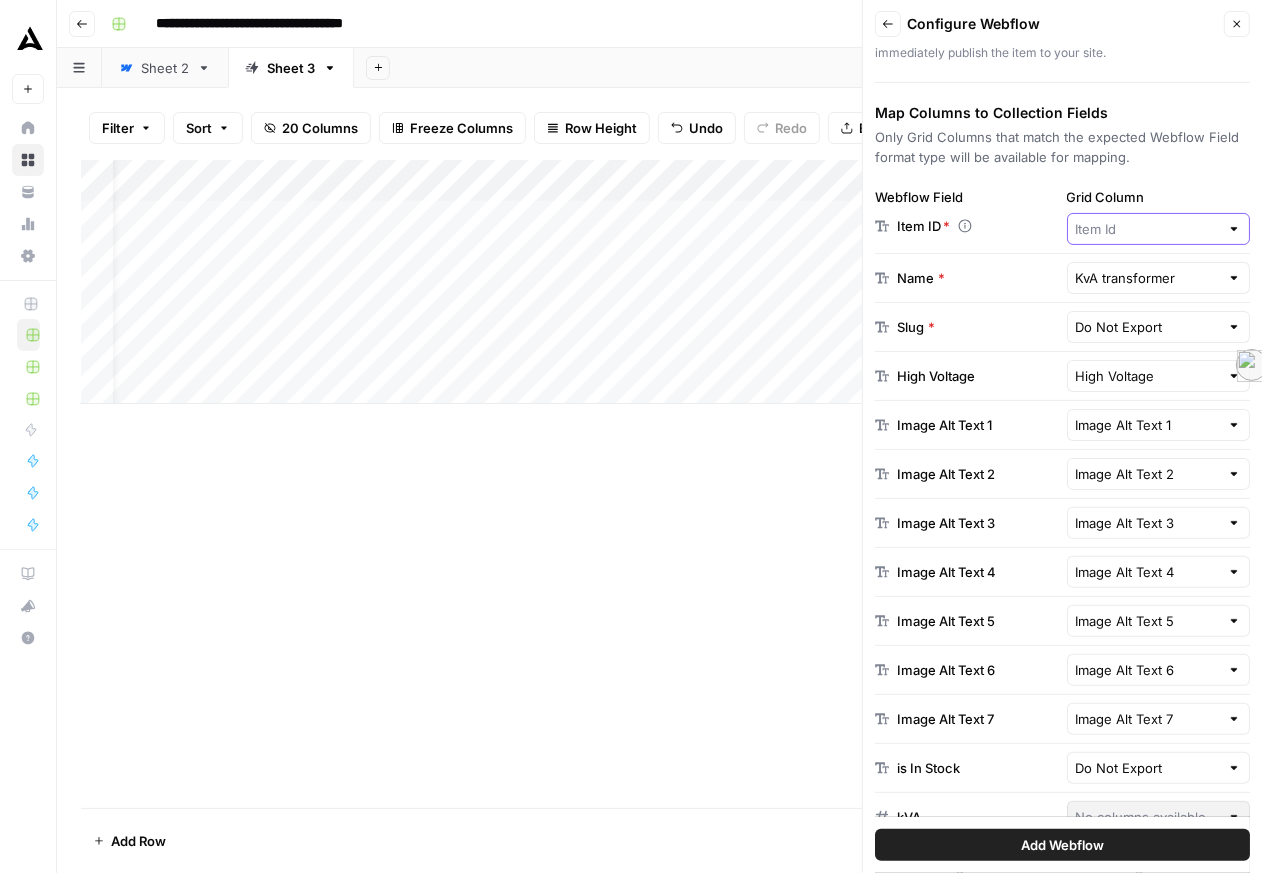 click on "Grid Column" at bounding box center (1148, 229) 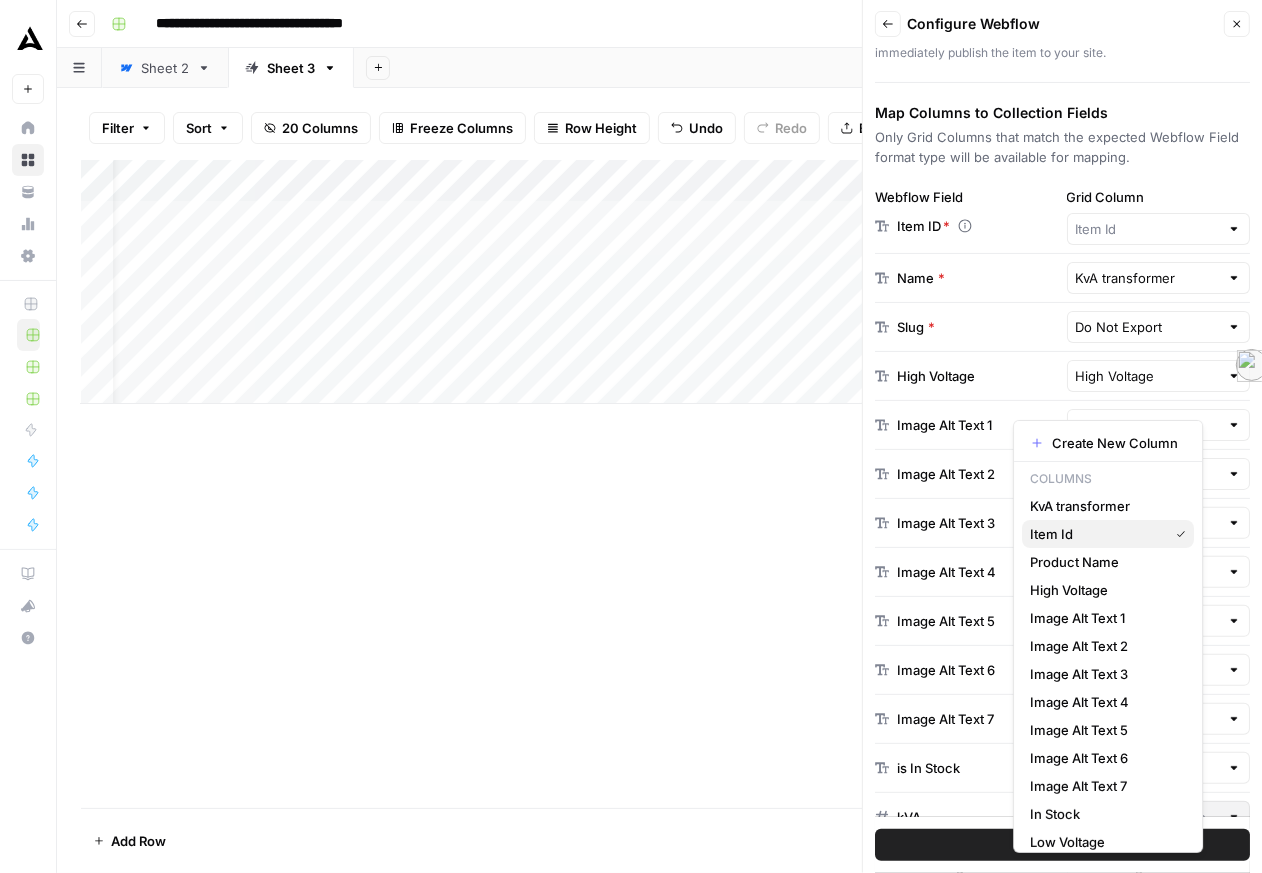click on "Item Id" at bounding box center (1095, 534) 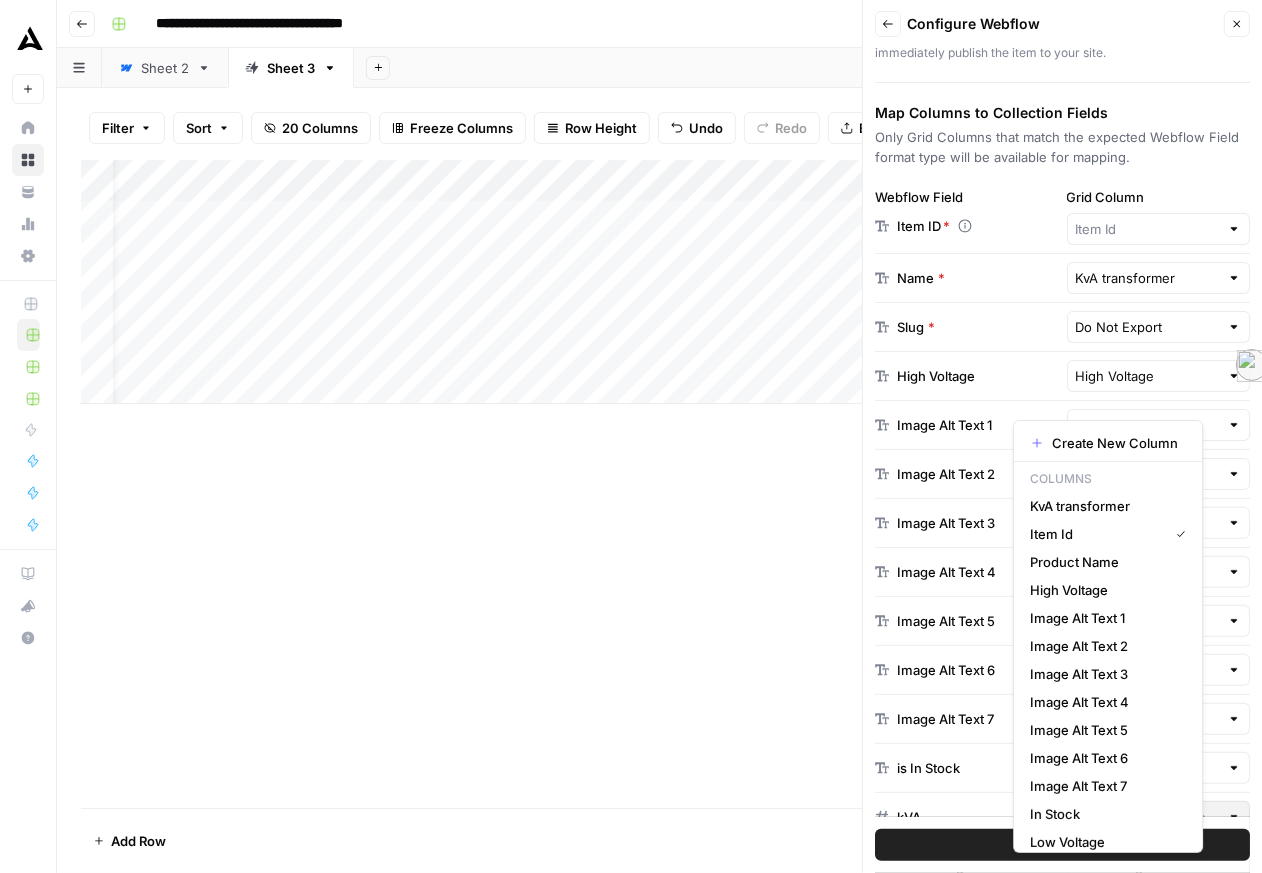 type on "Item Id" 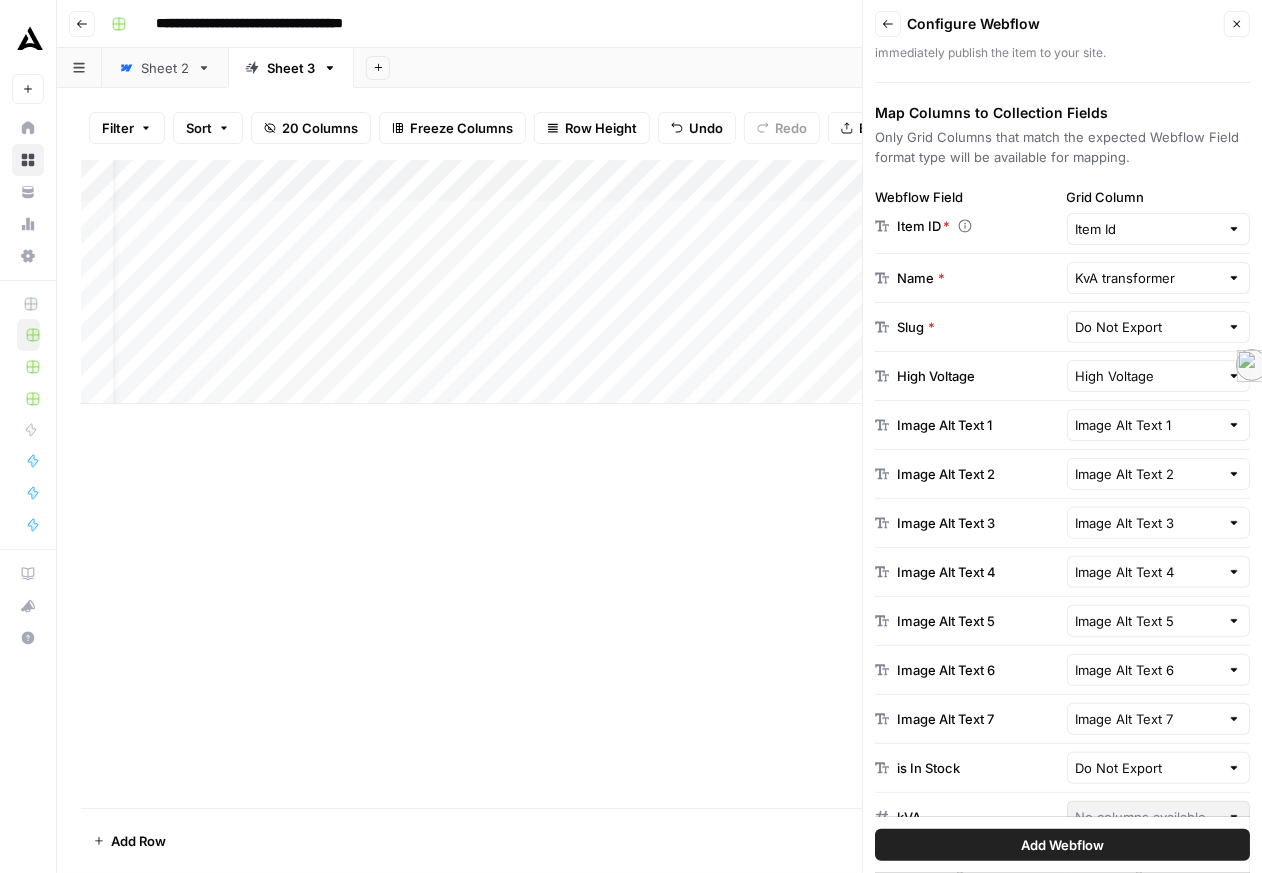 click on "Do Not Export" at bounding box center [1159, 327] 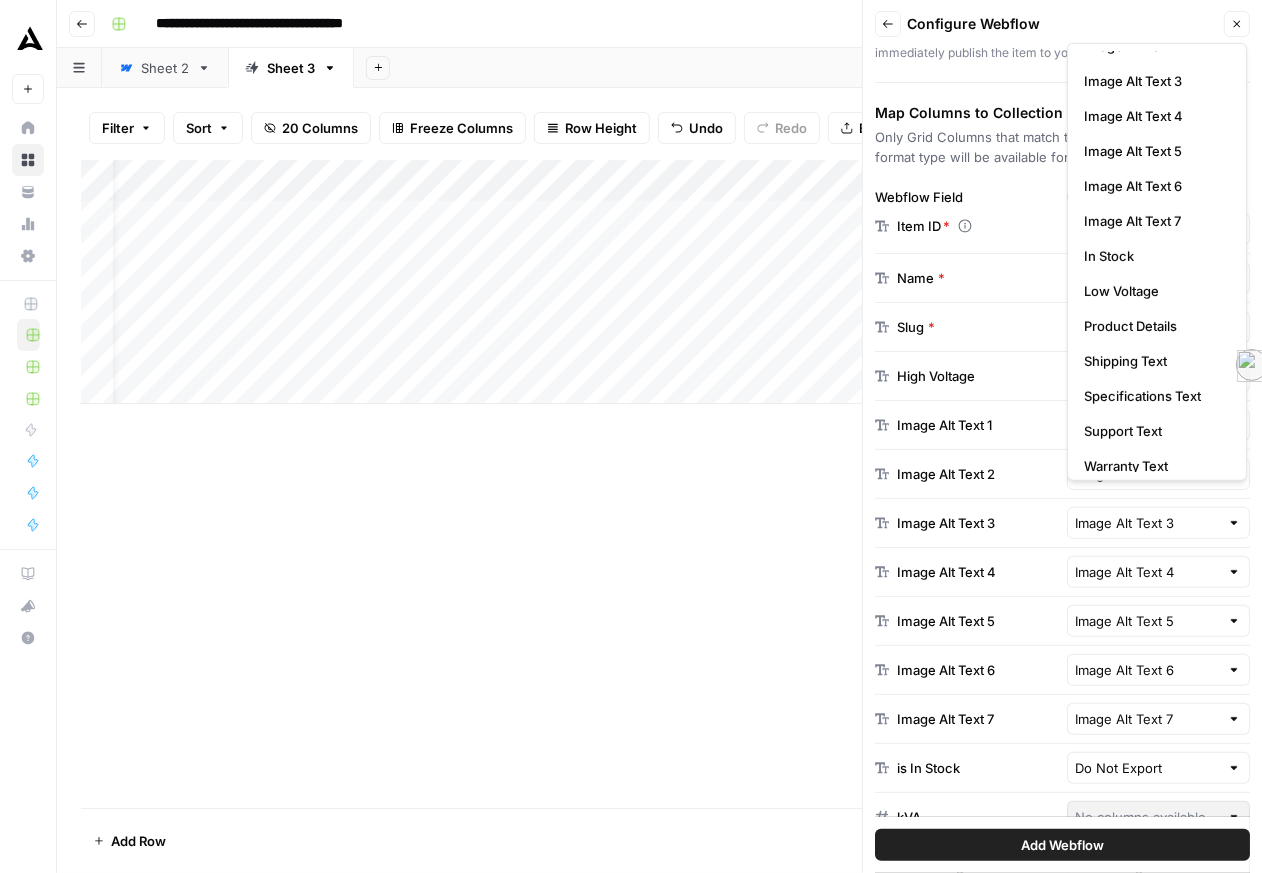 scroll, scrollTop: 245, scrollLeft: 0, axis: vertical 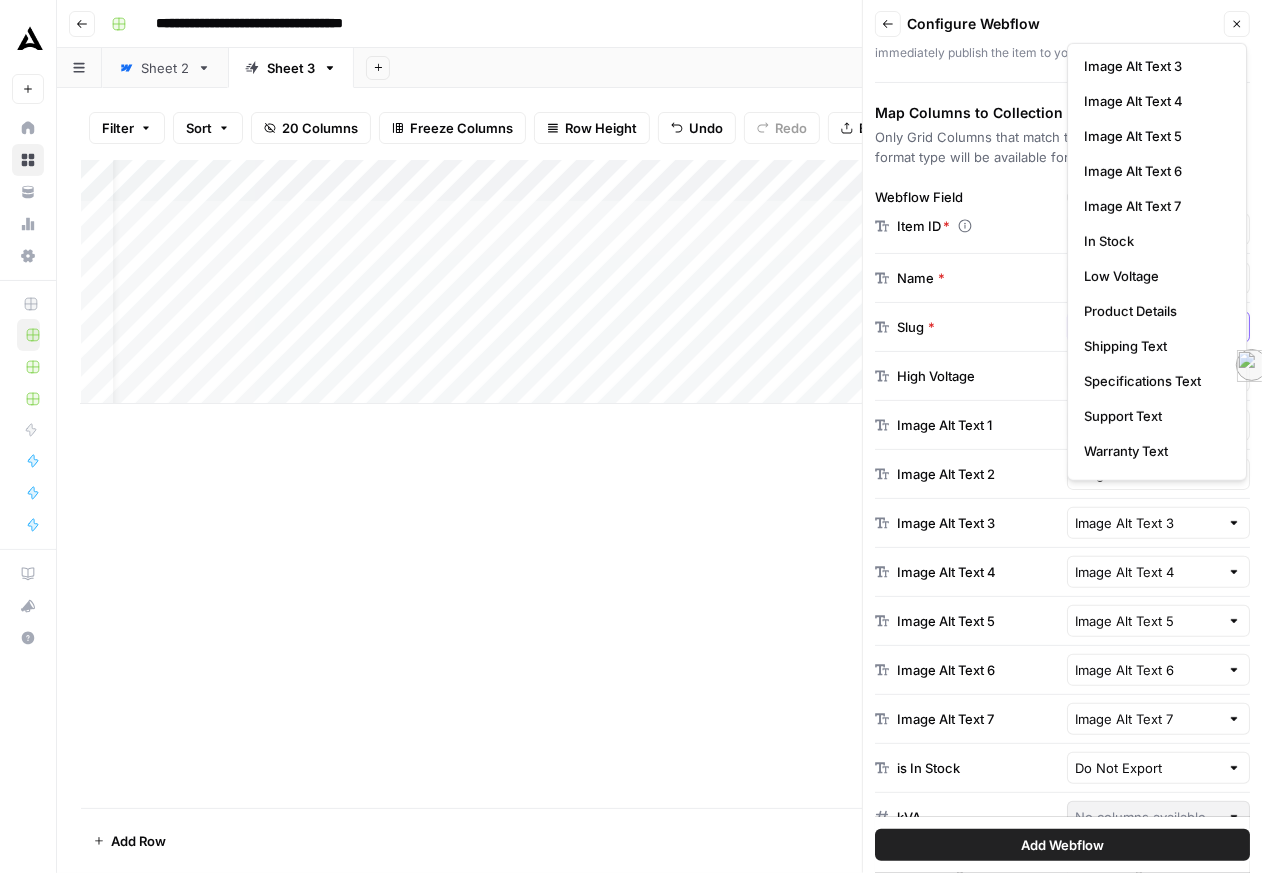 click at bounding box center (1148, 327) 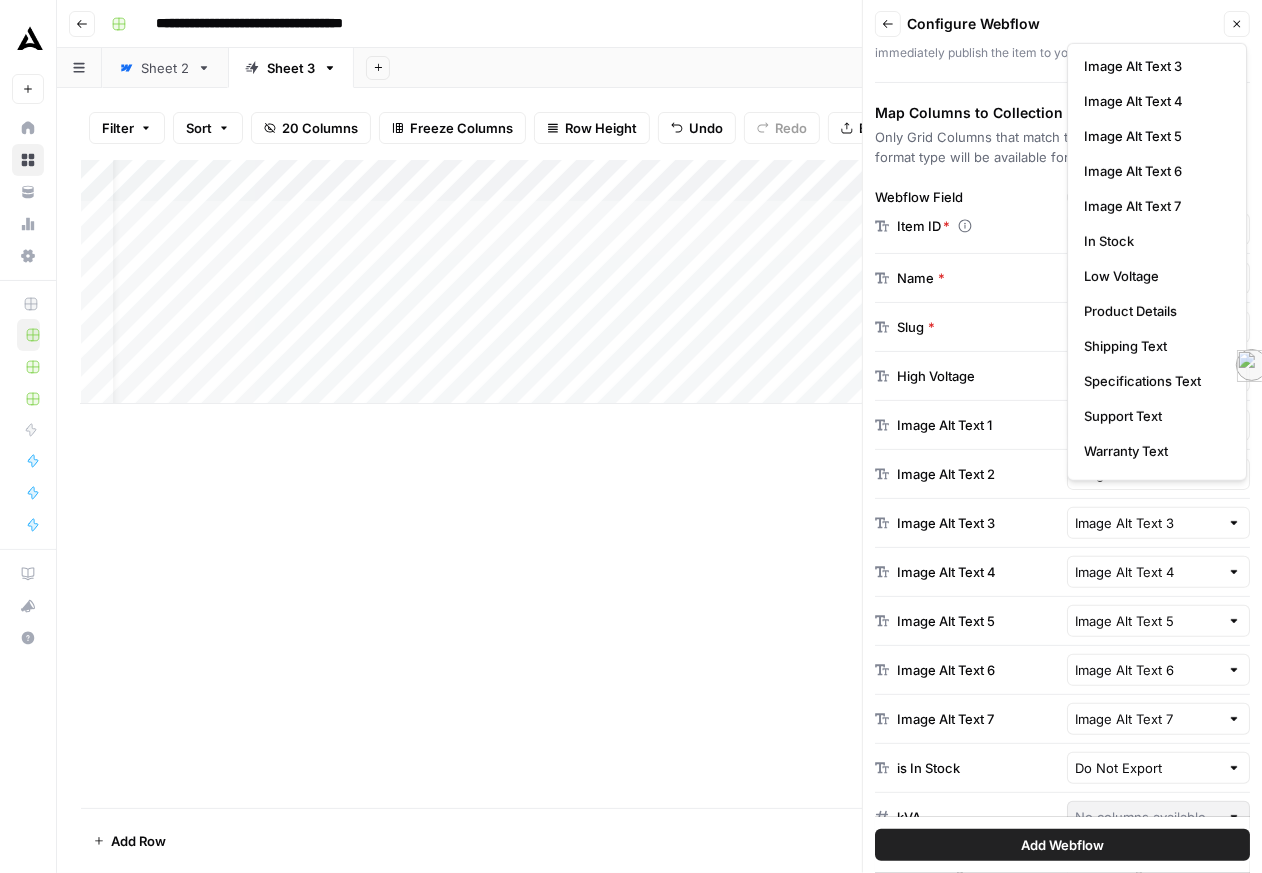 click at bounding box center [1159, 327] 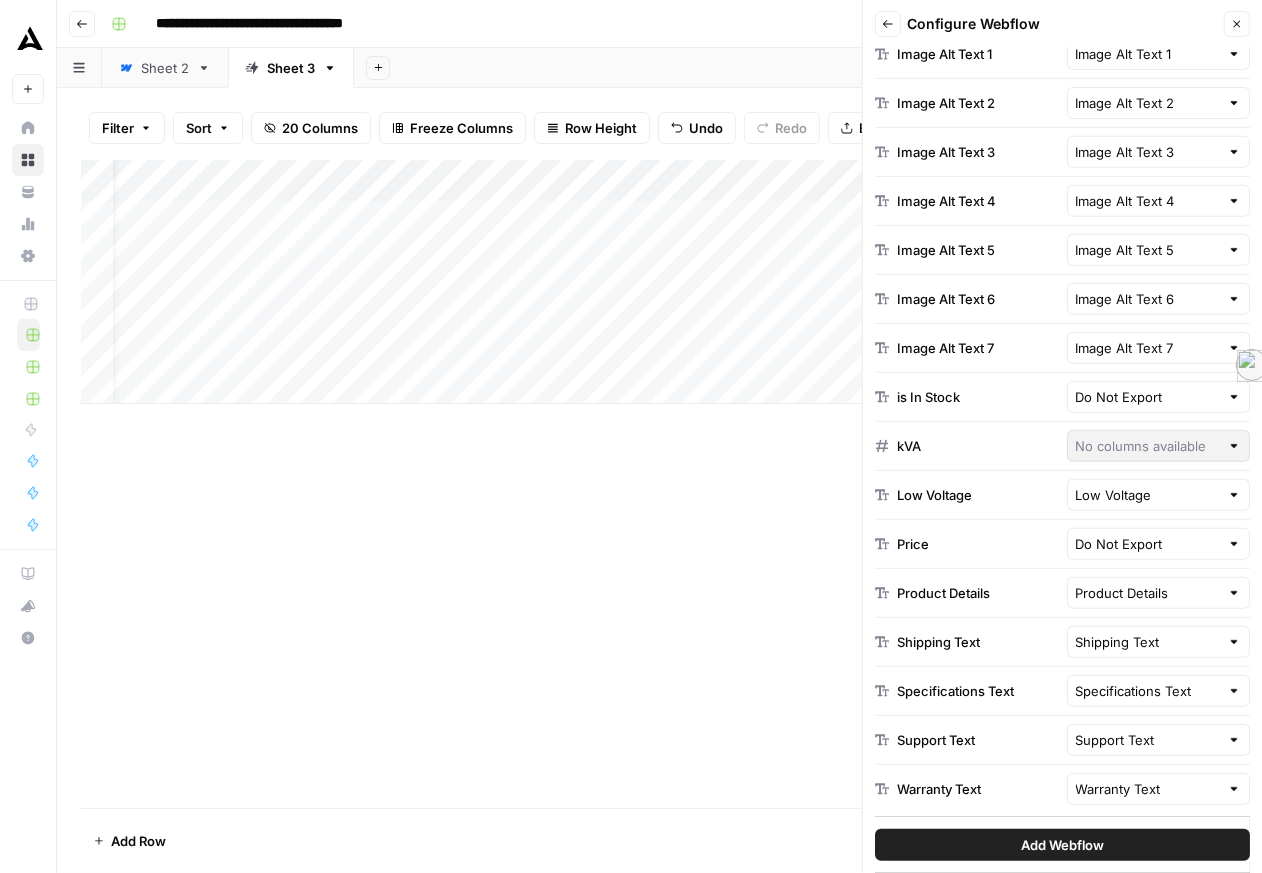 scroll, scrollTop: 752, scrollLeft: 0, axis: vertical 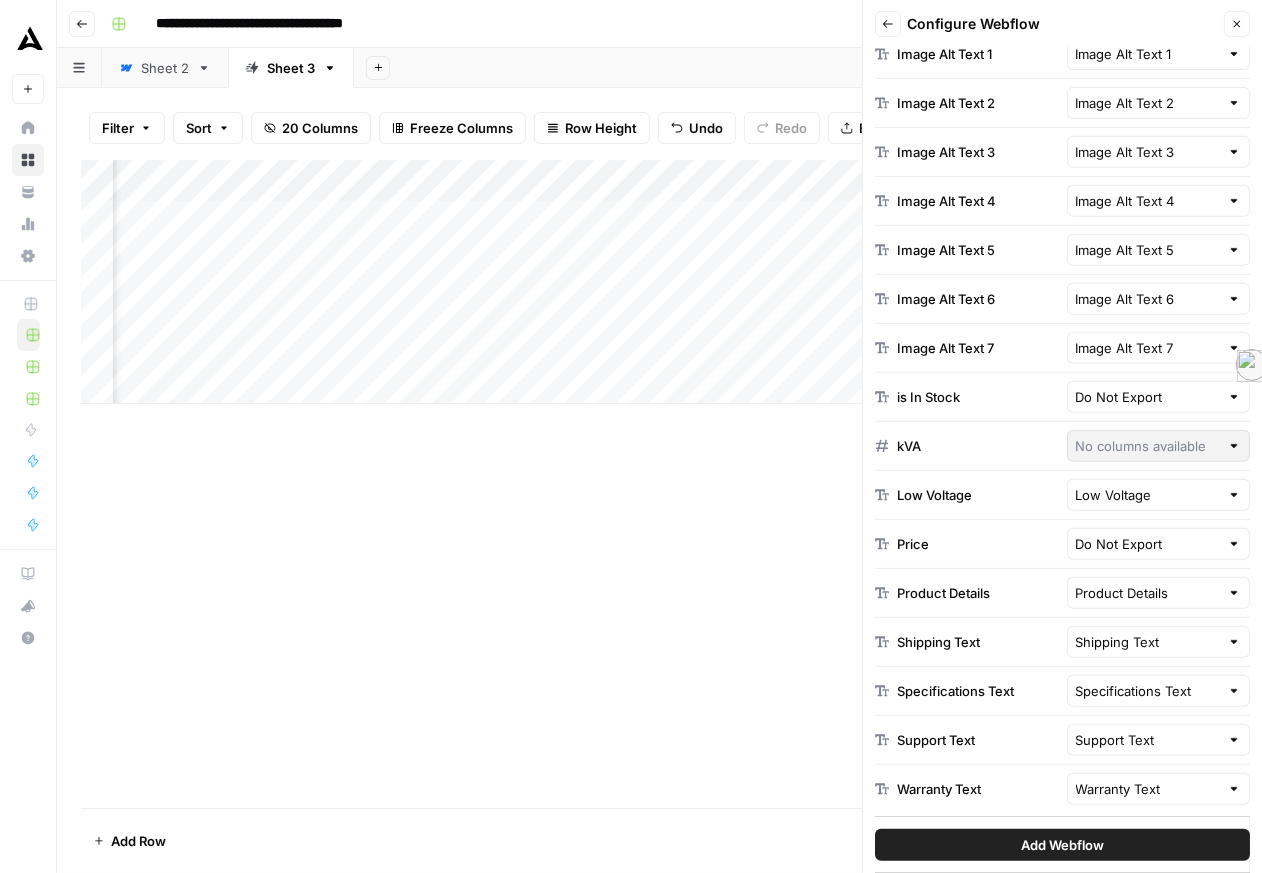 click on "Add Column" at bounding box center [653, 282] 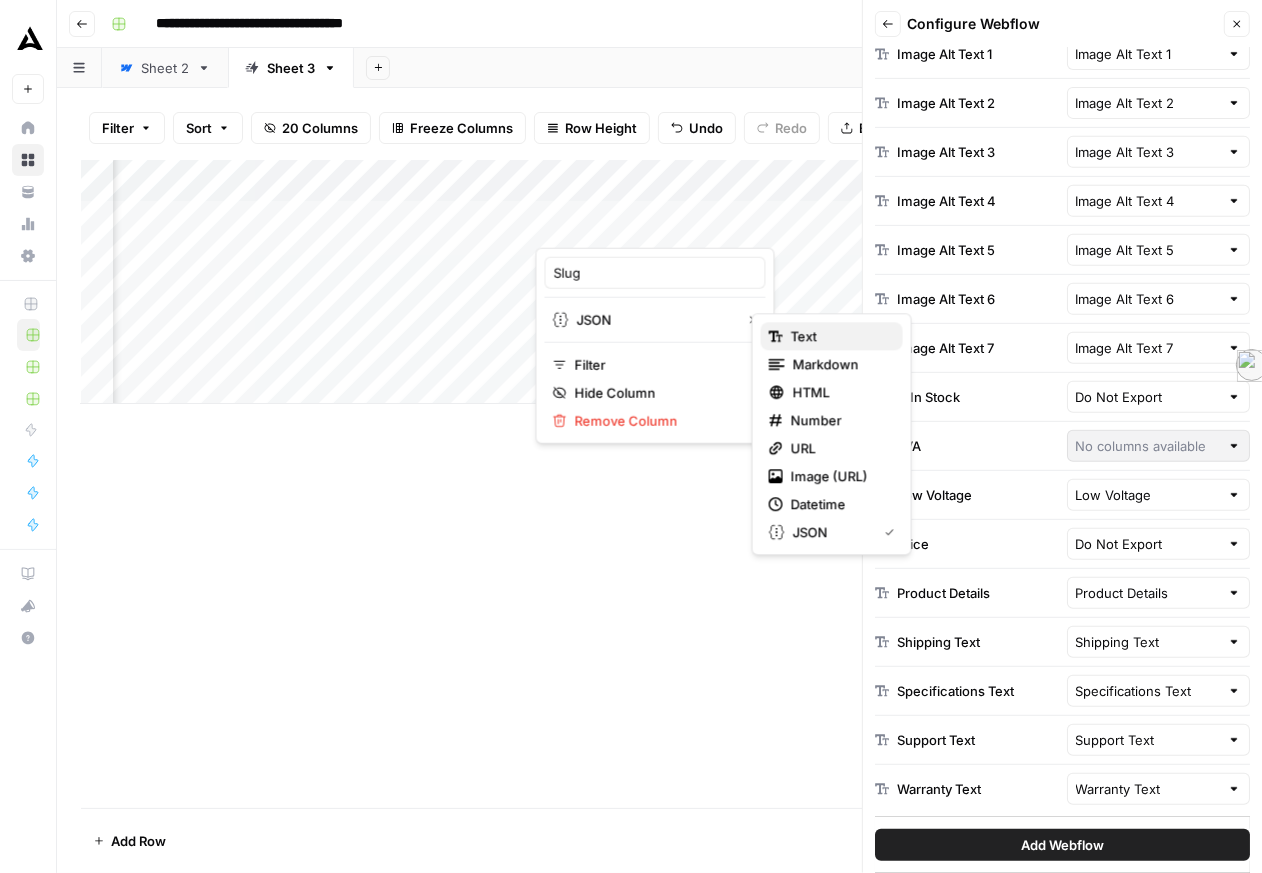 click on "Text" at bounding box center (832, 336) 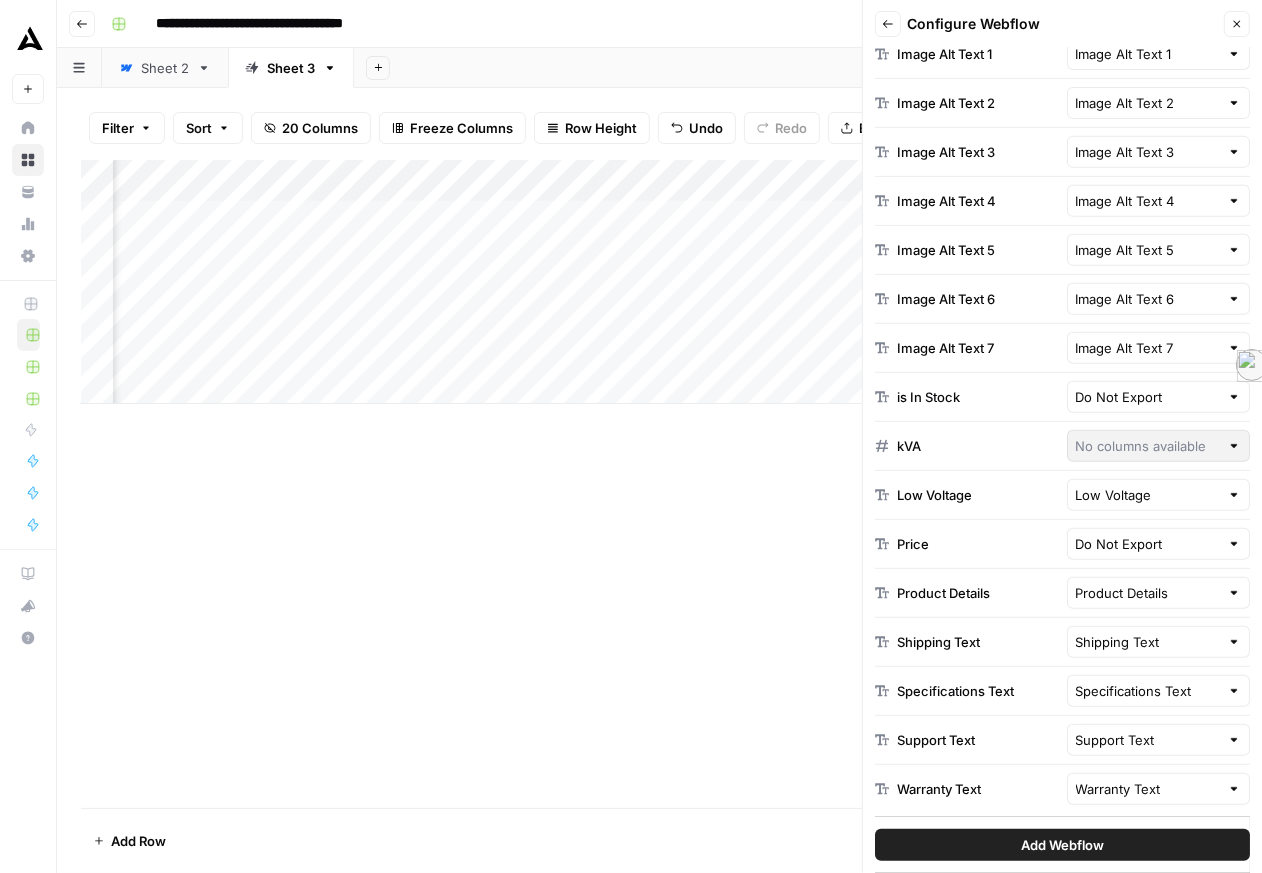type on "Slug" 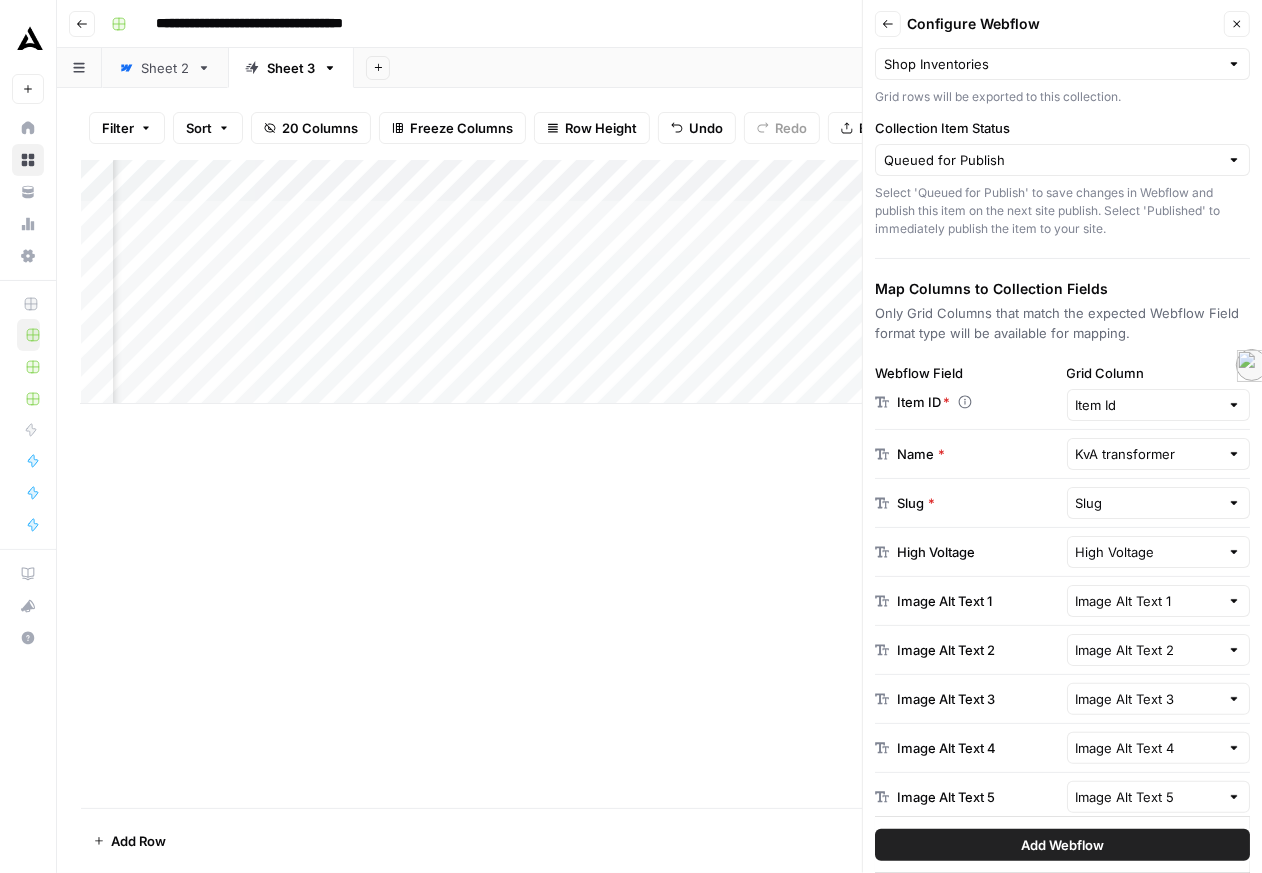 scroll, scrollTop: 166, scrollLeft: 0, axis: vertical 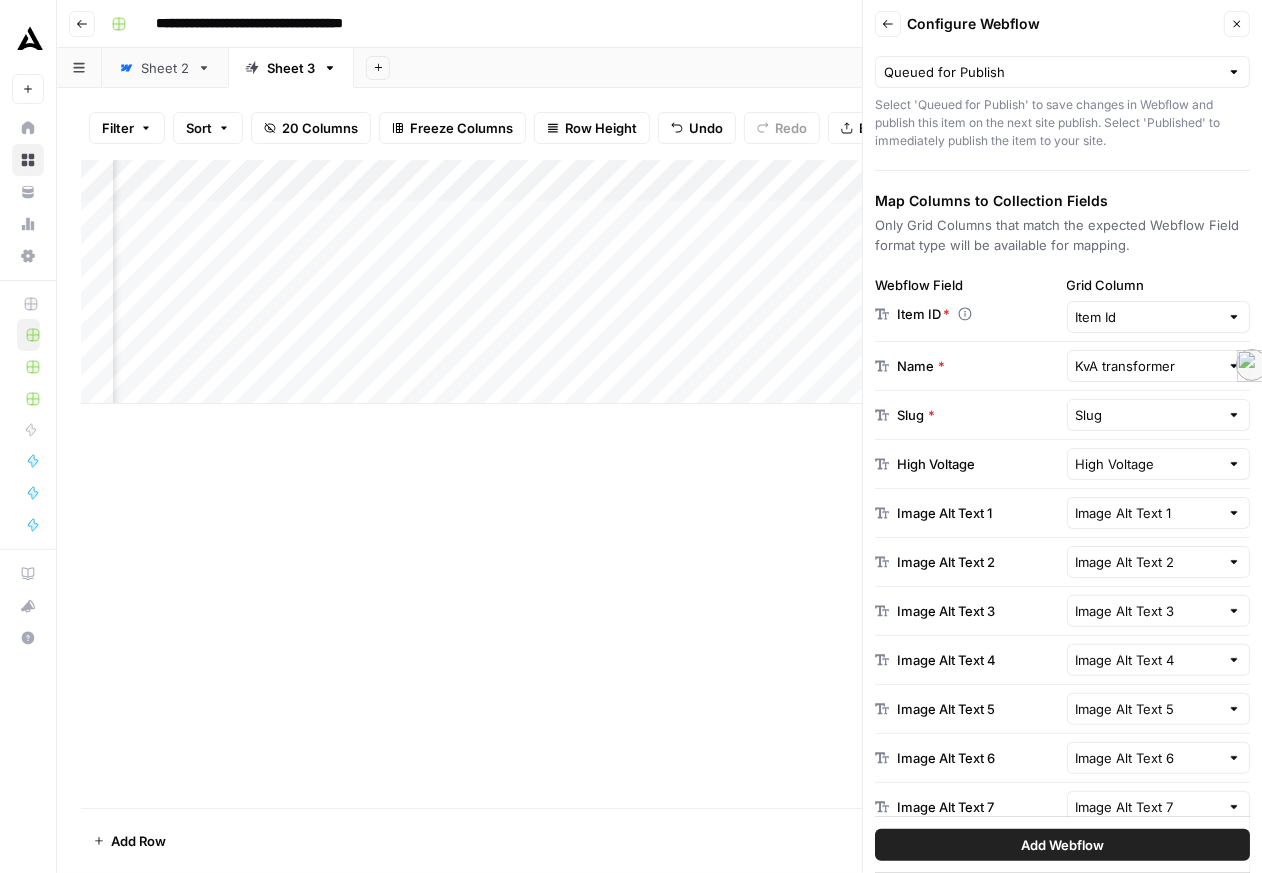 click on "Add Column" at bounding box center (659, 484) 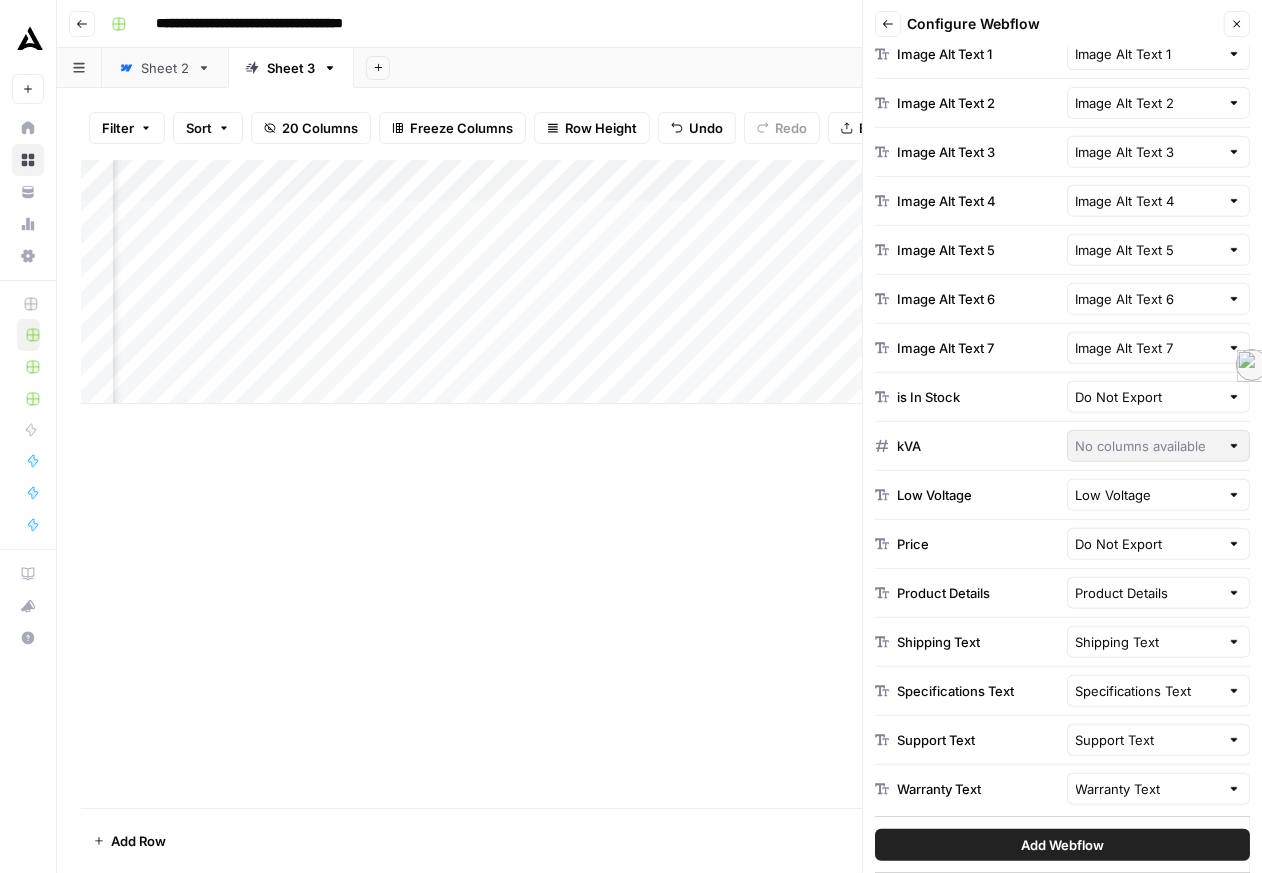 scroll, scrollTop: 1002, scrollLeft: 0, axis: vertical 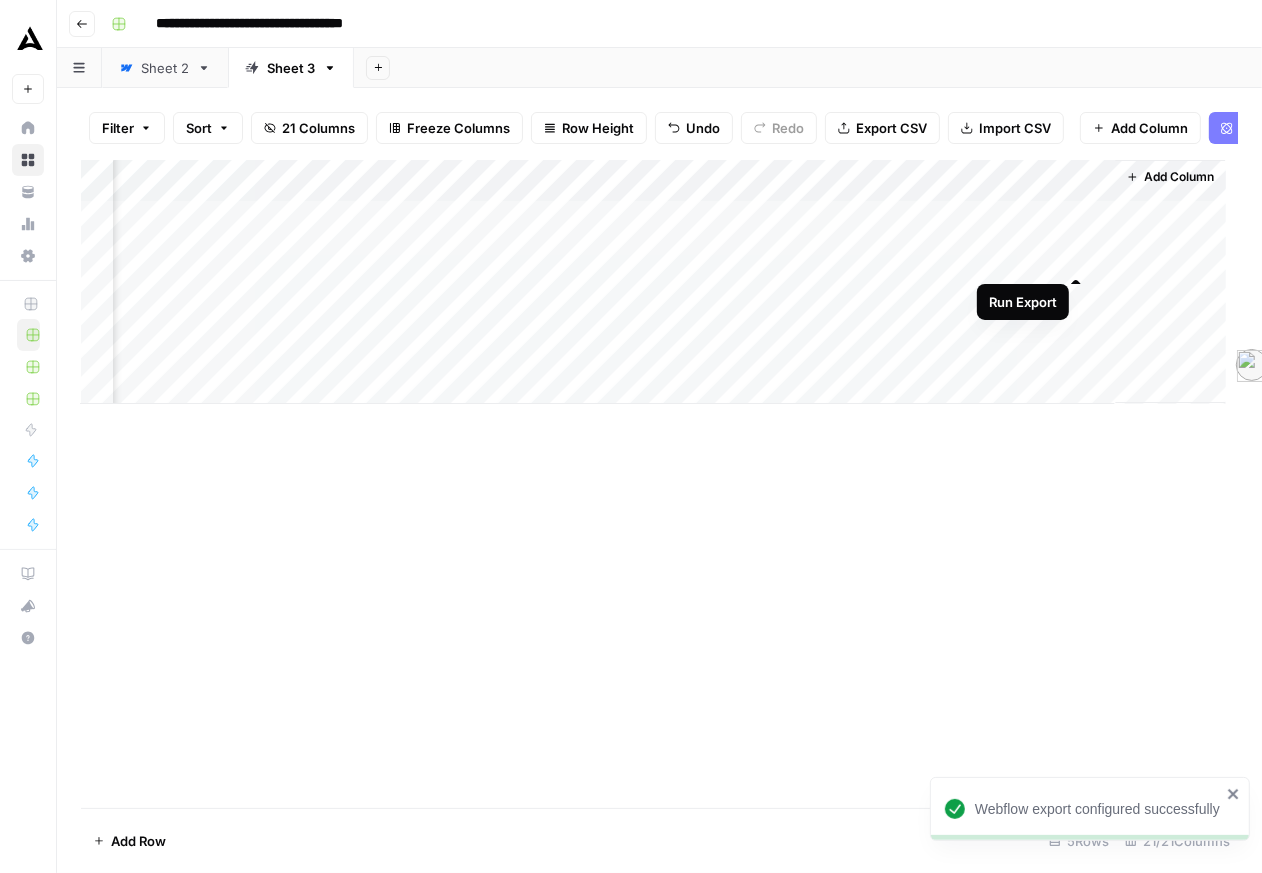click on "Add Column" at bounding box center [653, 282] 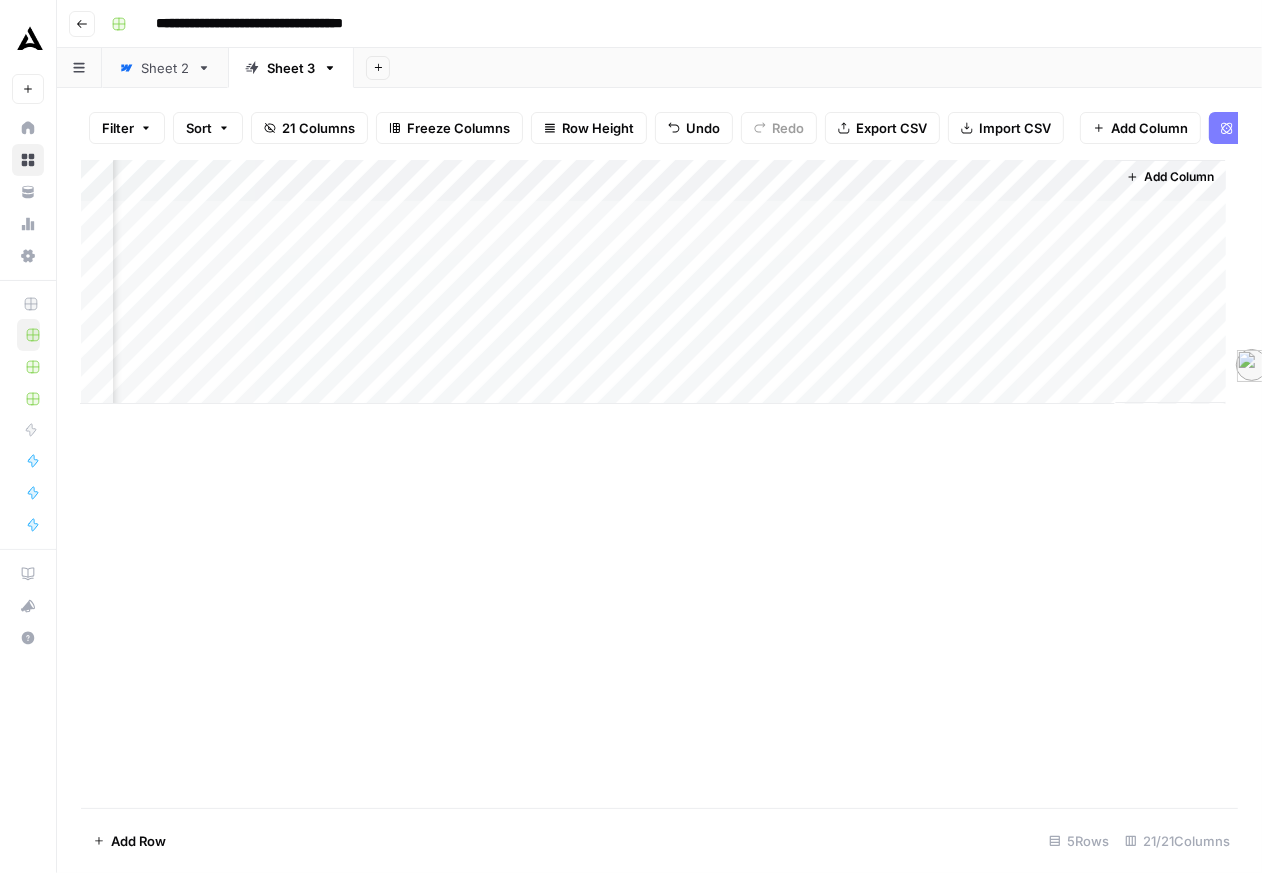 click on "Add Column" at bounding box center [653, 282] 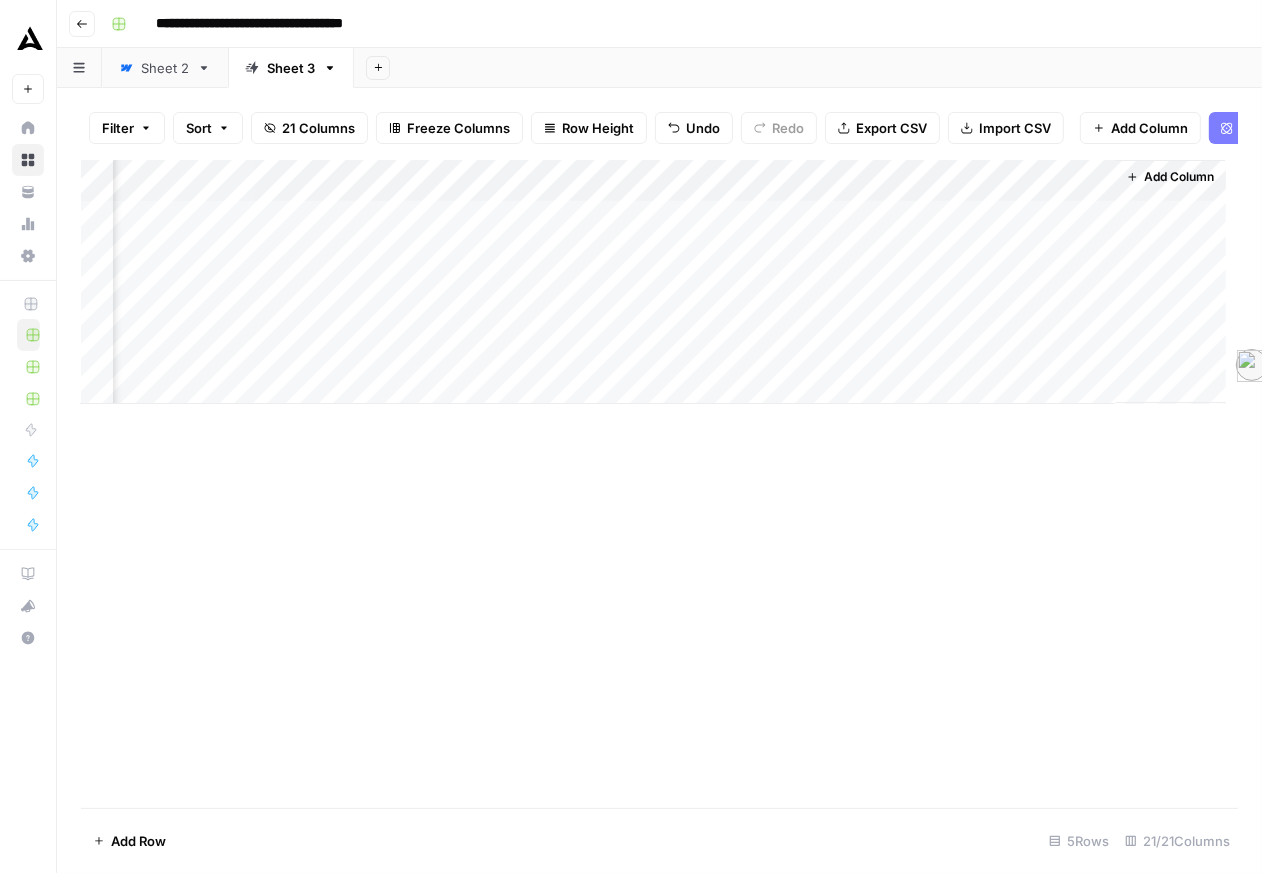 click on "Add Column" at bounding box center [653, 282] 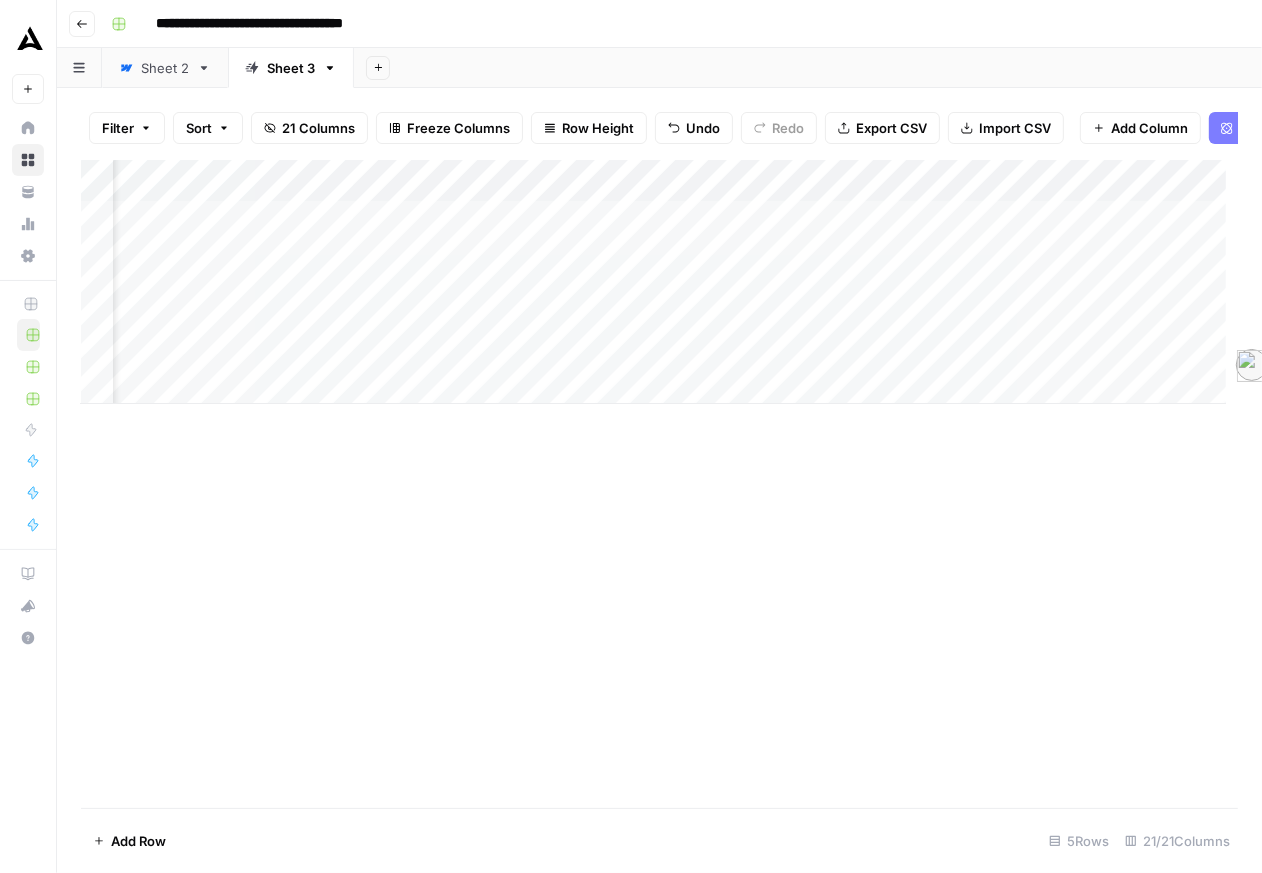 scroll, scrollTop: 0, scrollLeft: 0, axis: both 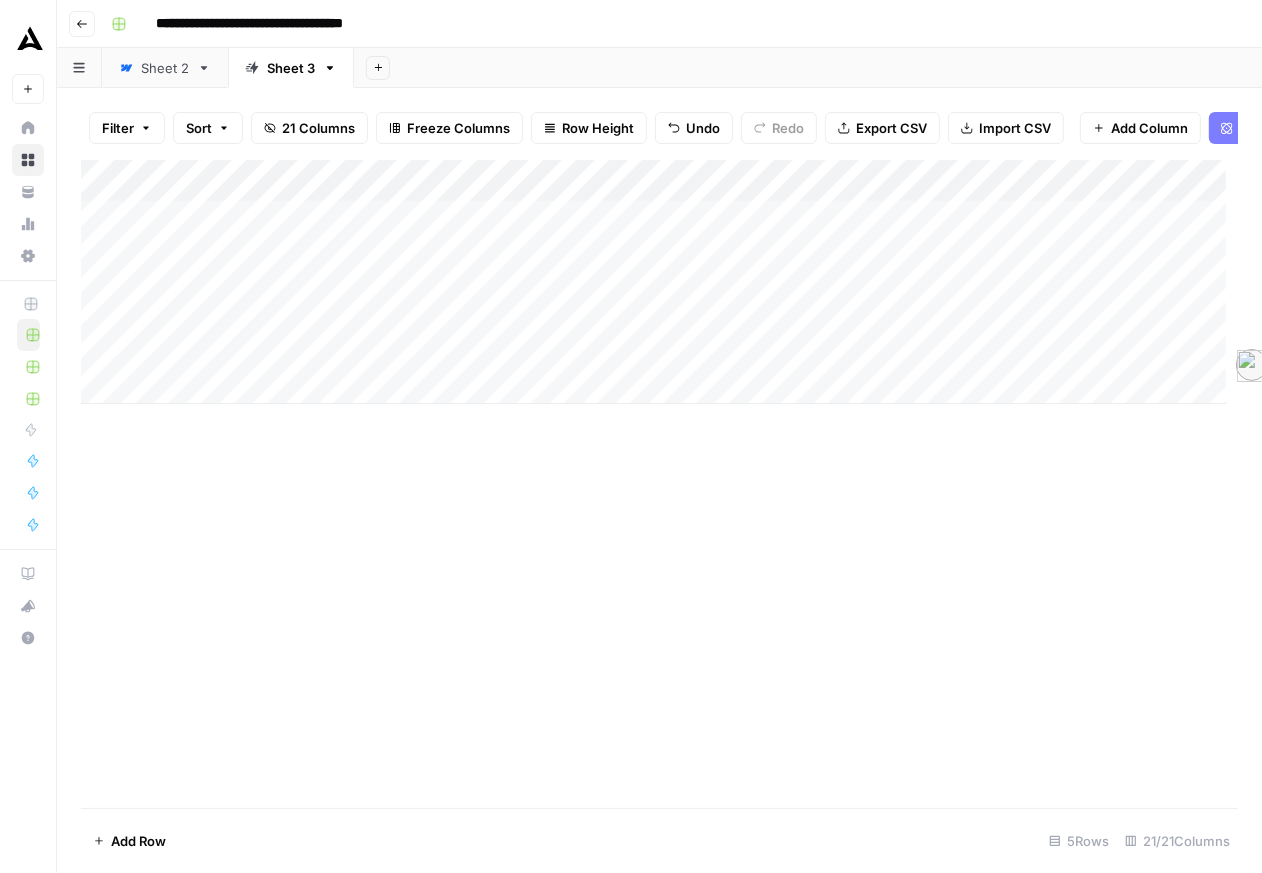 click on "Add Column" at bounding box center [653, 282] 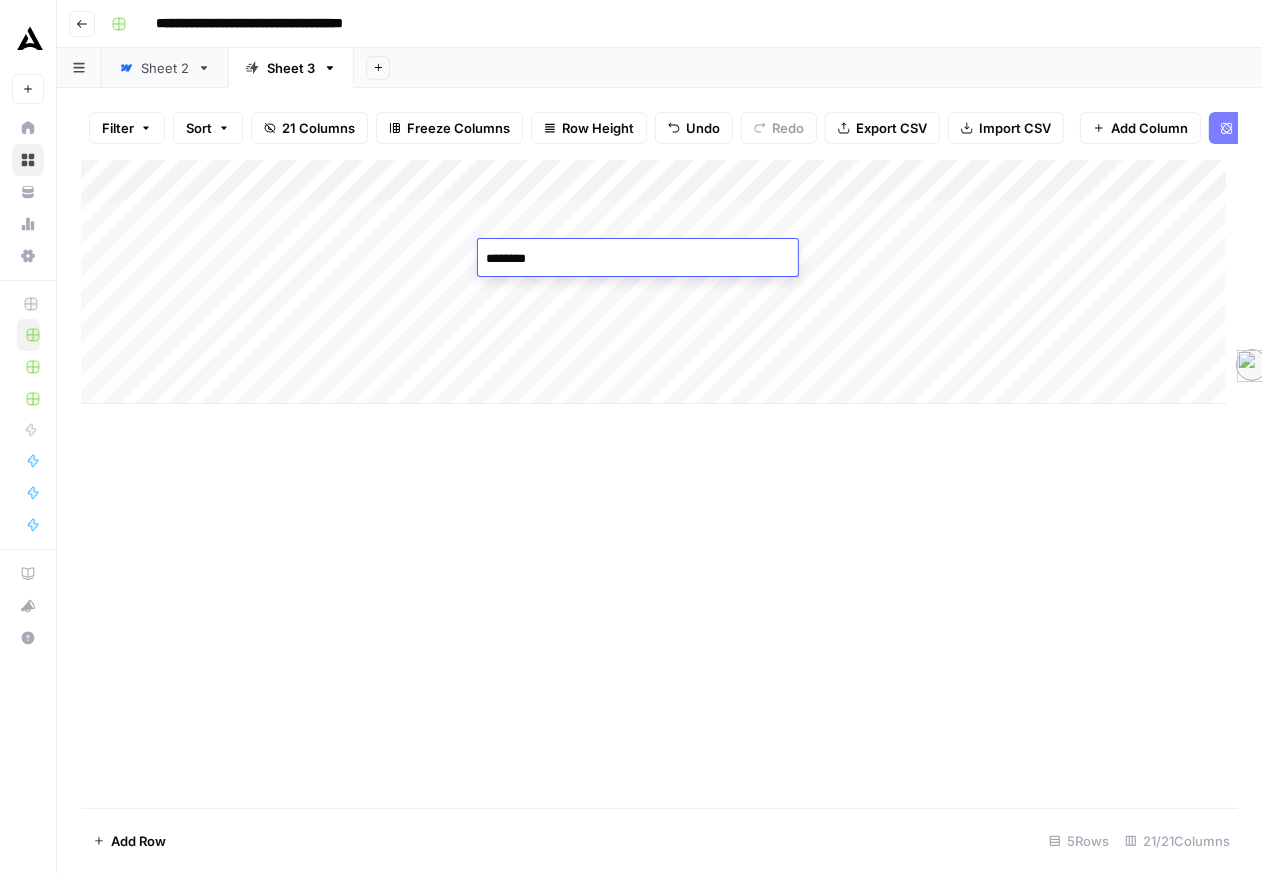 type on "*********" 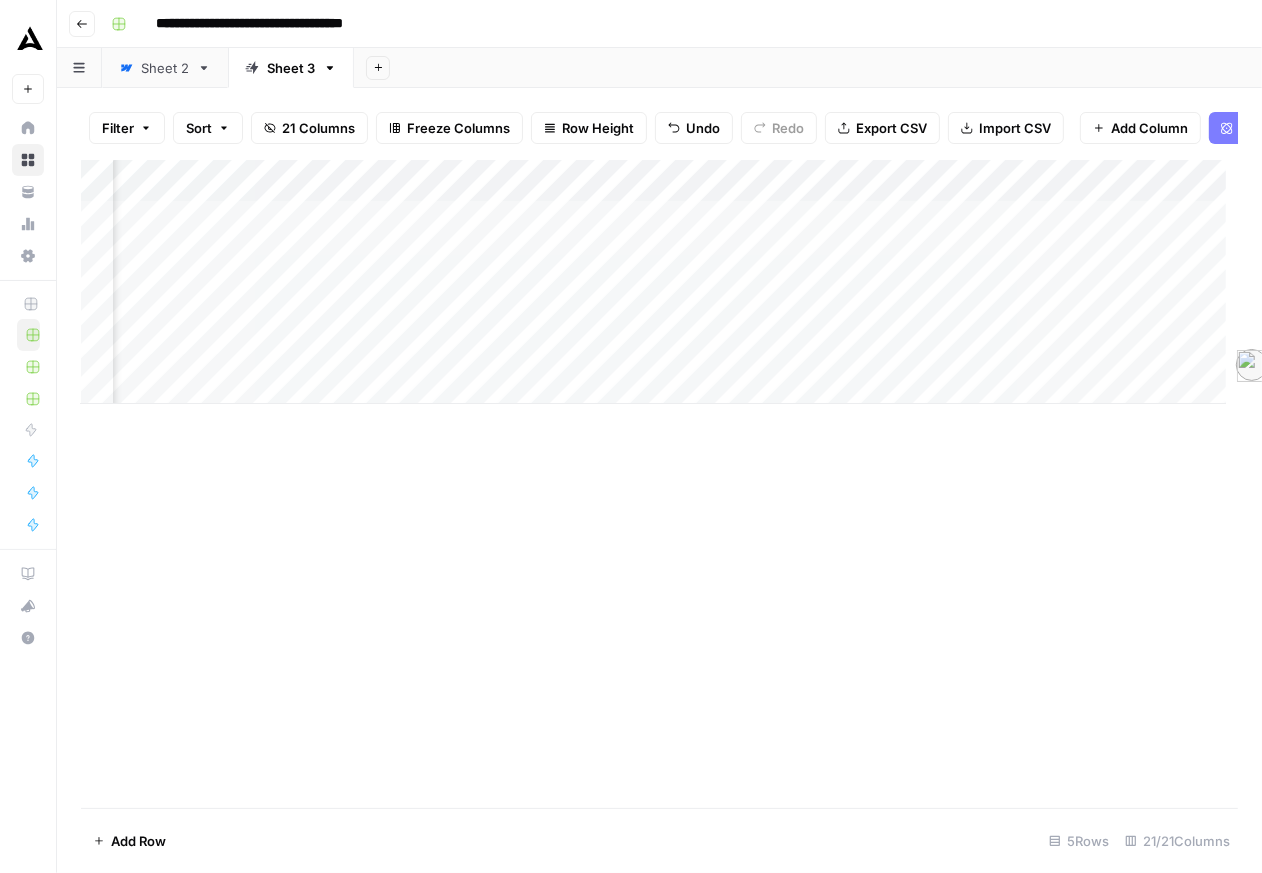 scroll, scrollTop: 0, scrollLeft: 2803, axis: horizontal 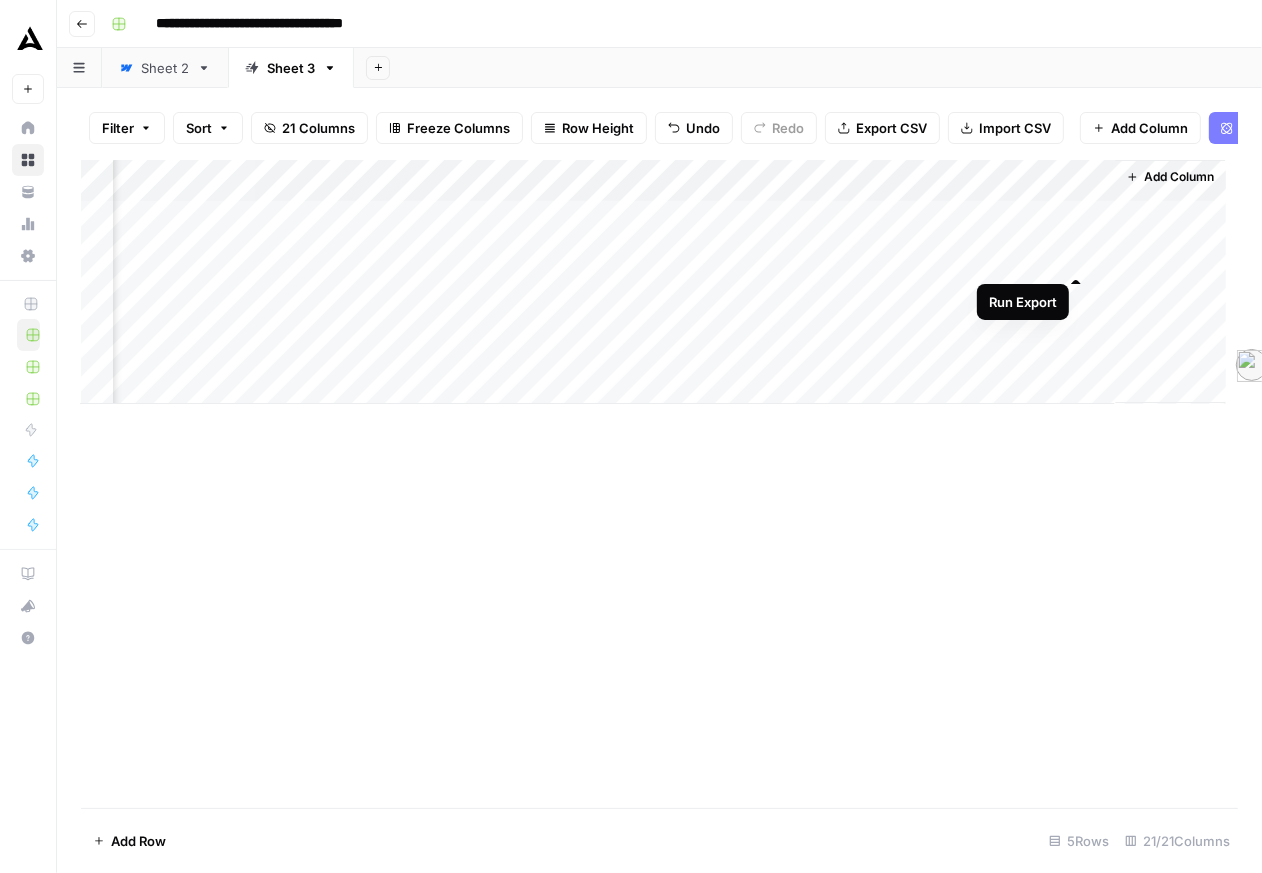 click on "Add Column" at bounding box center [653, 282] 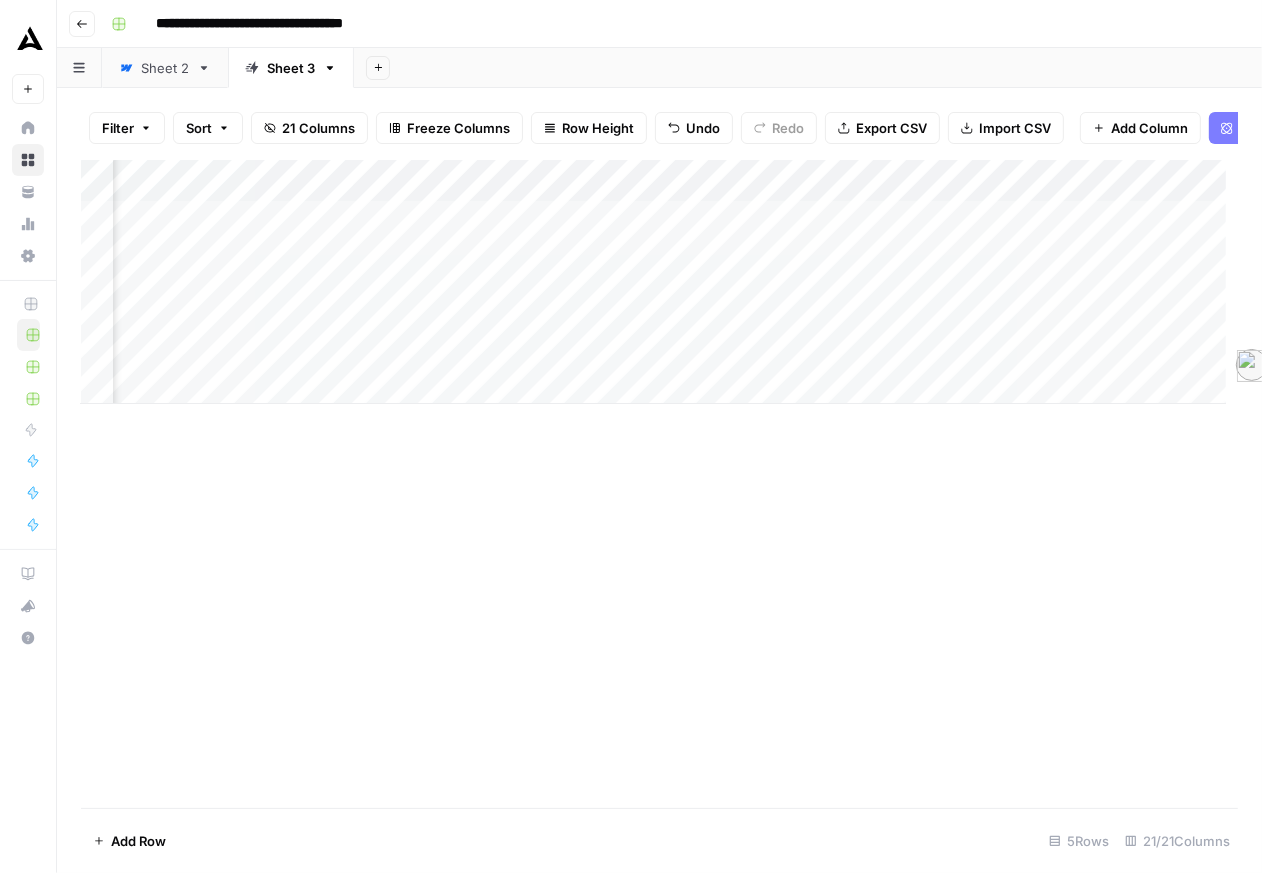 scroll, scrollTop: 0, scrollLeft: 66, axis: horizontal 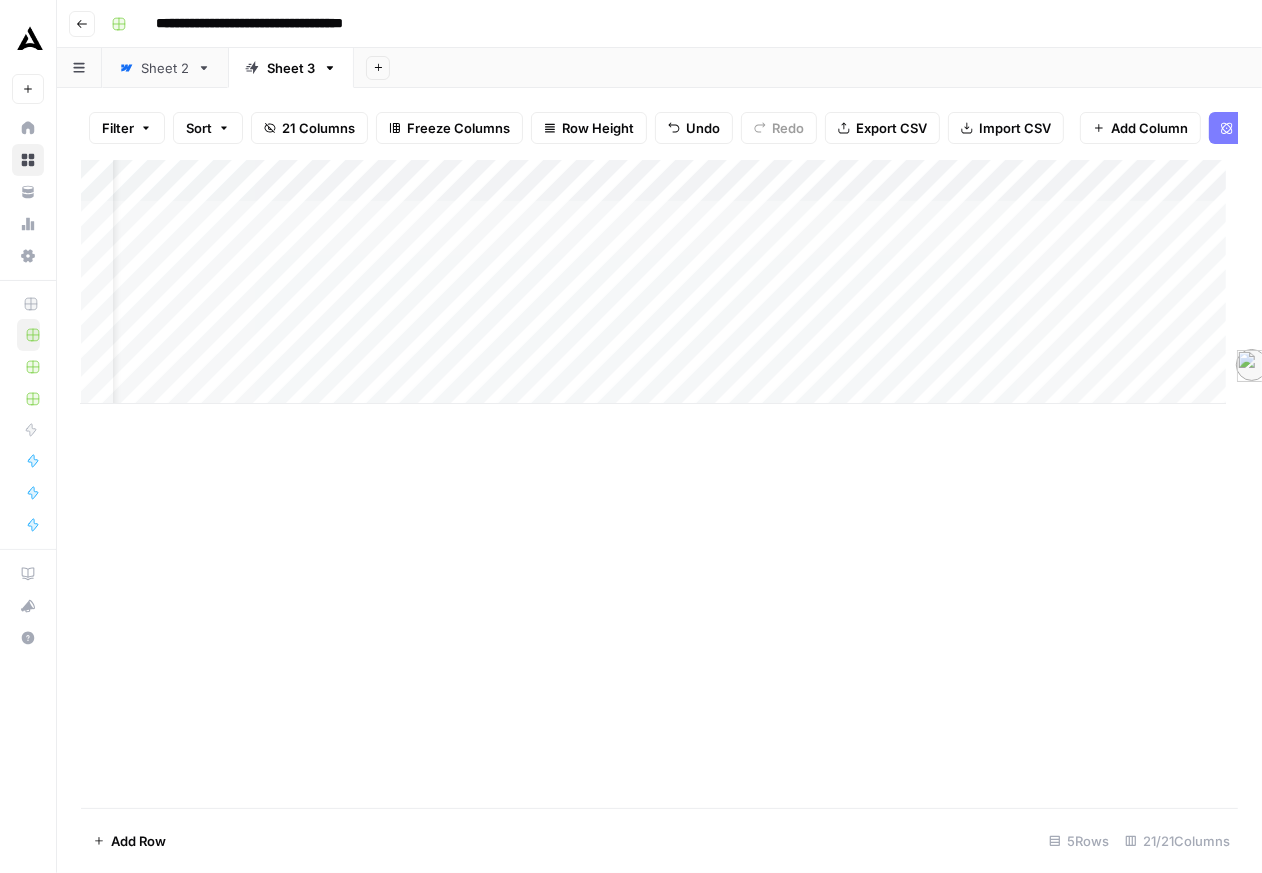 click on "Sheet 2" at bounding box center [165, 68] 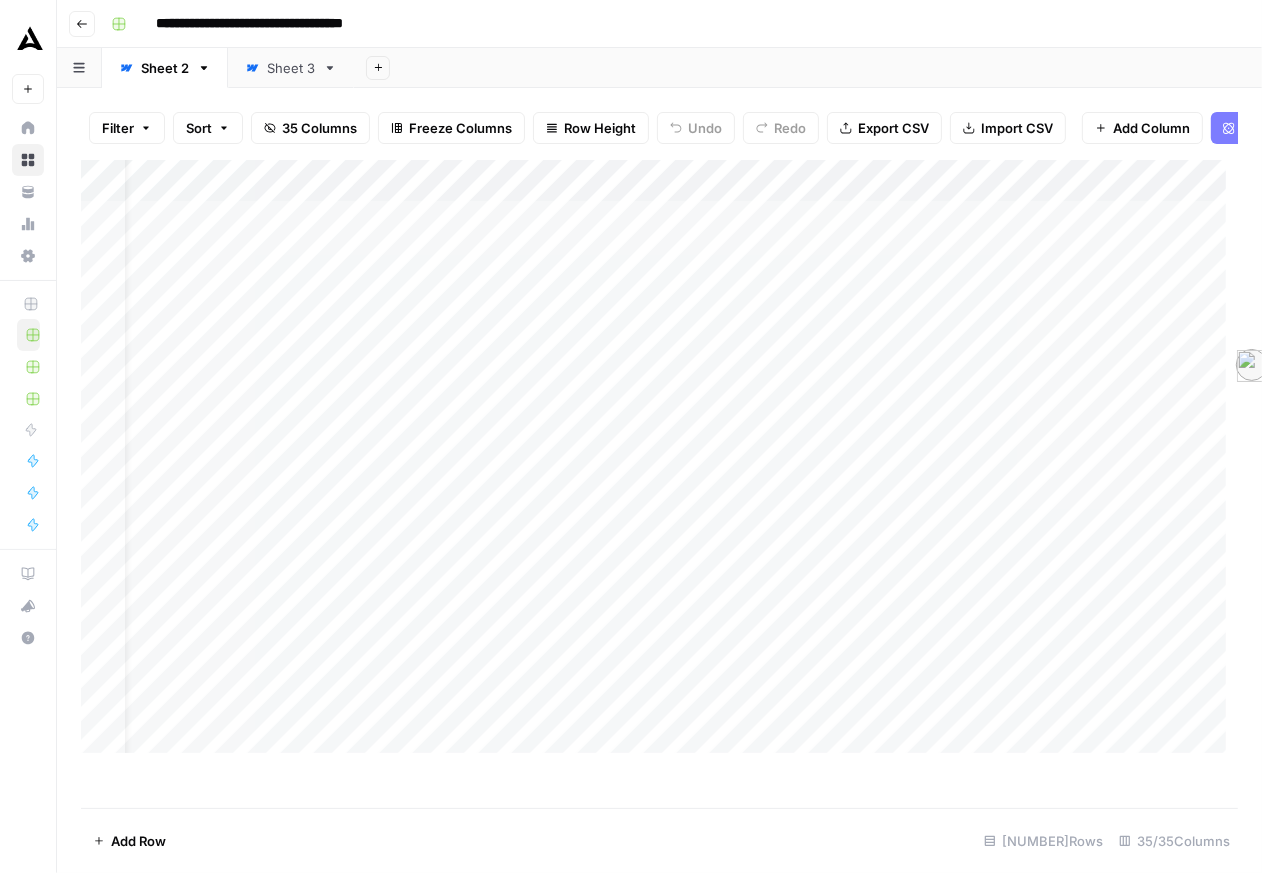 scroll, scrollTop: 0, scrollLeft: 0, axis: both 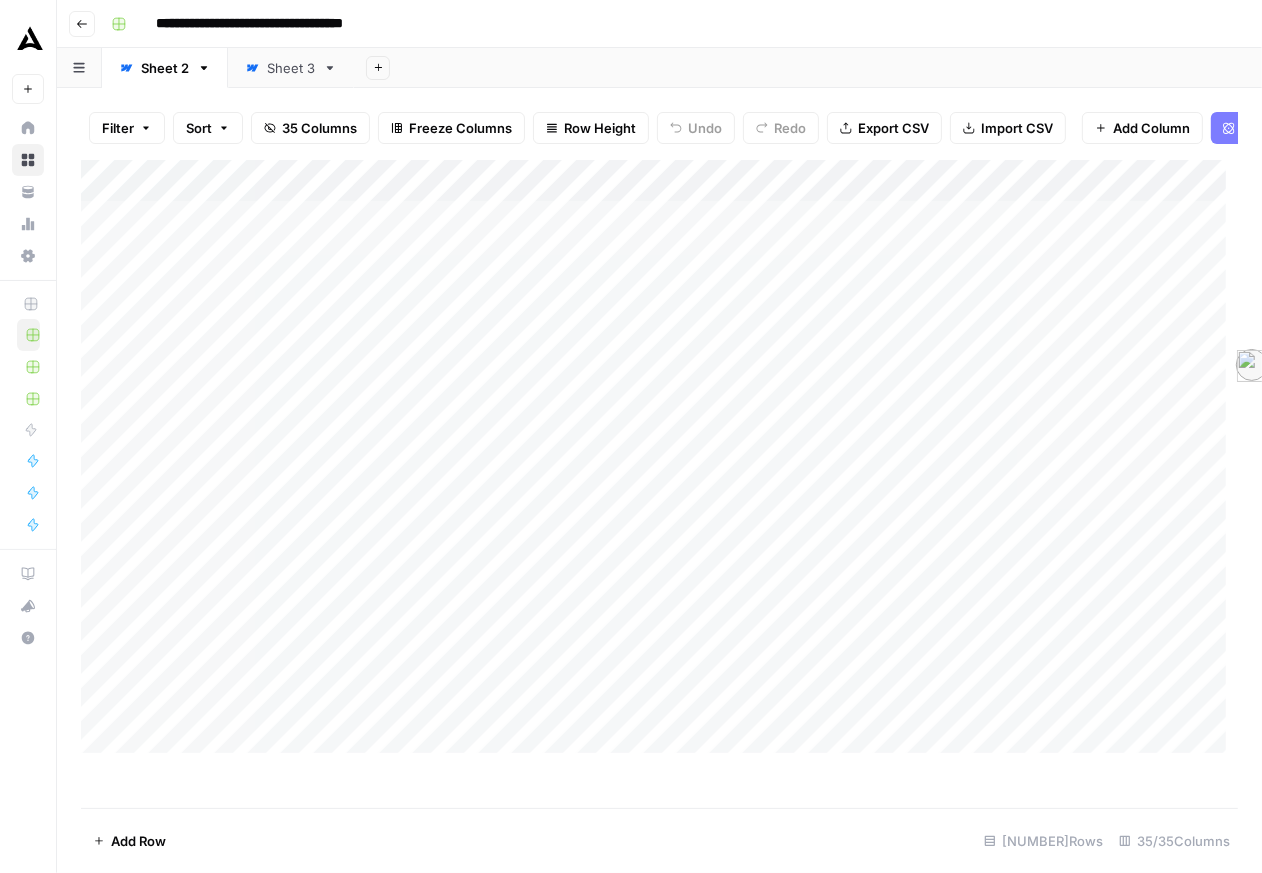 click on "Add Column" at bounding box center [653, 456] 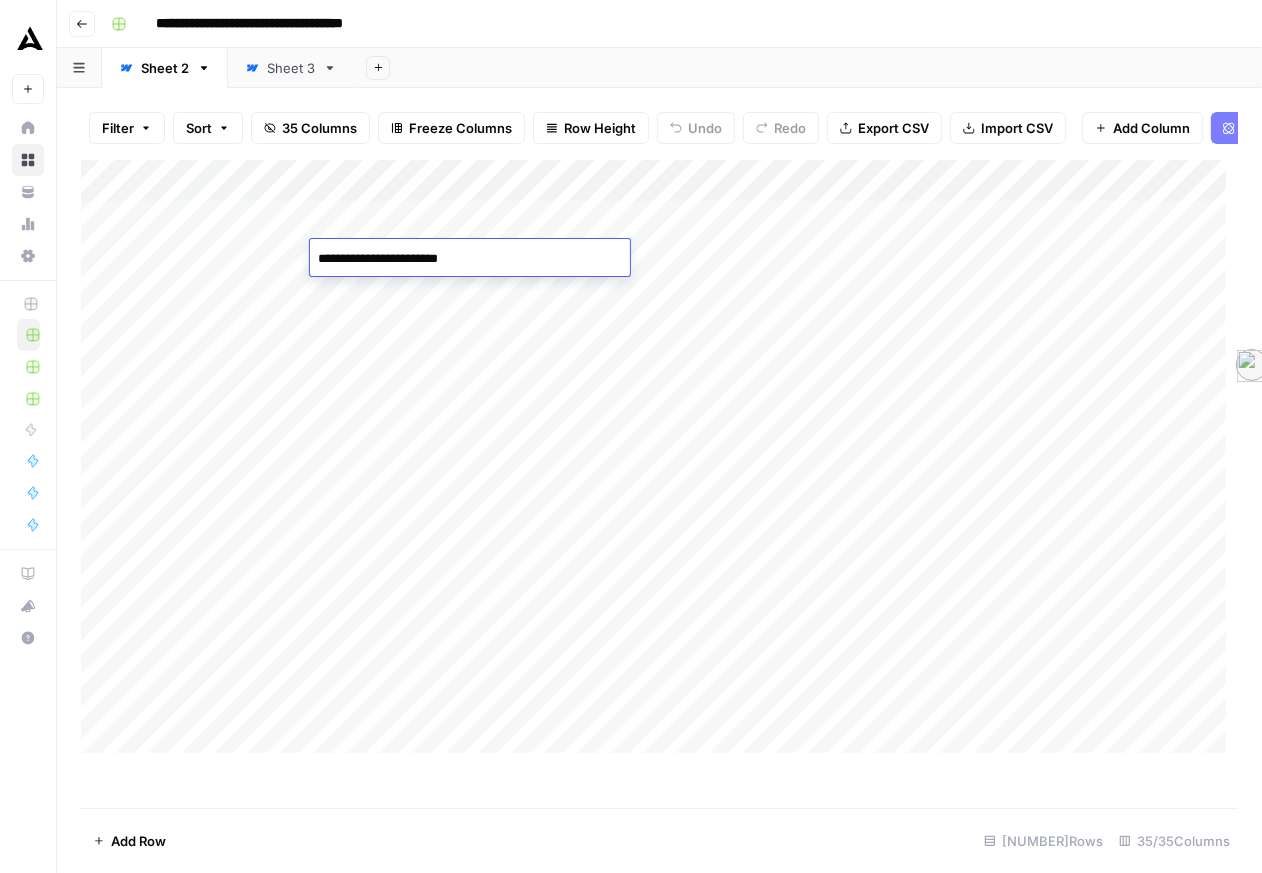 click on "Filter Sort 35 Columns Freeze Columns Row Height Undo Redo Export CSV Import CSV Add Column Add Power Agent Search" at bounding box center [659, 128] 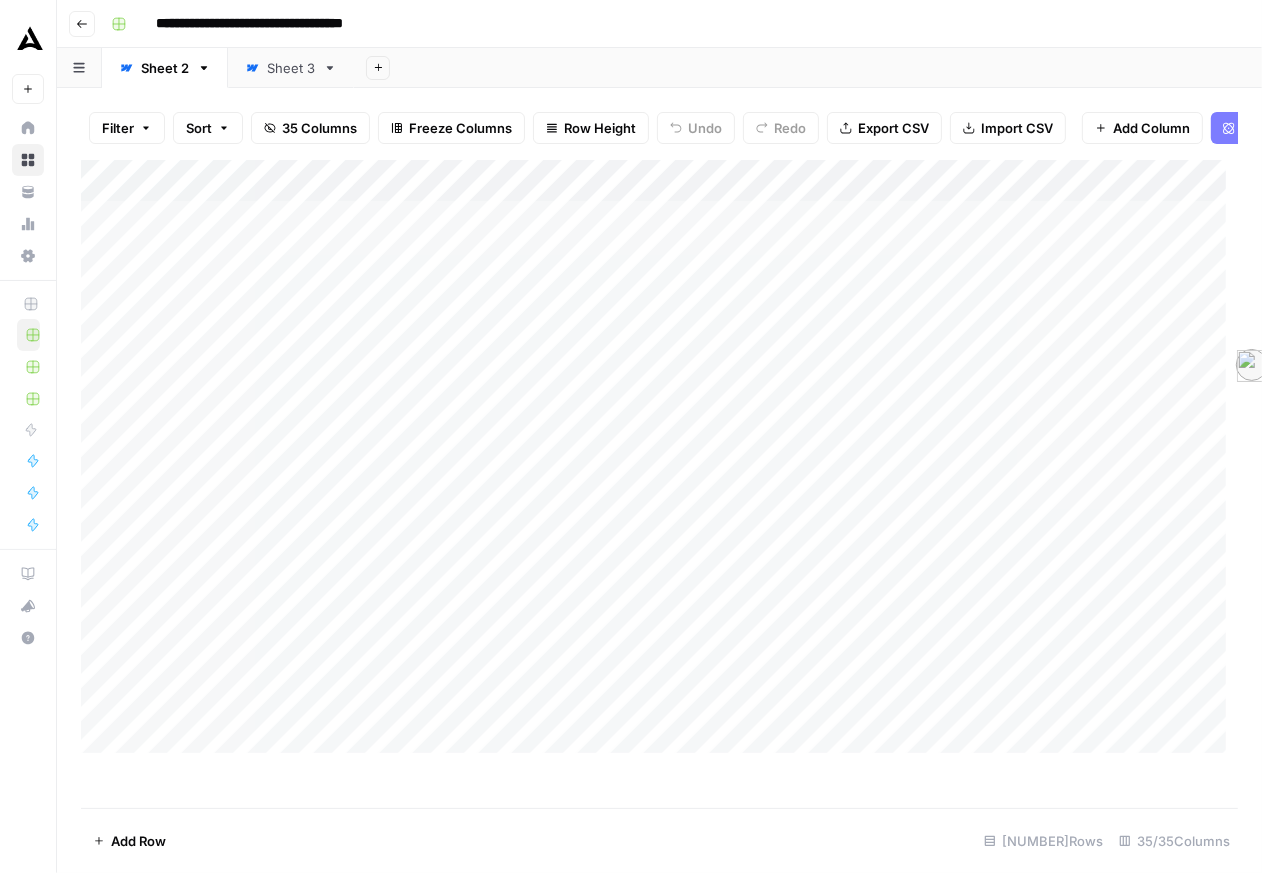 click on "Sheet 3" at bounding box center [291, 68] 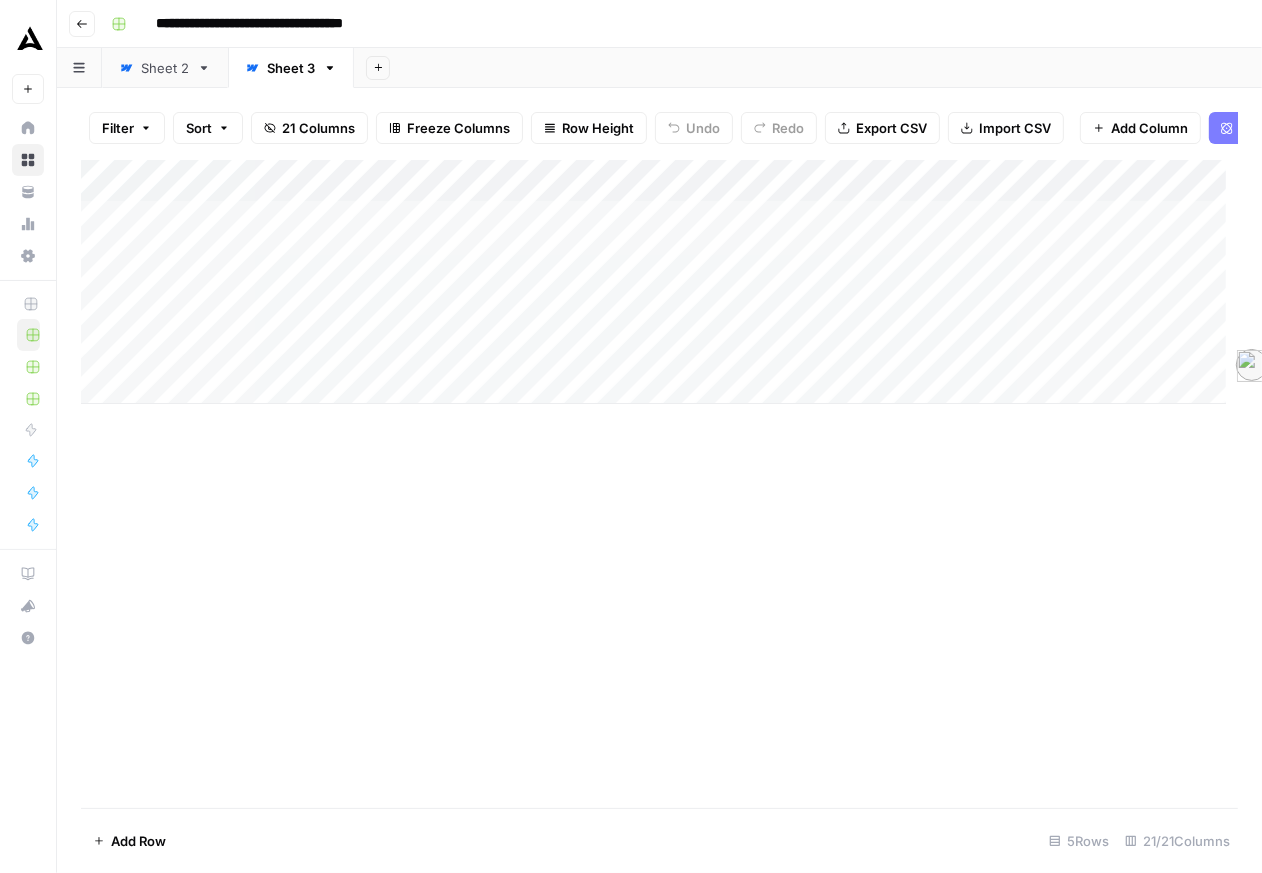 click on "Add Column" at bounding box center (653, 282) 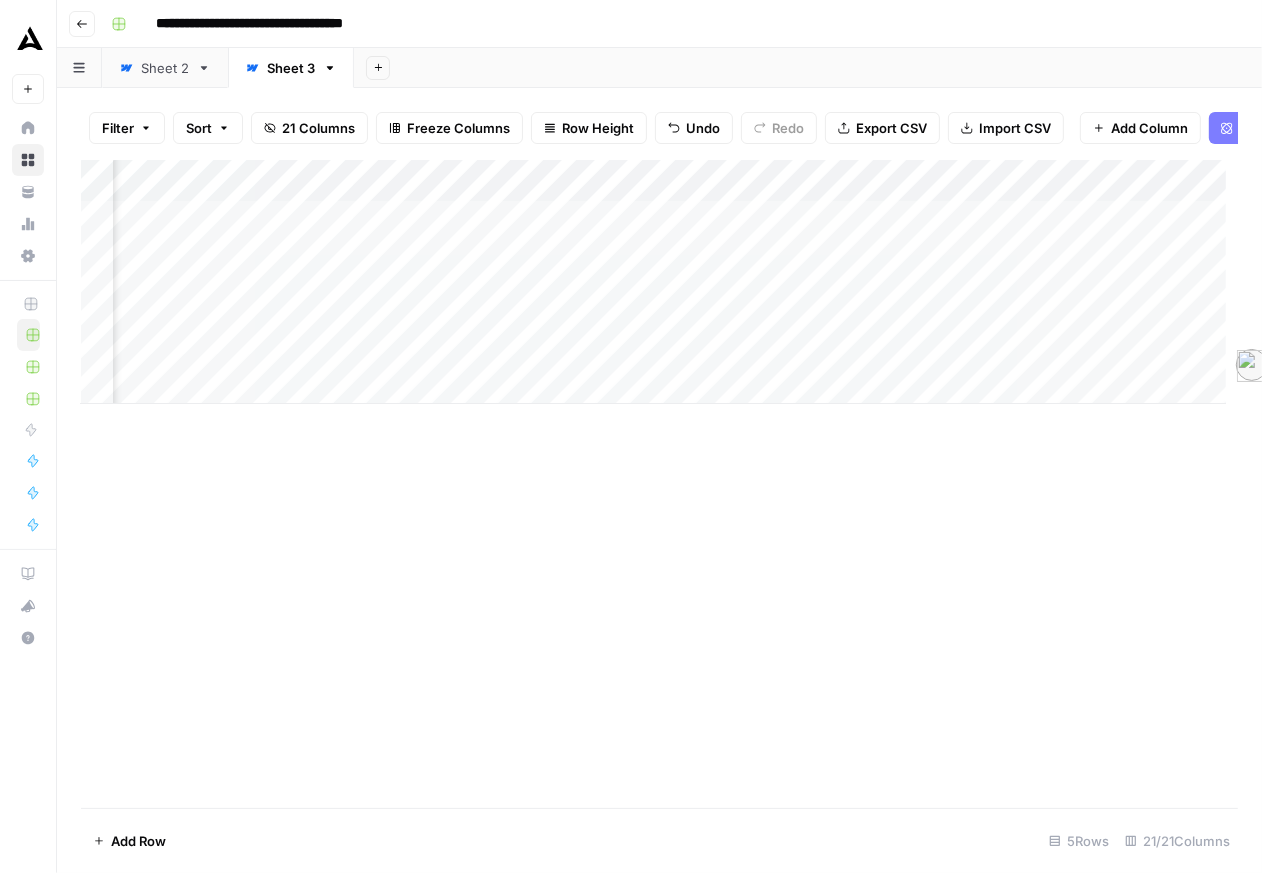 scroll, scrollTop: 0, scrollLeft: 2803, axis: horizontal 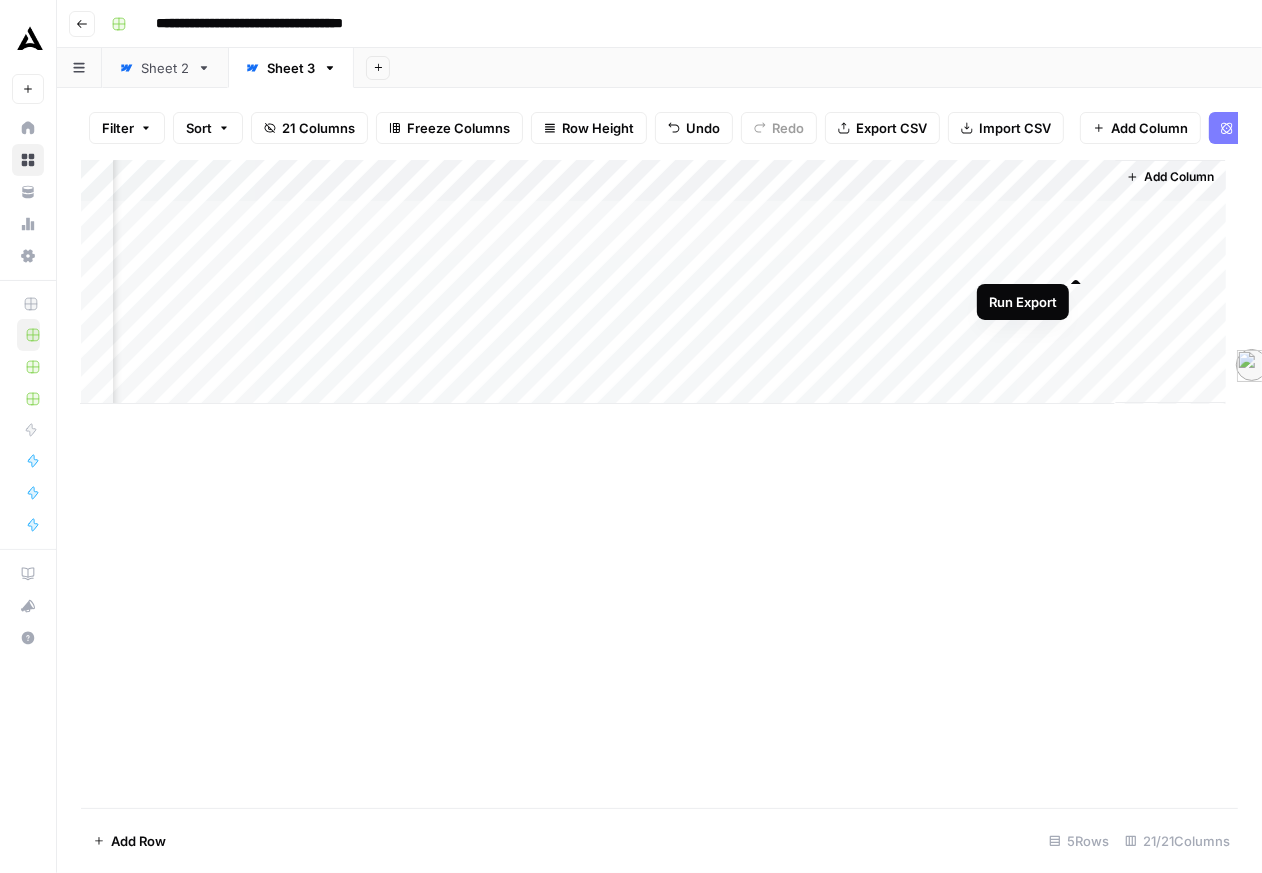 click on "Add Column" at bounding box center (653, 282) 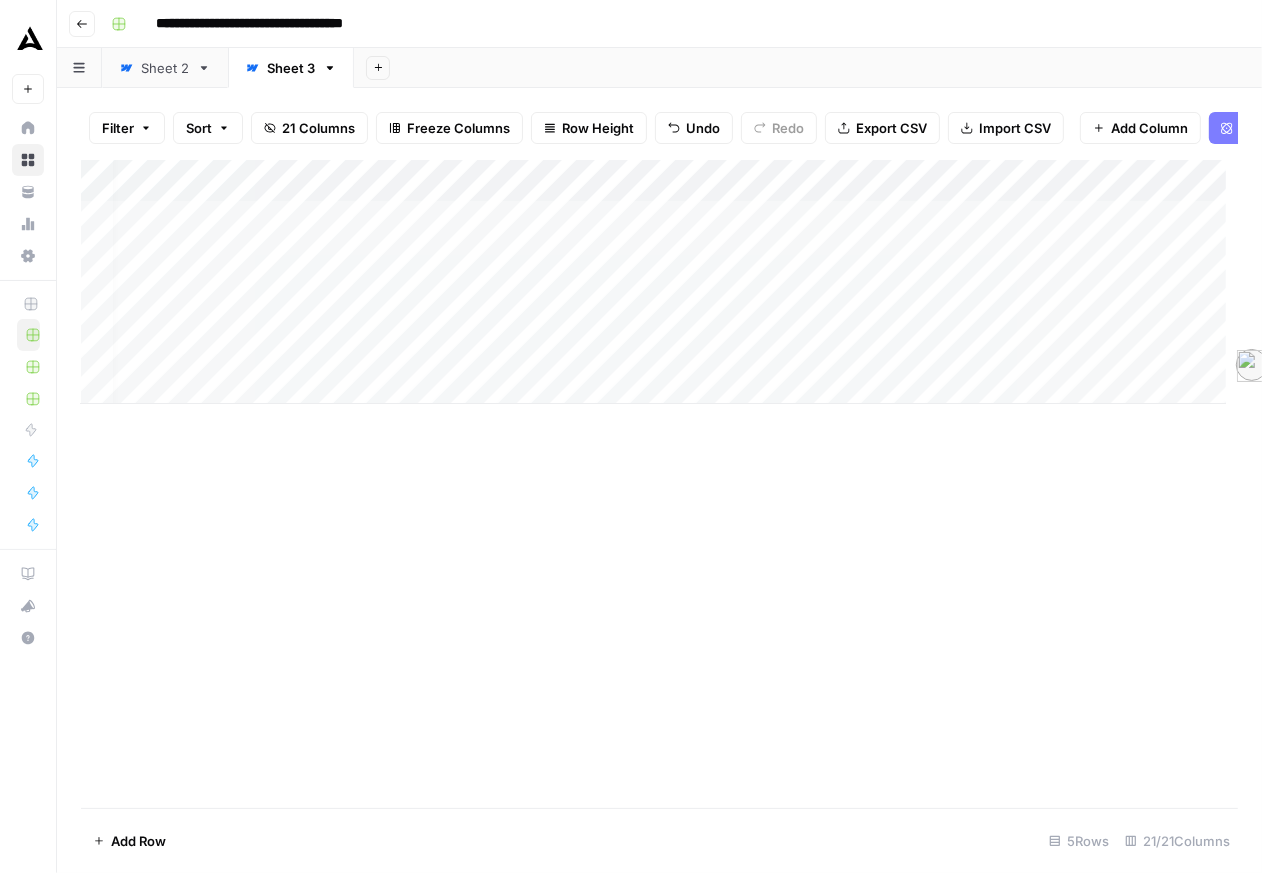 scroll, scrollTop: 0, scrollLeft: 0, axis: both 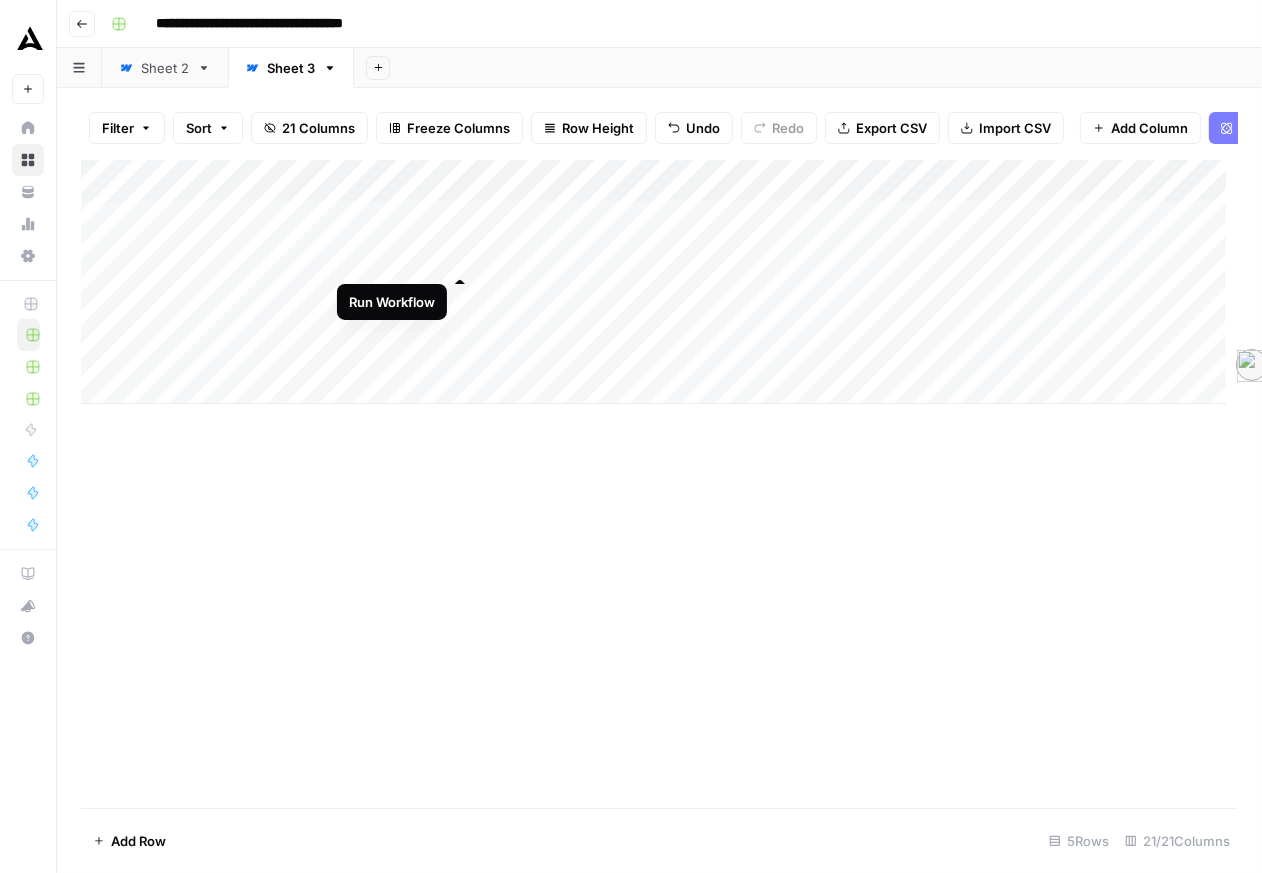 click on "Add Column" at bounding box center (653, 282) 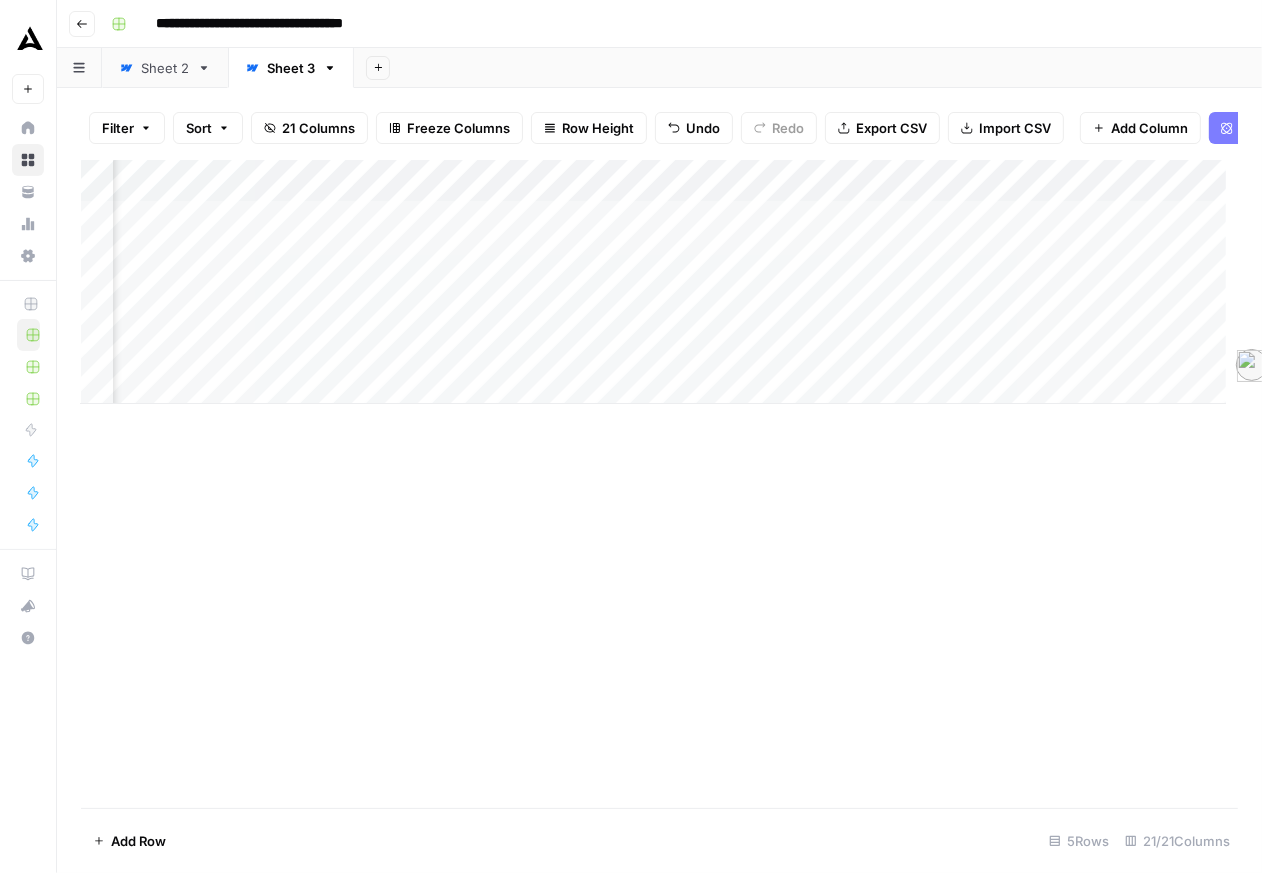 scroll, scrollTop: 0, scrollLeft: 2803, axis: horizontal 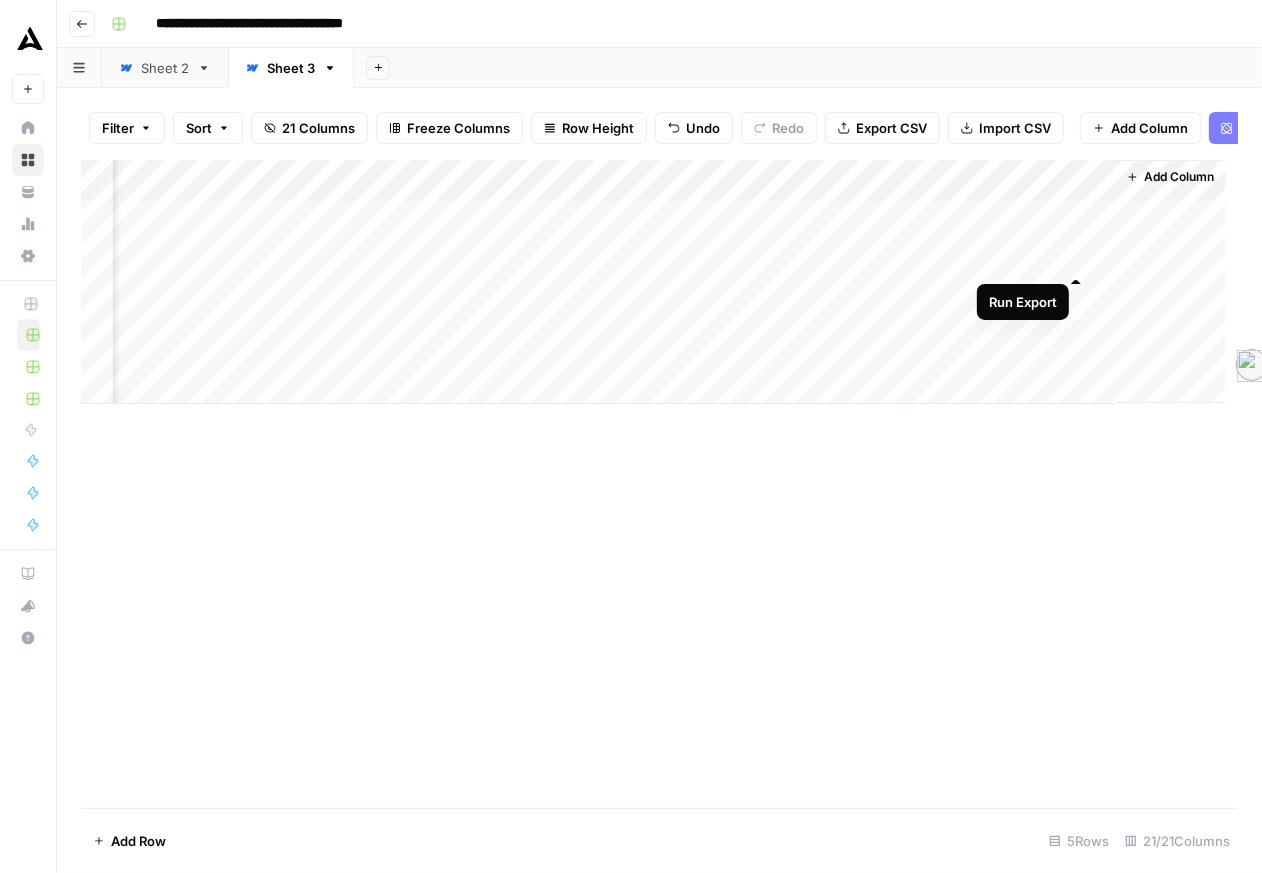 click on "Add Column" at bounding box center [653, 282] 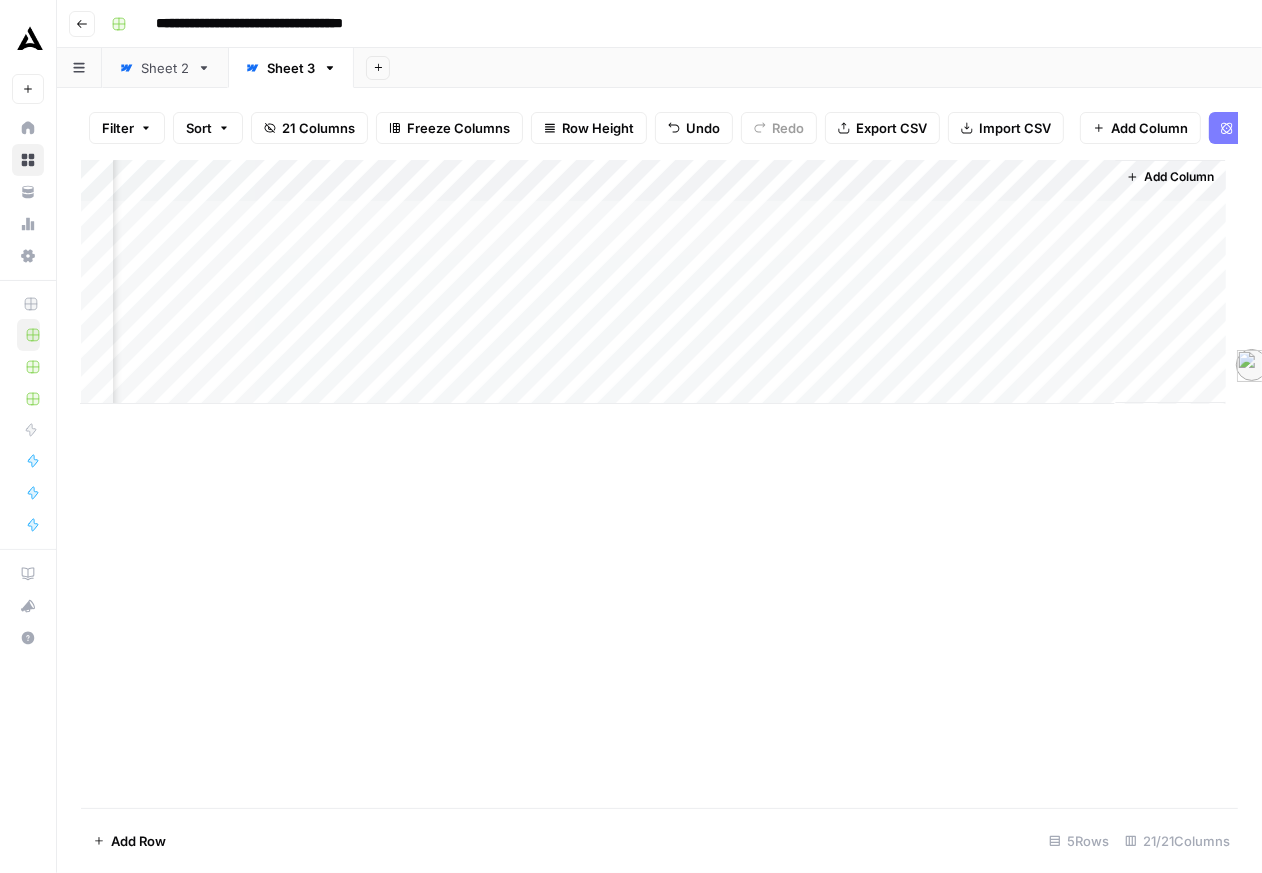 click on "Add Column" at bounding box center (659, 484) 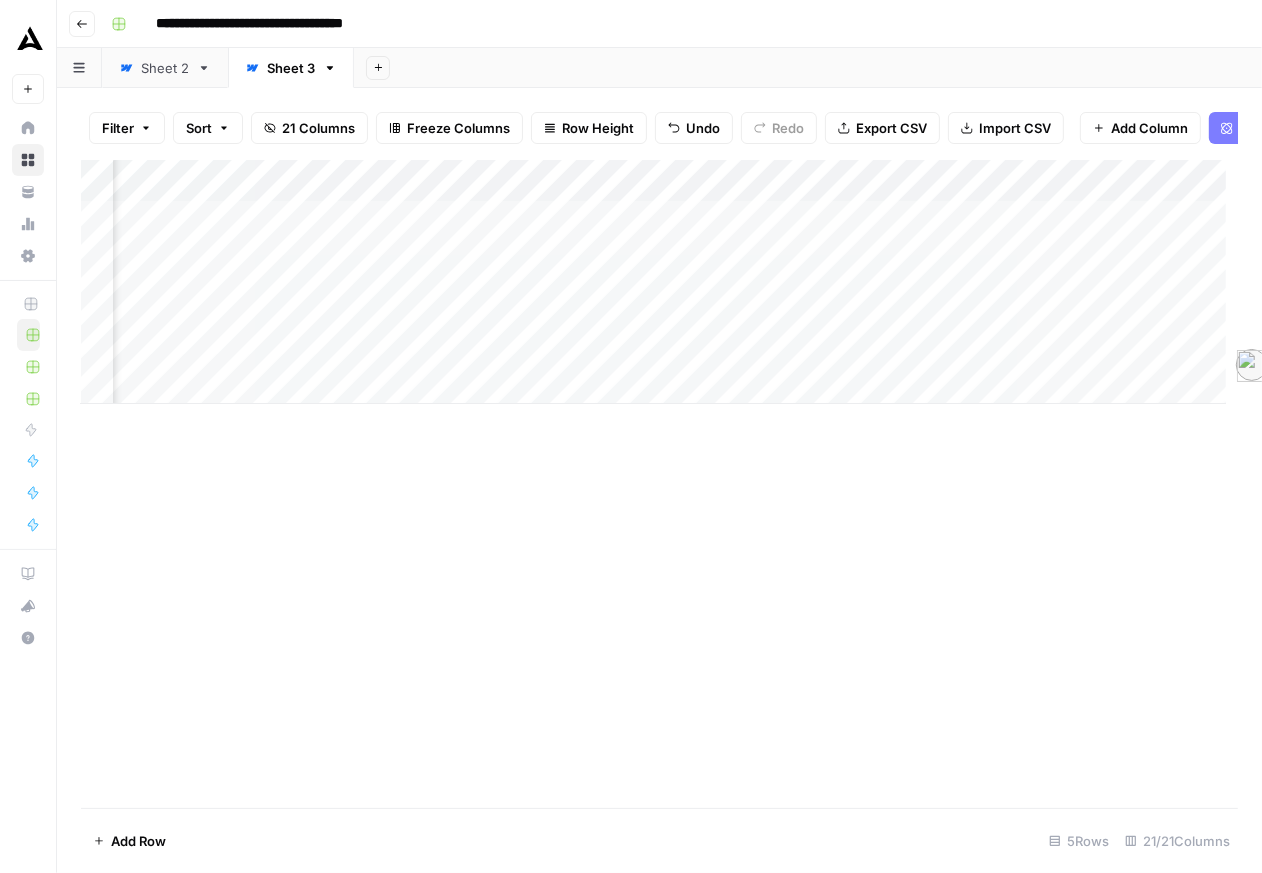 scroll, scrollTop: 0, scrollLeft: 0, axis: both 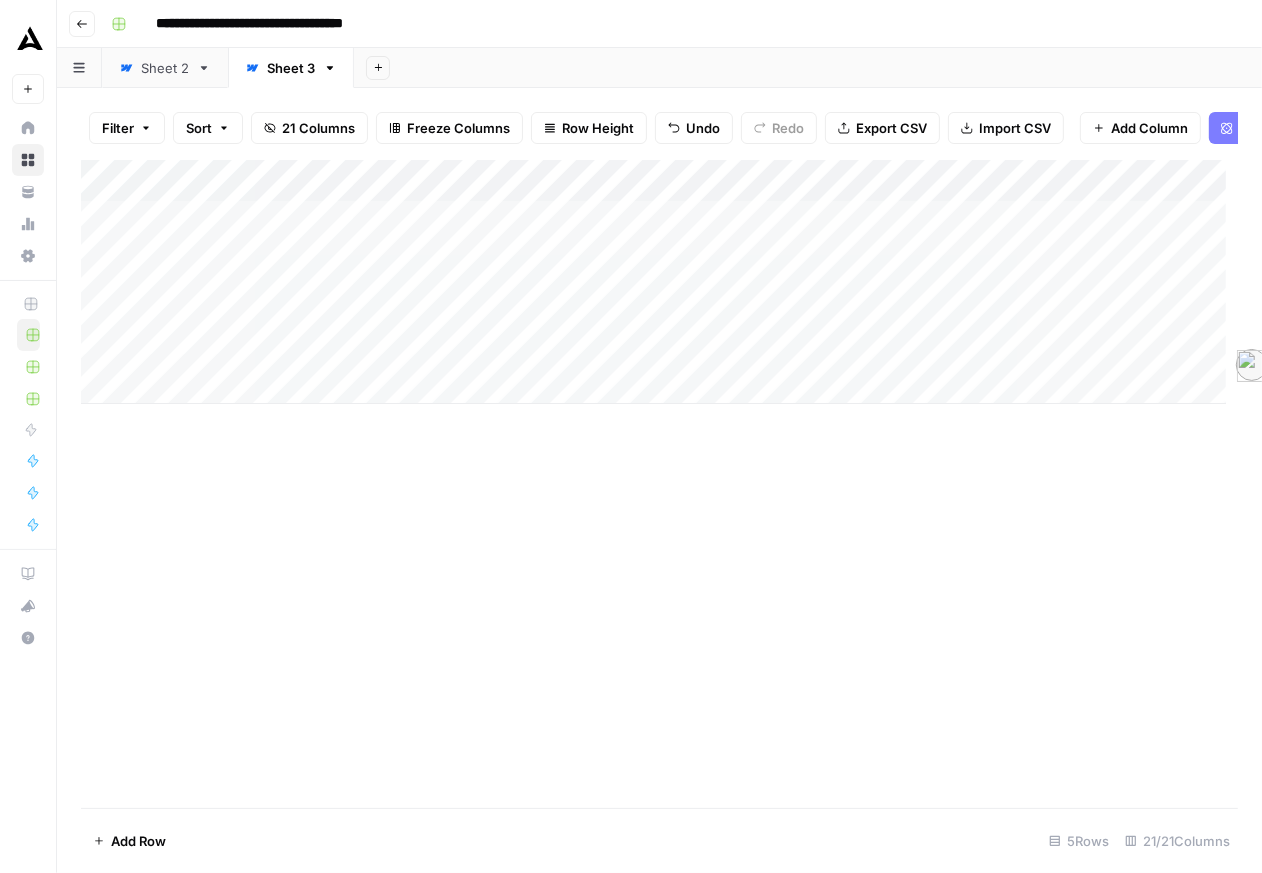 click on "Add Column" at bounding box center (653, 282) 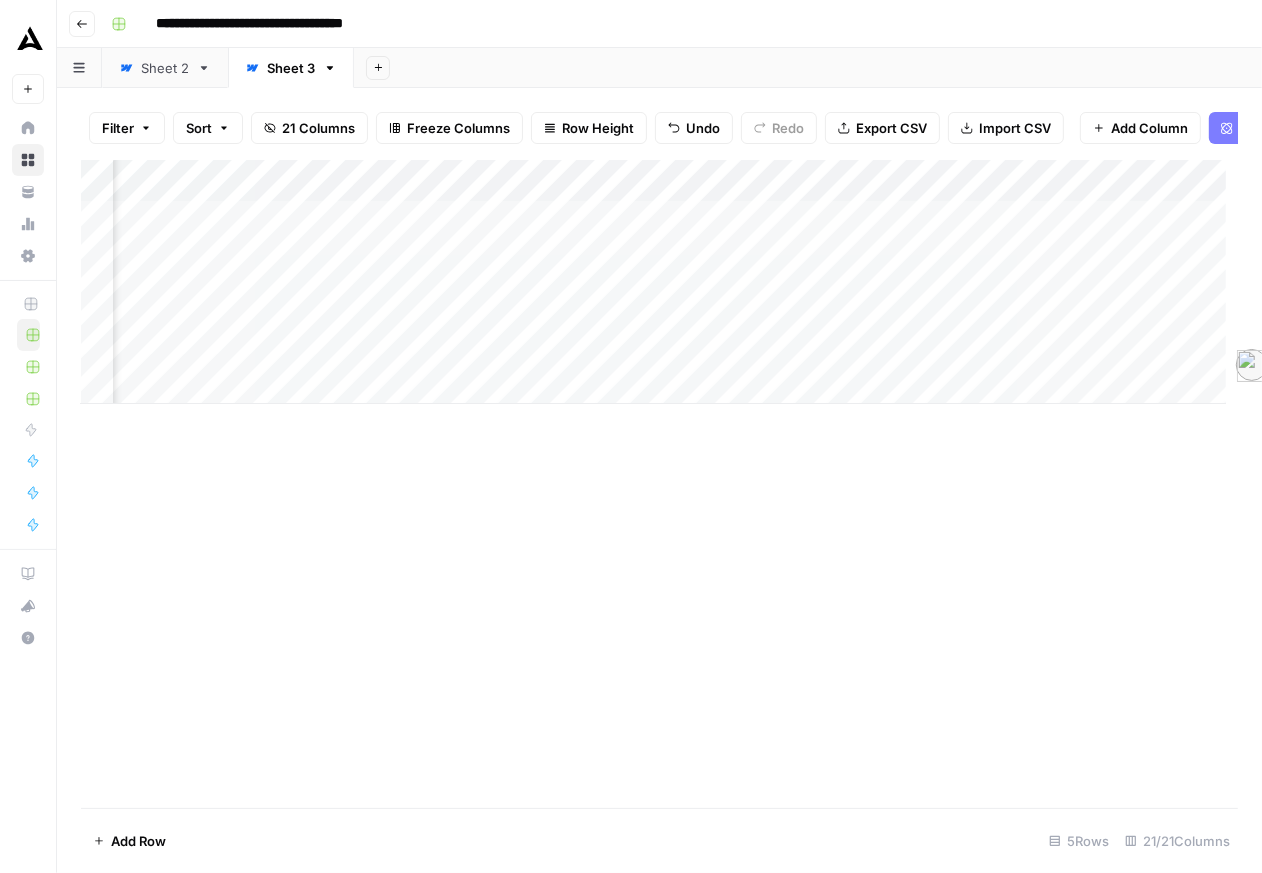 scroll, scrollTop: 0, scrollLeft: 2803, axis: horizontal 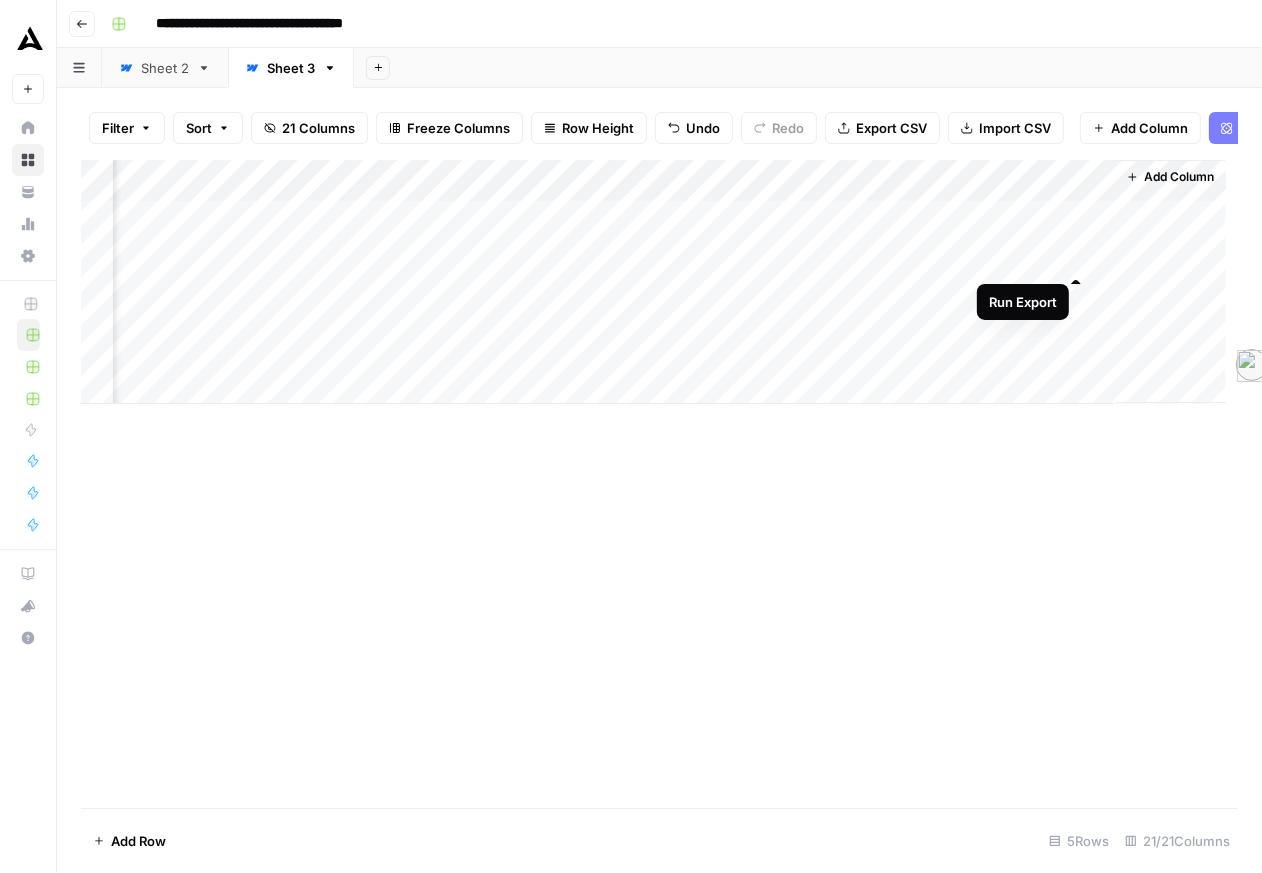 click on "Add Column" at bounding box center (653, 282) 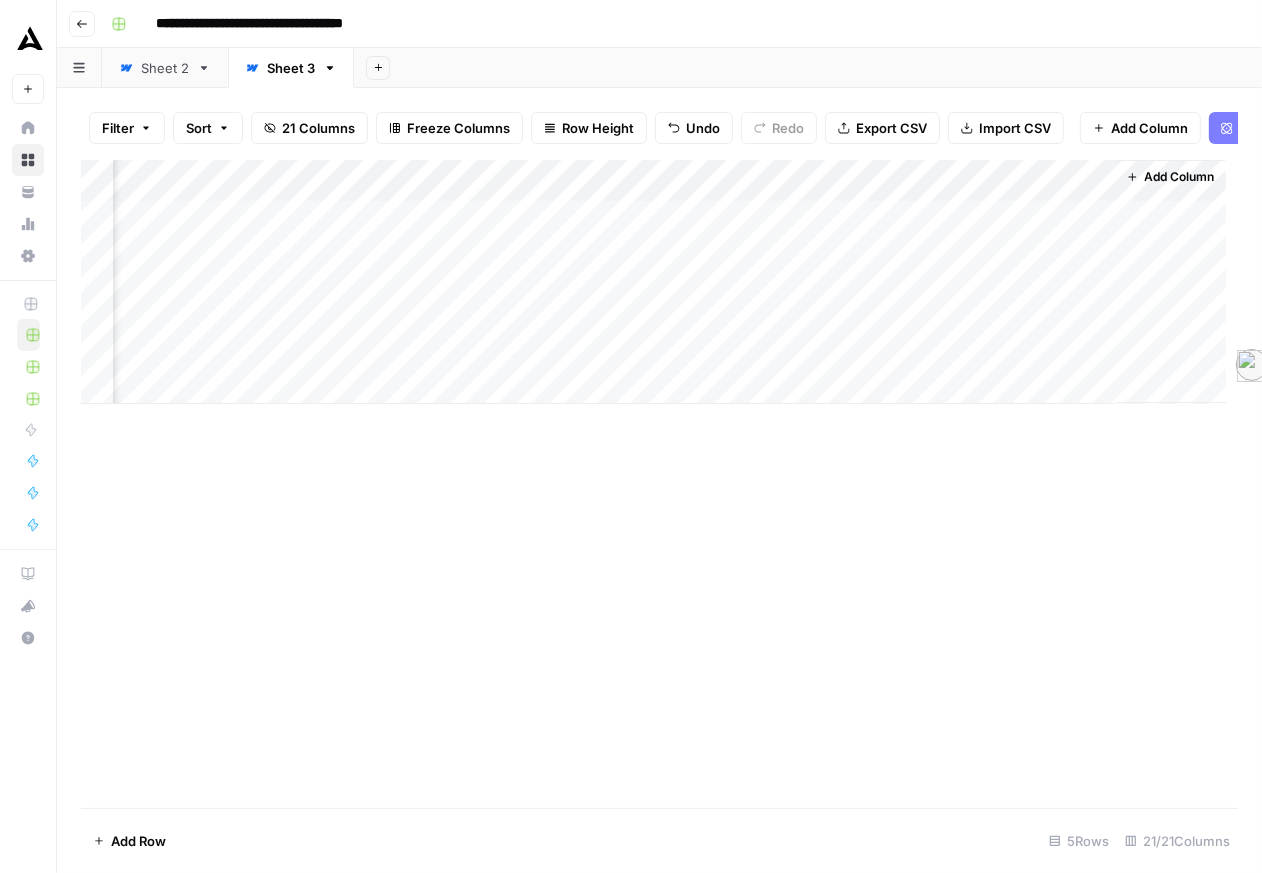 scroll, scrollTop: 0, scrollLeft: 0, axis: both 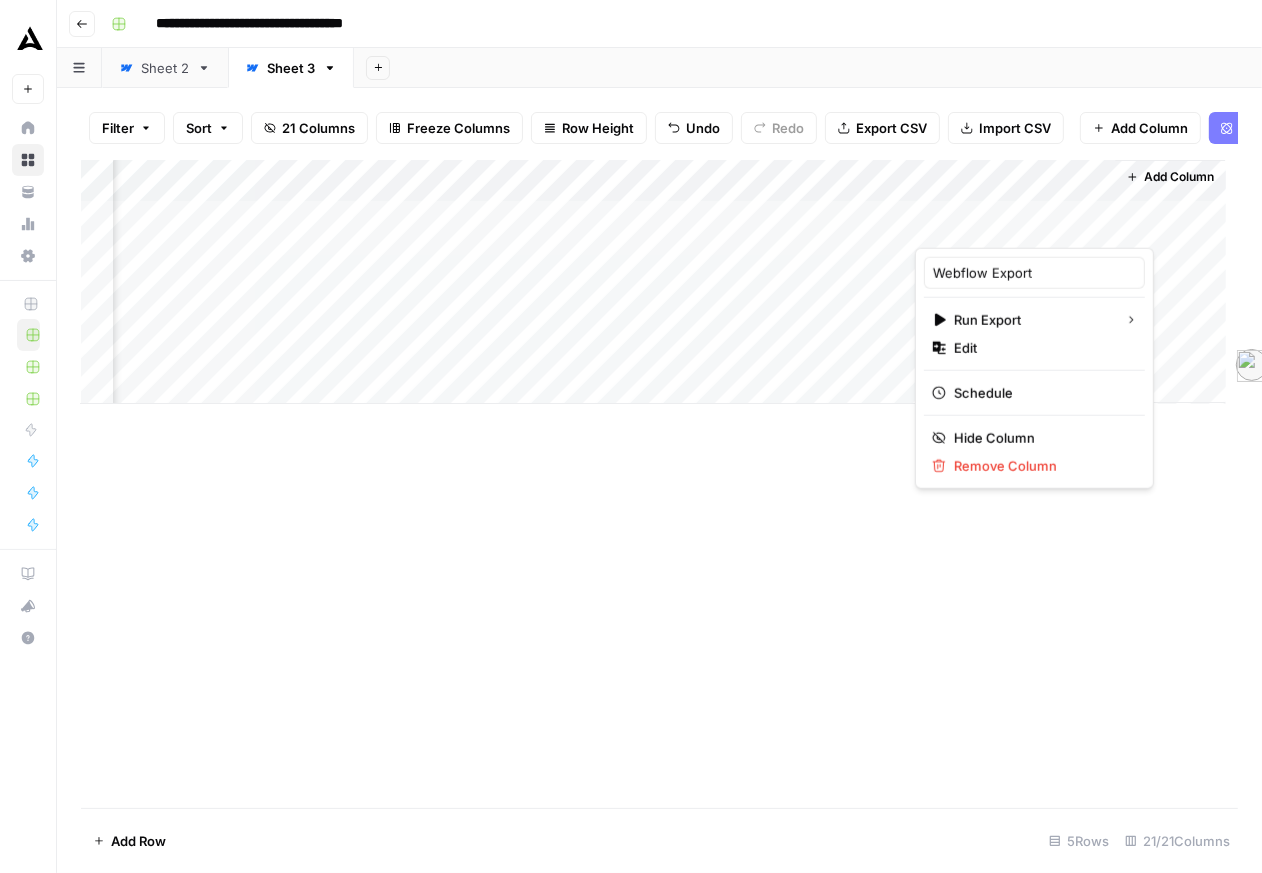 click on "Add Column" at bounding box center [653, 282] 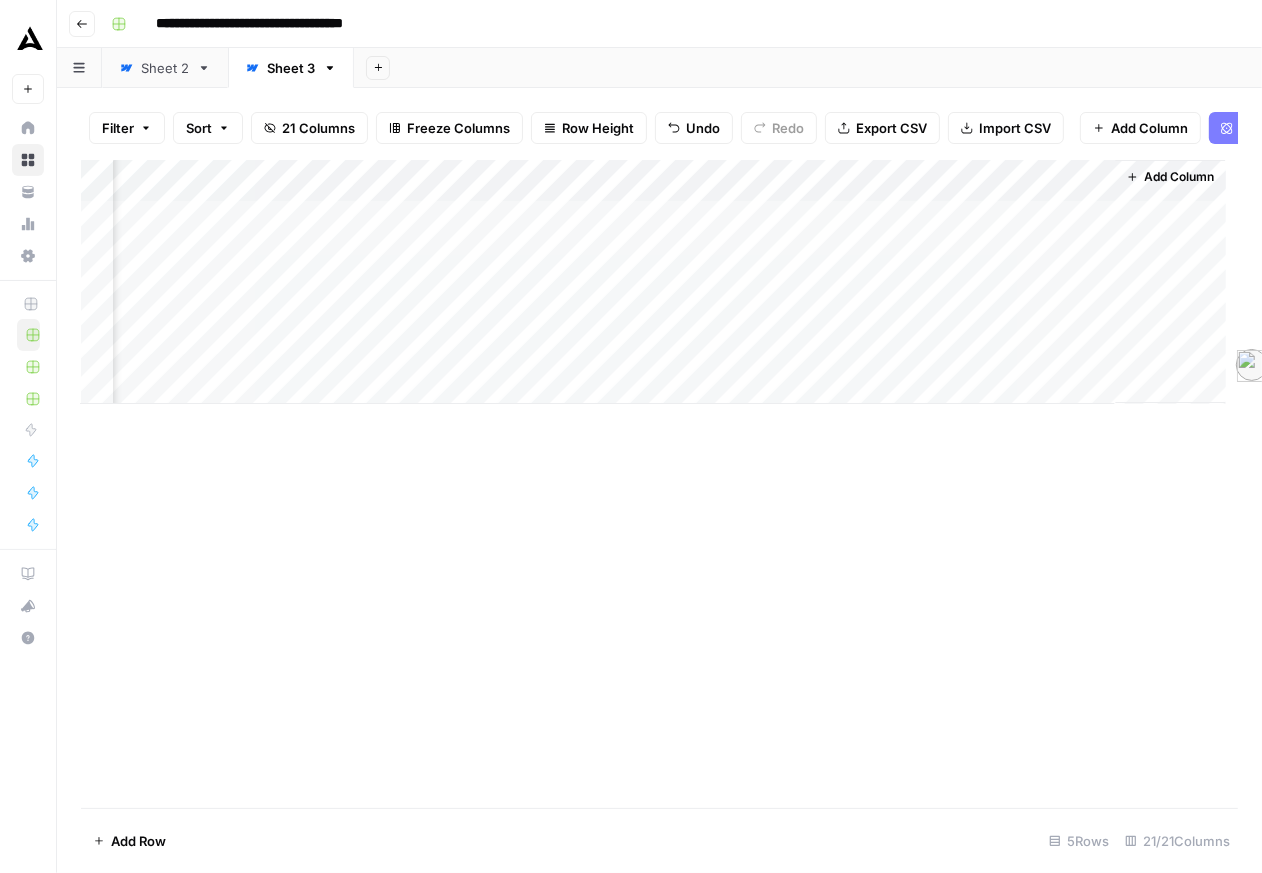 click on "Add Column" at bounding box center [653, 282] 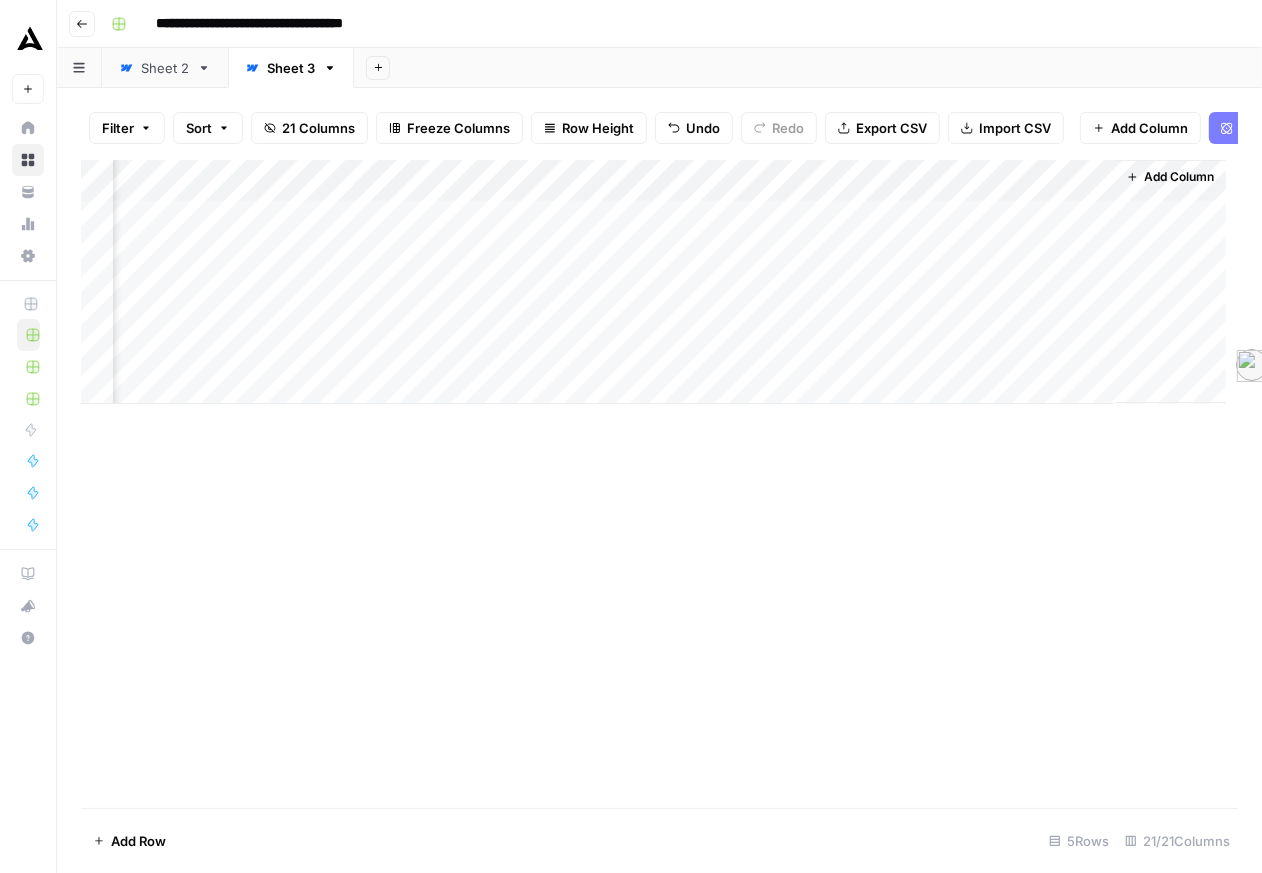 click on "Add Column" at bounding box center (653, 282) 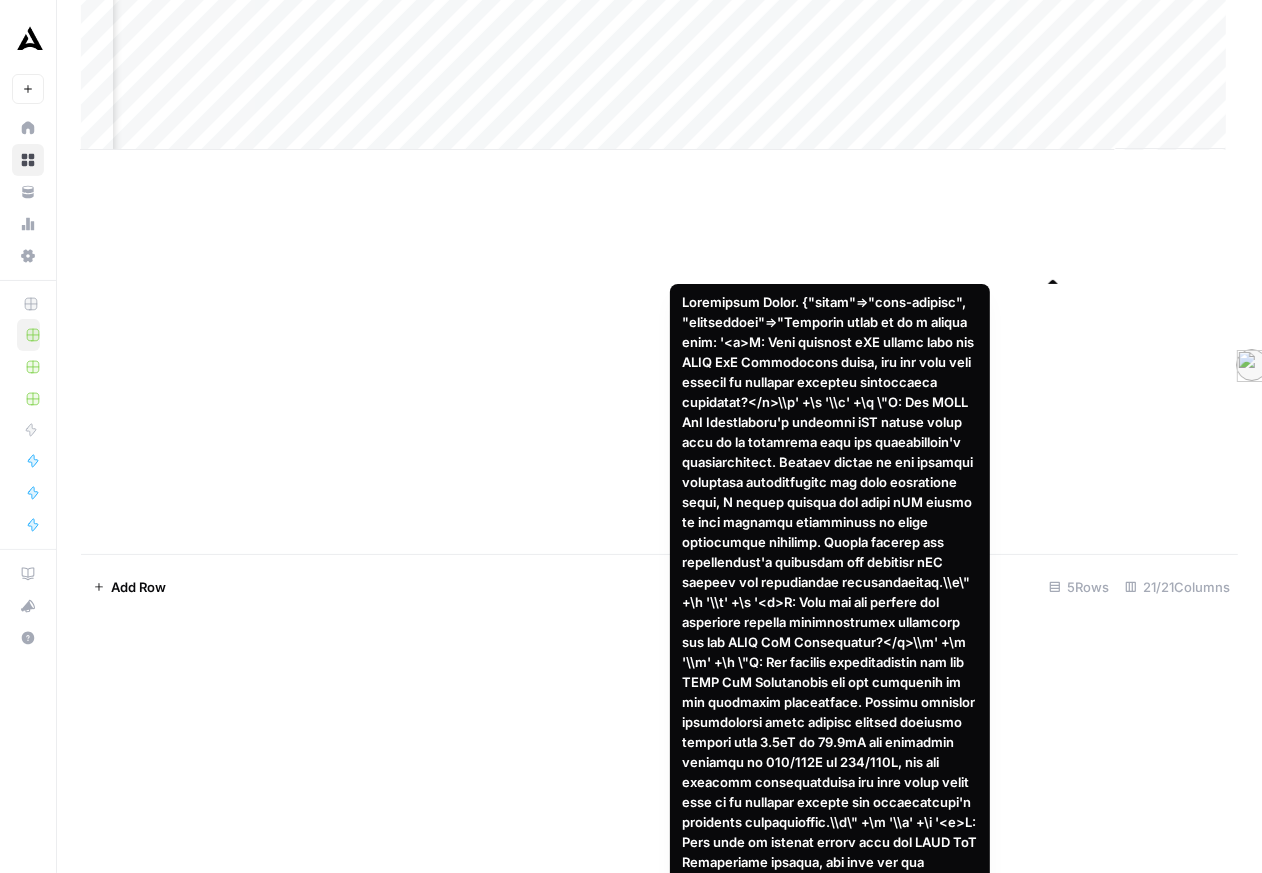 scroll, scrollTop: 0, scrollLeft: 0, axis: both 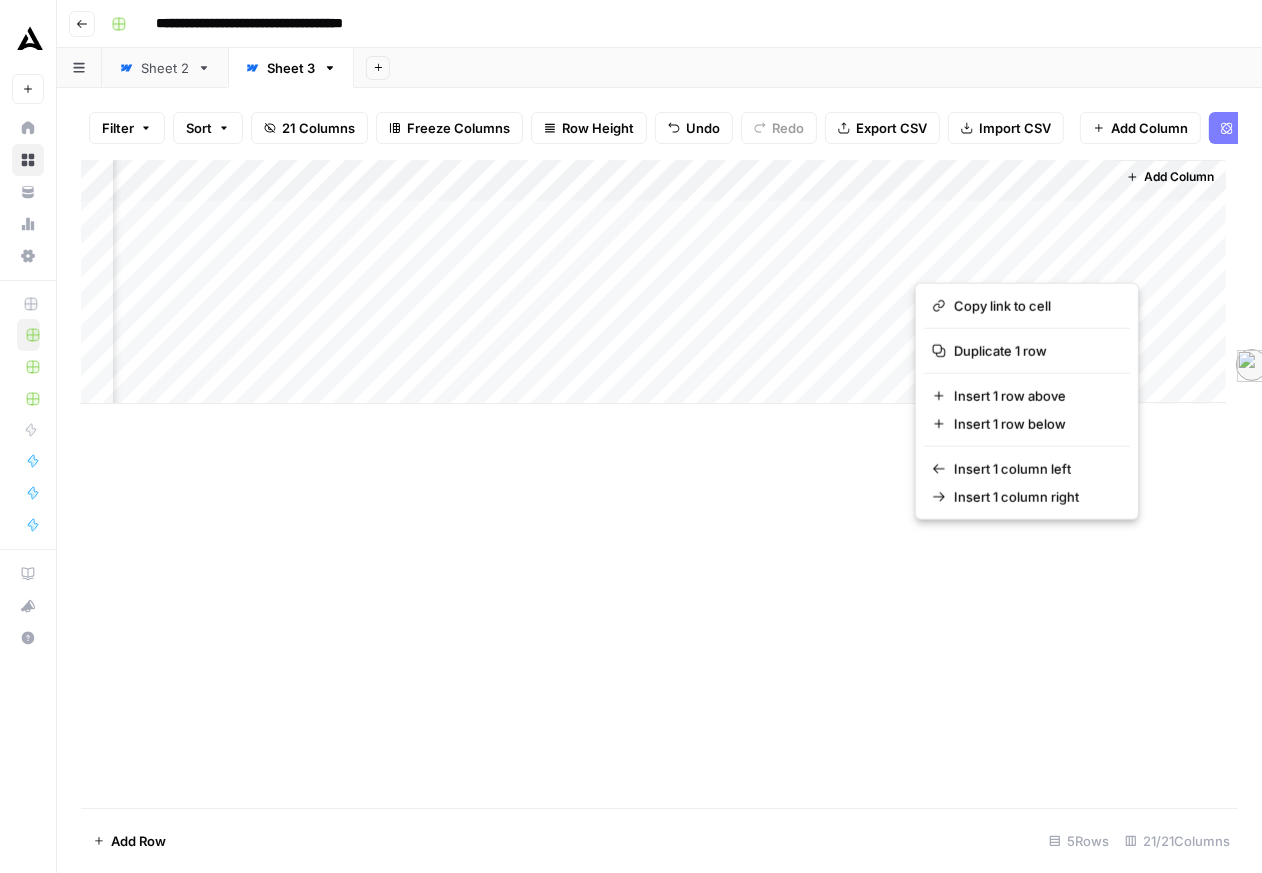 click at bounding box center (1005, 257) 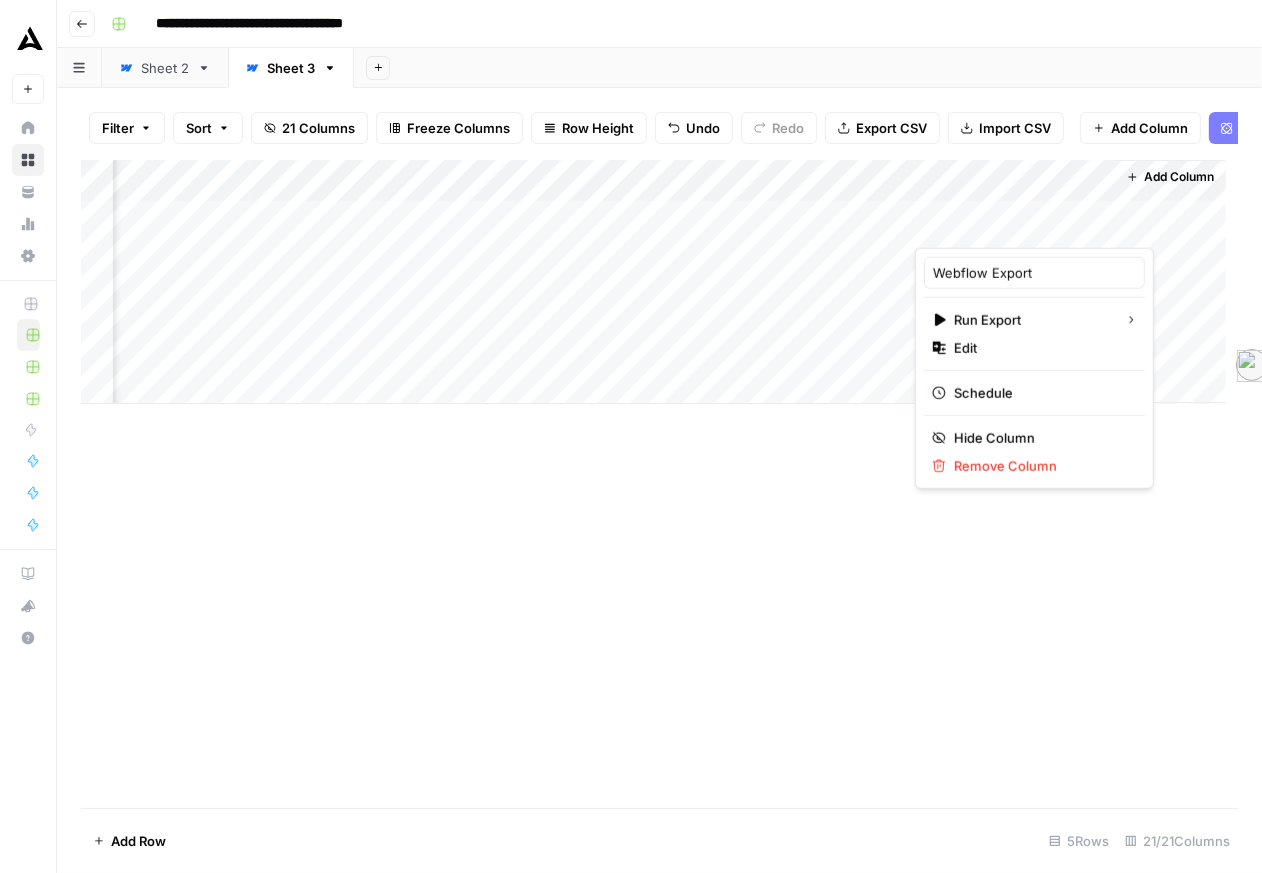 click on "Add Column" at bounding box center (659, 484) 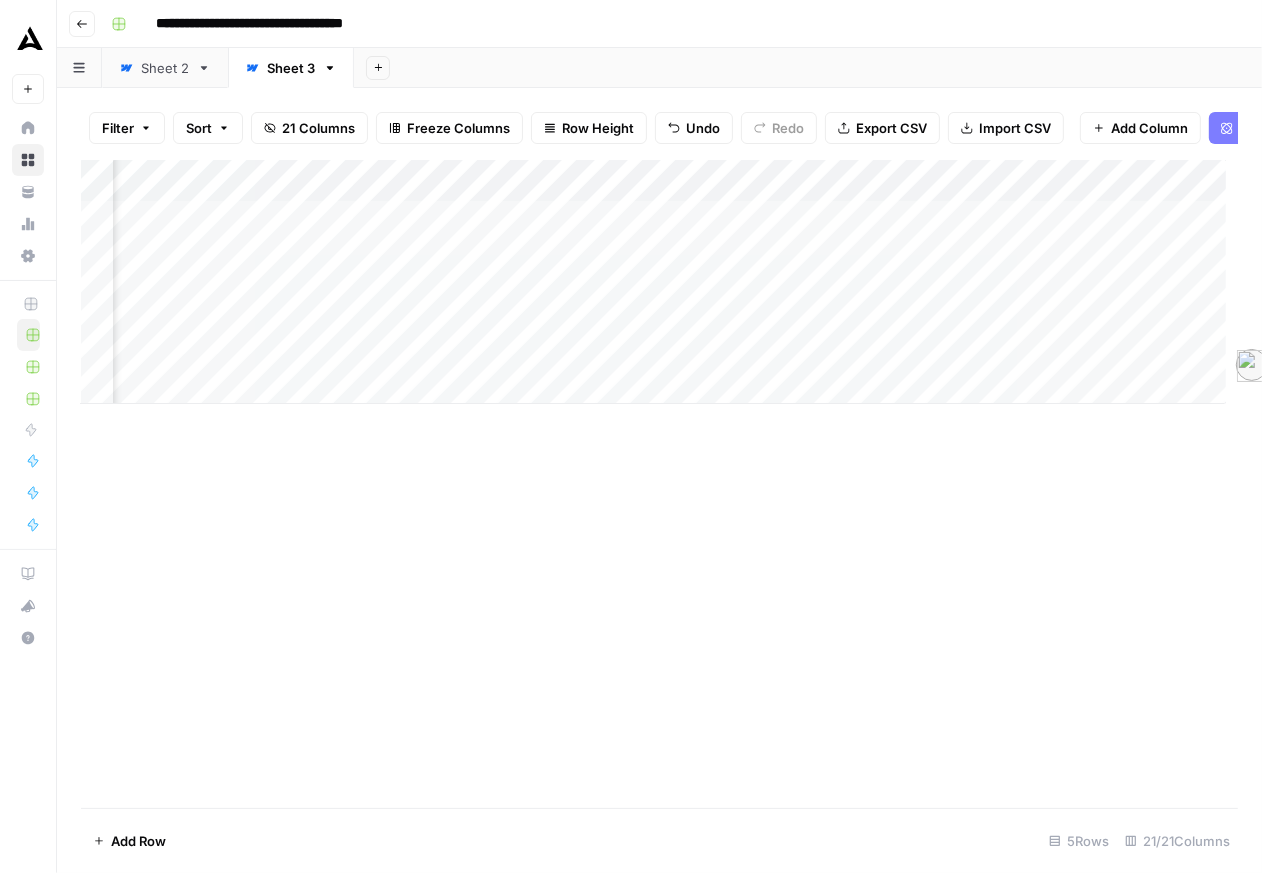 scroll, scrollTop: 0, scrollLeft: 2803, axis: horizontal 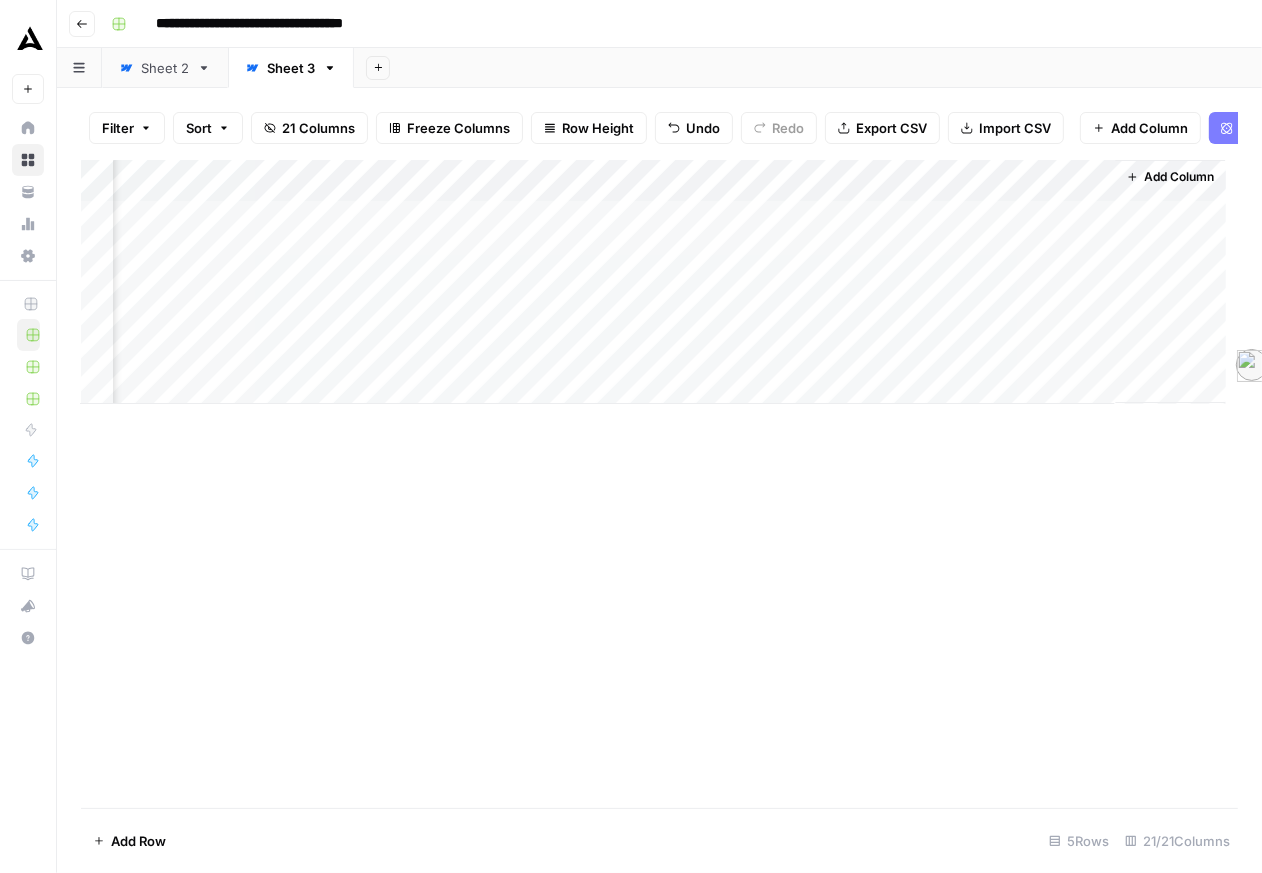 click on "Add Column" at bounding box center [653, 282] 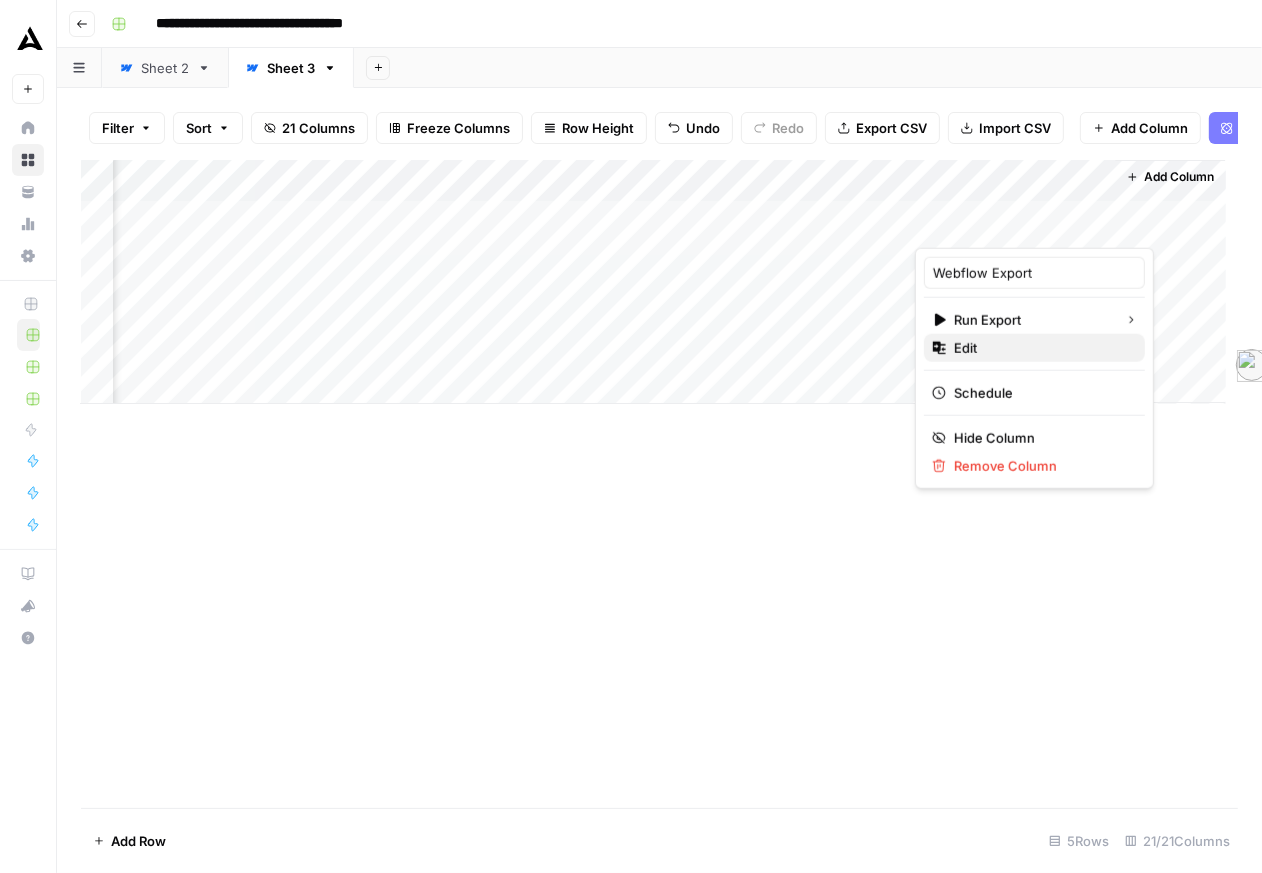 click on "Edit" at bounding box center (1041, 348) 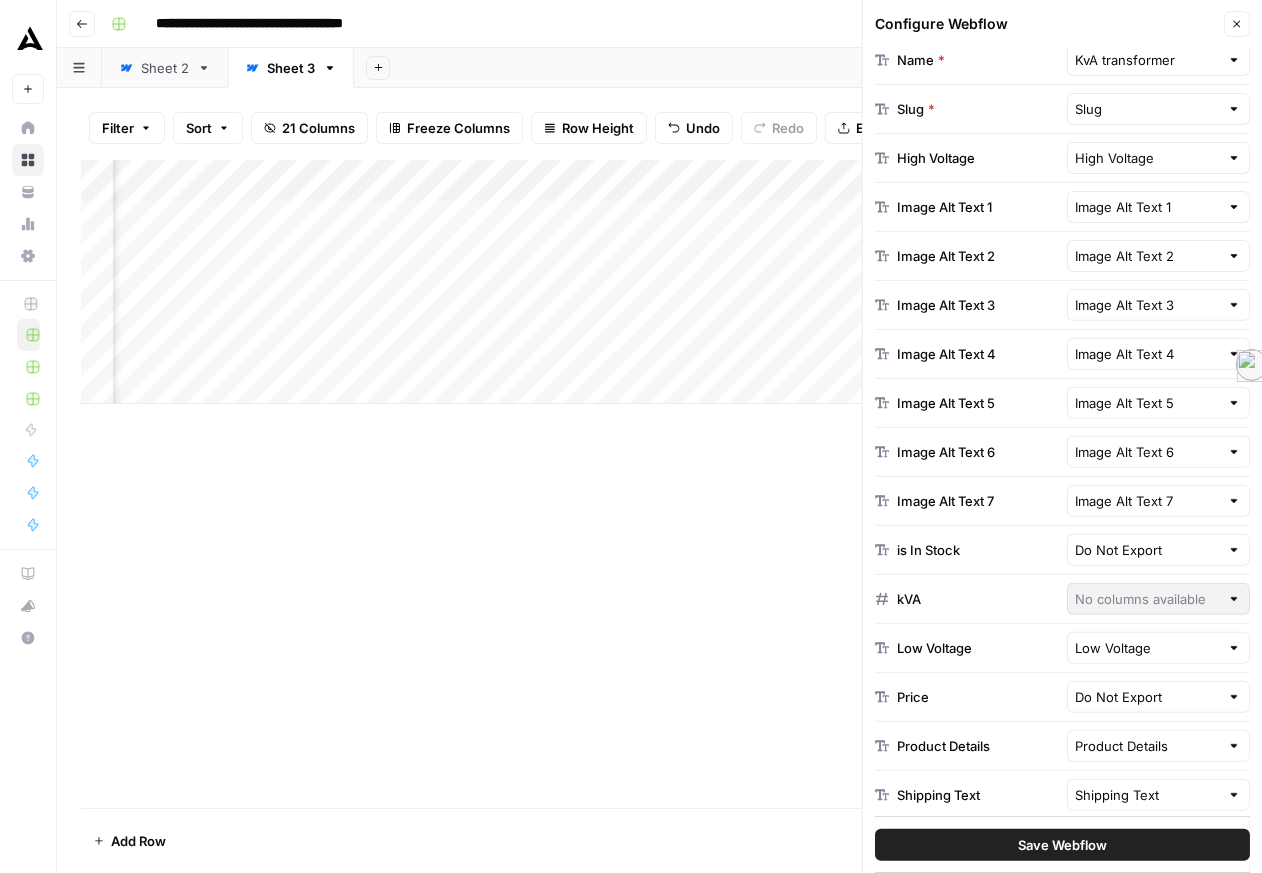 scroll, scrollTop: 395, scrollLeft: 0, axis: vertical 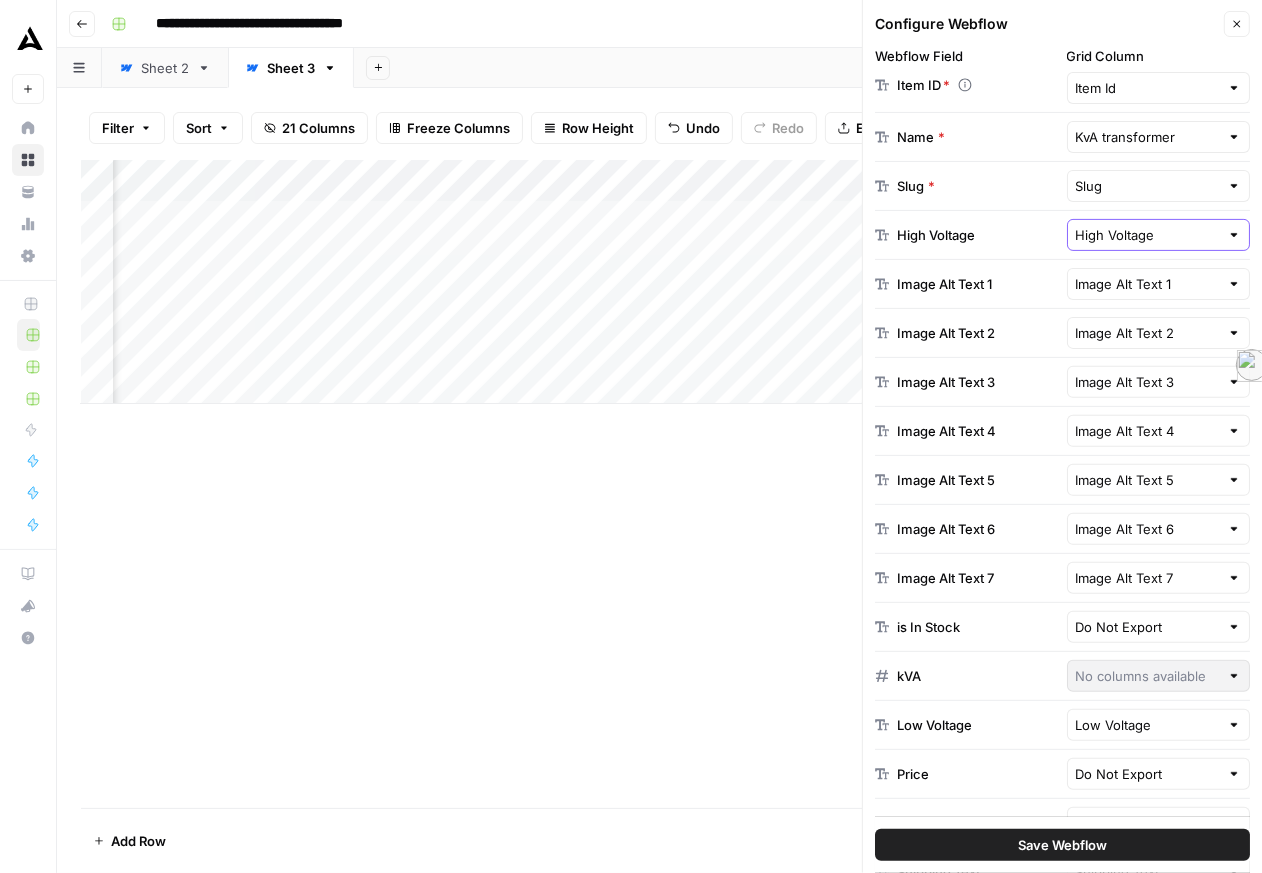 click on "High Voltage" at bounding box center (1148, 235) 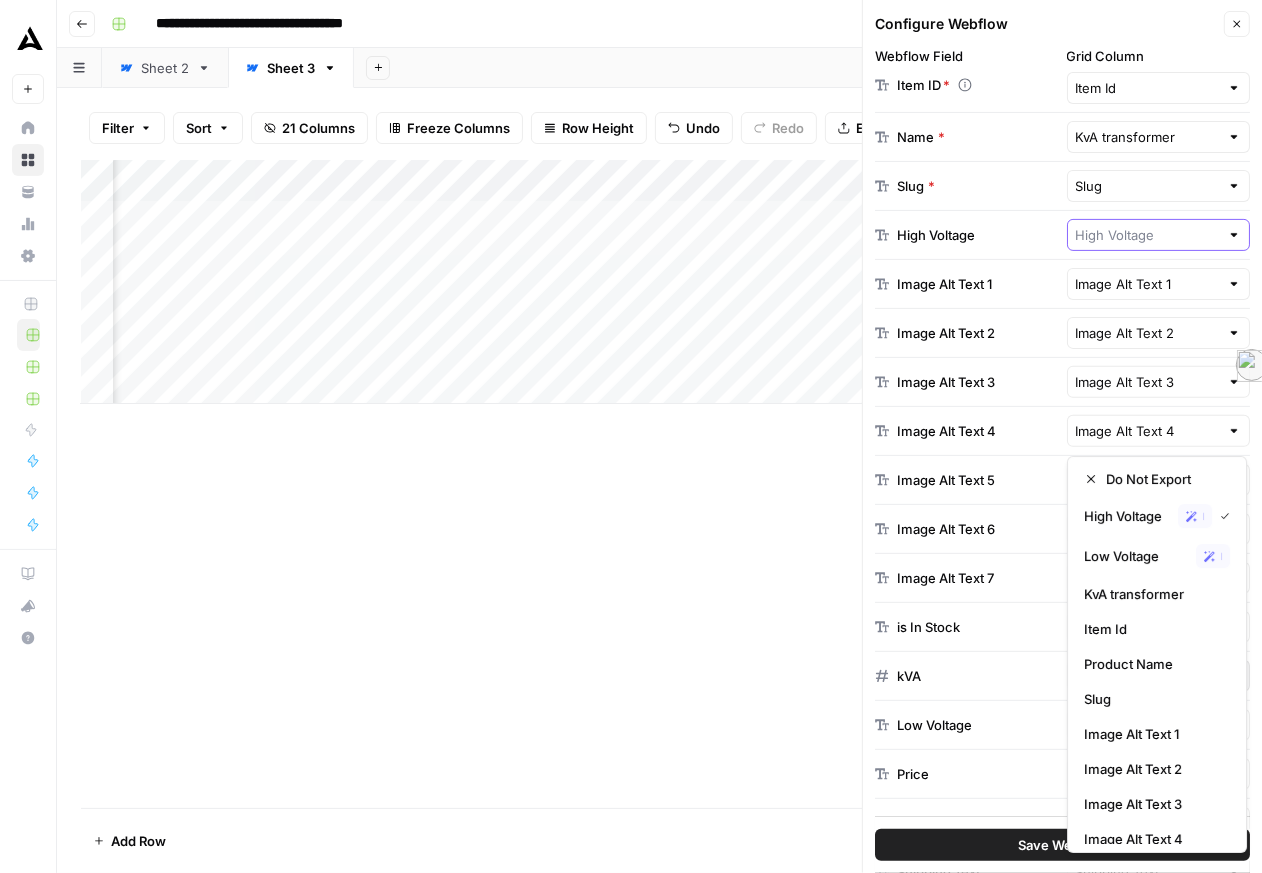 click at bounding box center (1148, 235) 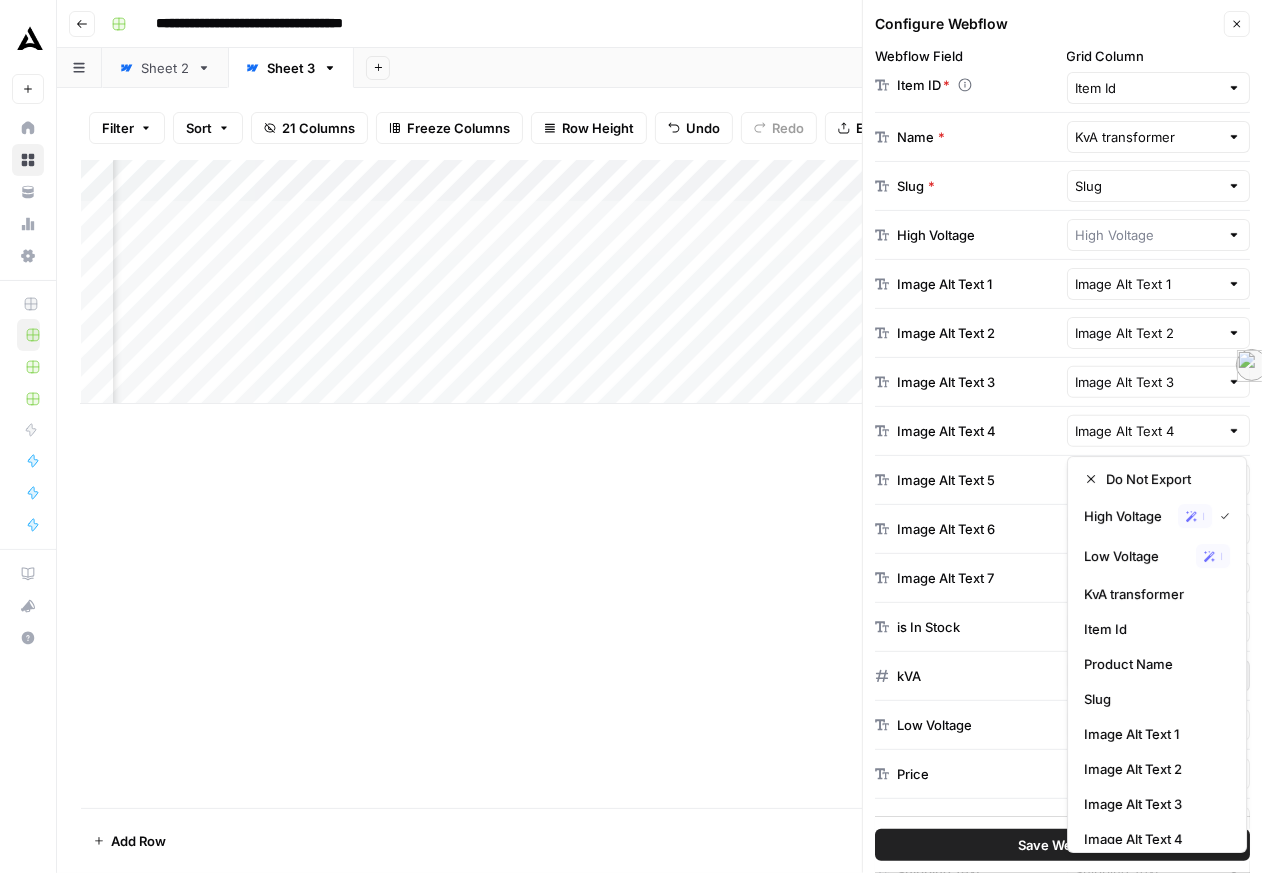 click on "Add Column" at bounding box center [659, 484] 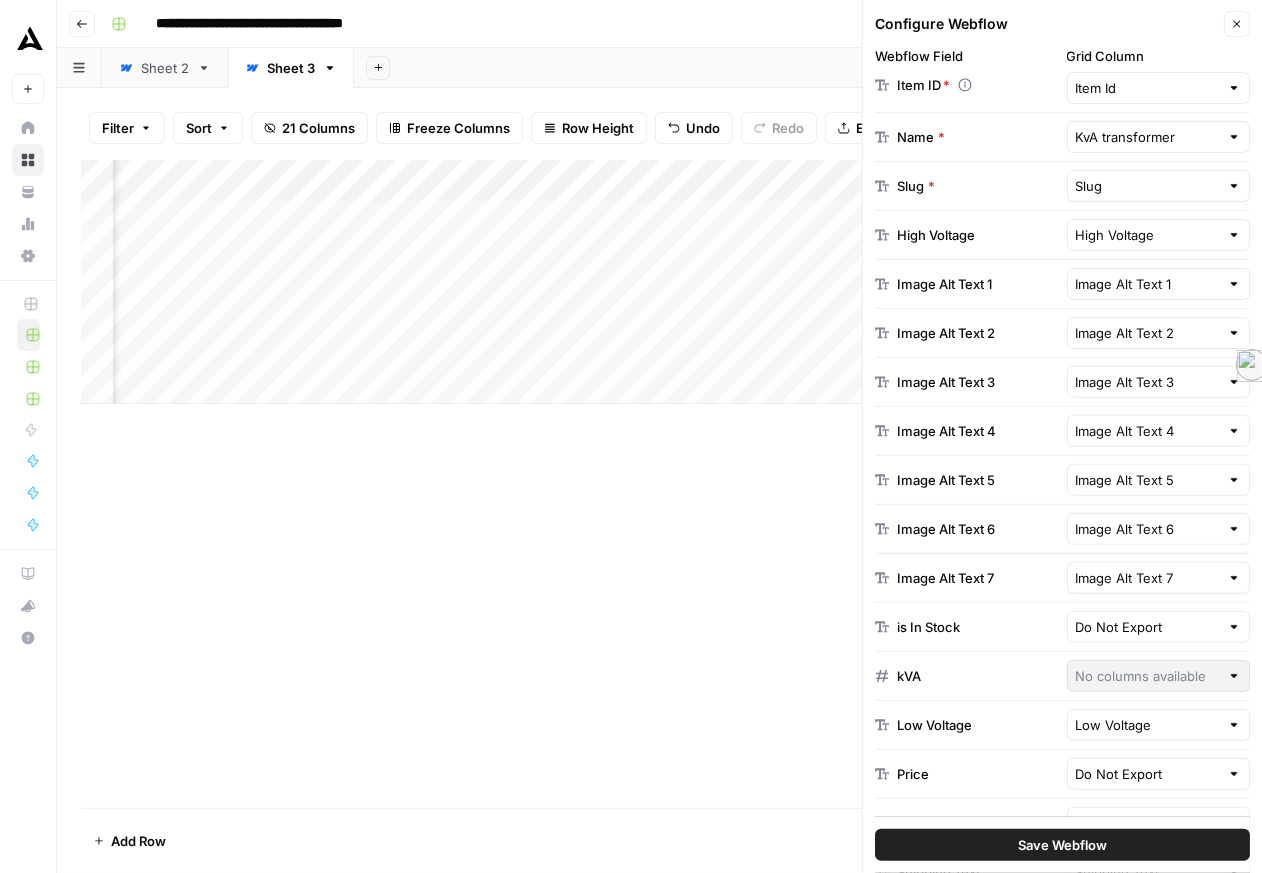 click on "Sheet 2" at bounding box center (165, 68) 